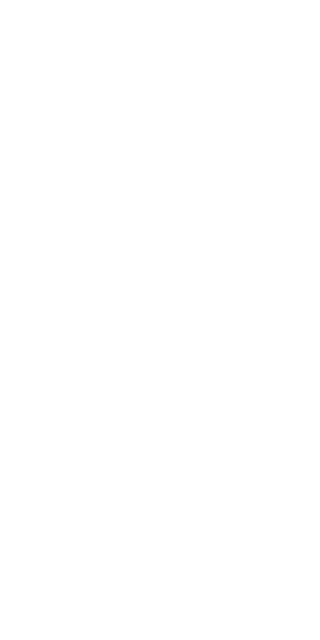 scroll, scrollTop: 0, scrollLeft: 0, axis: both 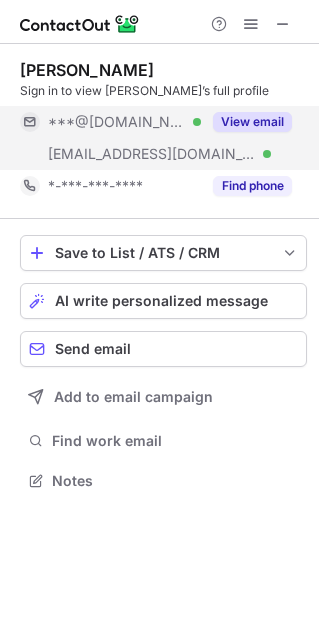 click on "***@solvingefeso.com Verified" at bounding box center [110, 154] 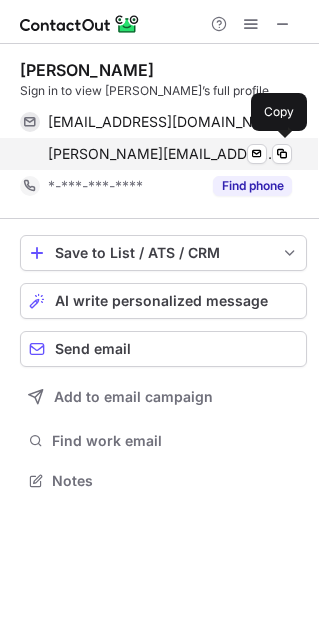 click on "[PERSON_NAME][EMAIL_ADDRESS][PERSON_NAME][DOMAIN_NAME]" at bounding box center (162, 154) 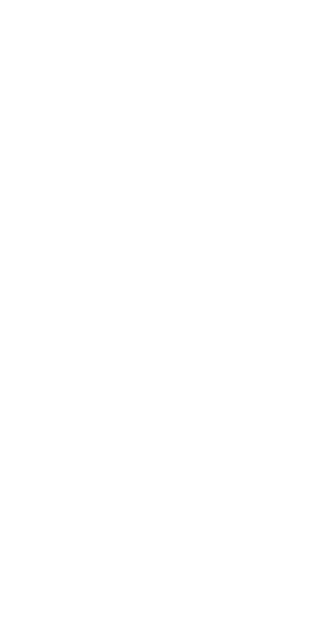 scroll, scrollTop: 0, scrollLeft: 0, axis: both 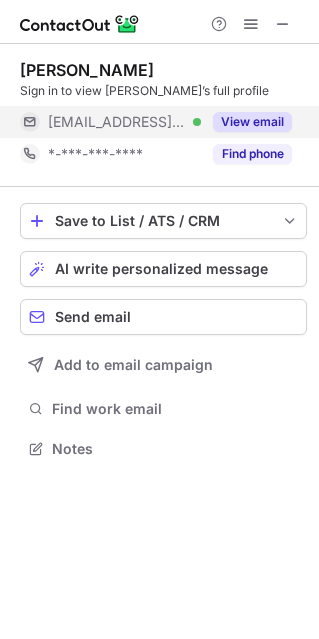click on "View email" at bounding box center (246, 122) 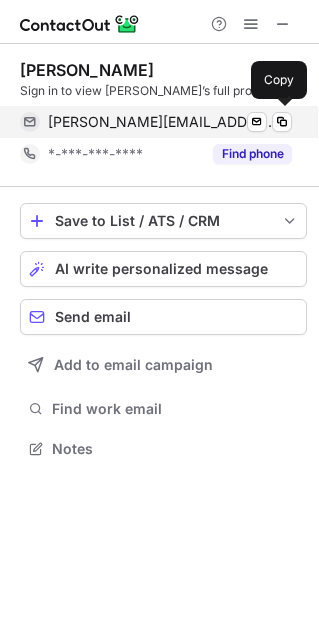 click on "enrique.goicoechea@solvingefeso.com" at bounding box center (162, 122) 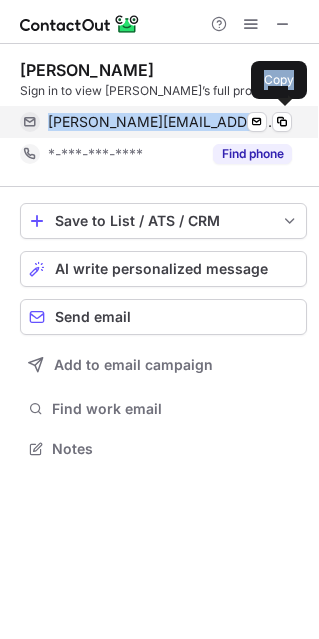 click on "enrique.goicoechea@solvingefeso.com" at bounding box center (162, 122) 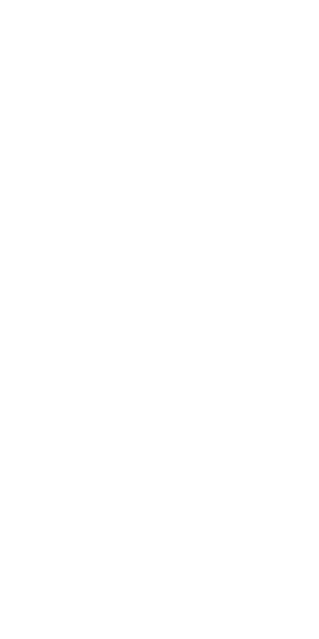 scroll, scrollTop: 0, scrollLeft: 0, axis: both 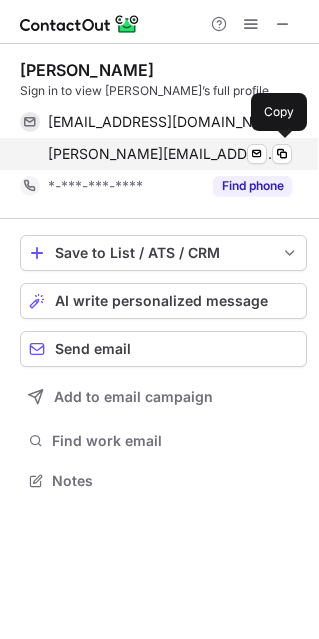 click on "edwin.bosso@solvingefeso.com" at bounding box center [162, 154] 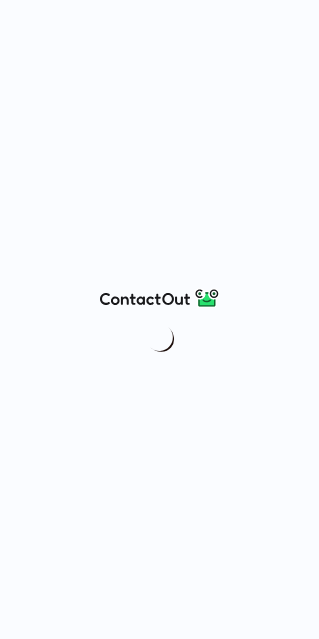 scroll, scrollTop: 0, scrollLeft: 0, axis: both 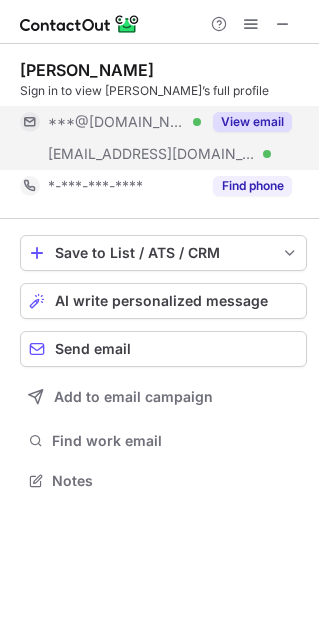 click on "***@gmail.com Verified" at bounding box center (110, 122) 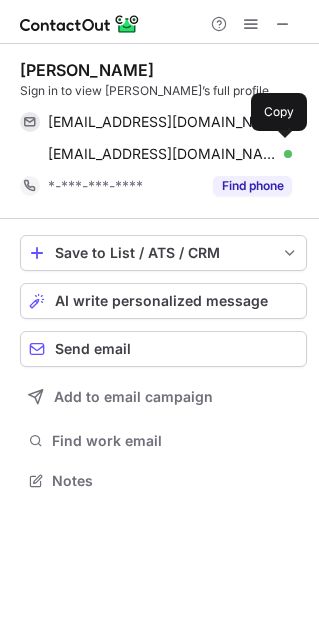 click on "aslattery@surgicaldirections.com" at bounding box center (162, 154) 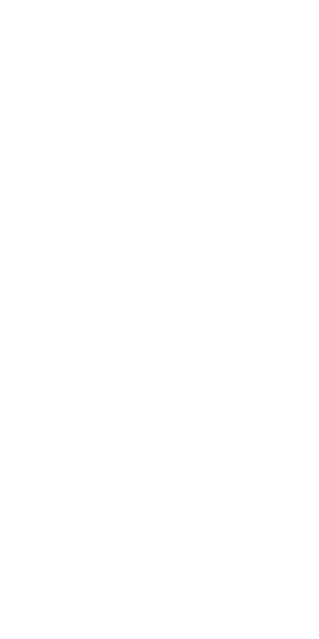 scroll, scrollTop: 0, scrollLeft: 0, axis: both 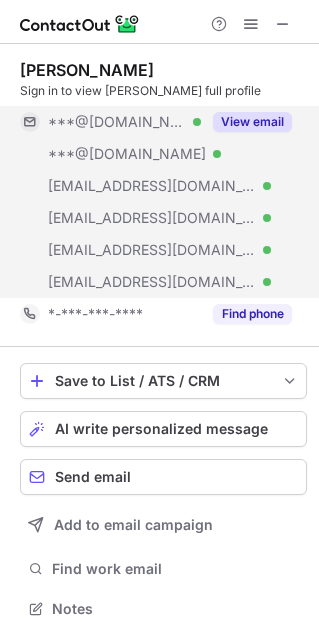 click on "***@[DOMAIN_NAME]" at bounding box center [127, 154] 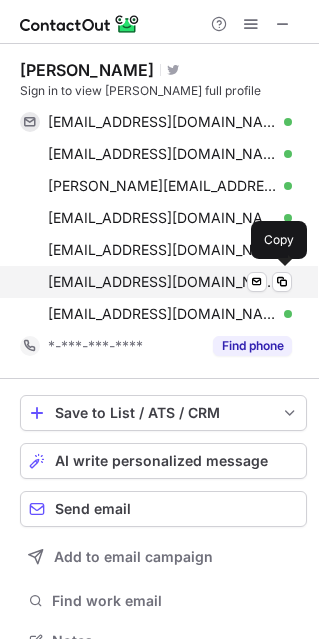 scroll, scrollTop: 10, scrollLeft: 10, axis: both 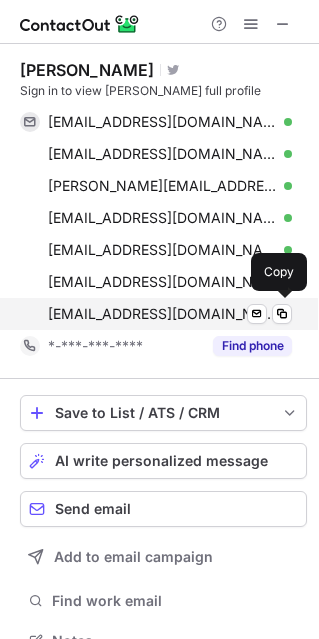 click on "[EMAIL_ADDRESS][DOMAIN_NAME]" at bounding box center [162, 314] 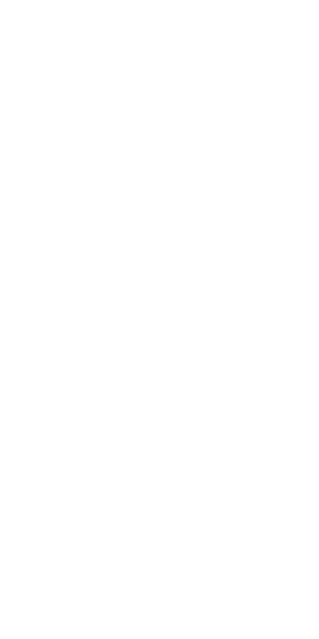 scroll, scrollTop: 0, scrollLeft: 0, axis: both 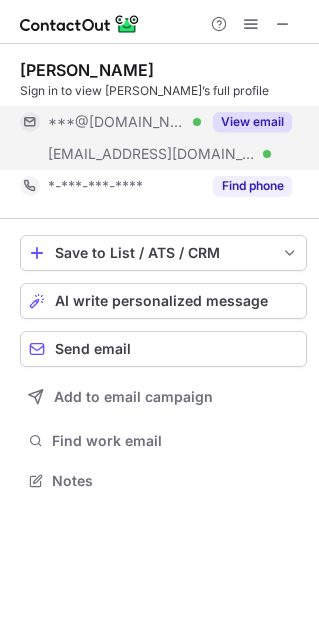 click on "***@excite.com Verified" at bounding box center [110, 154] 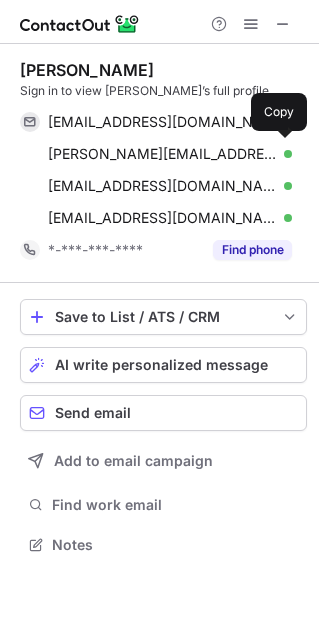 scroll, scrollTop: 10, scrollLeft: 10, axis: both 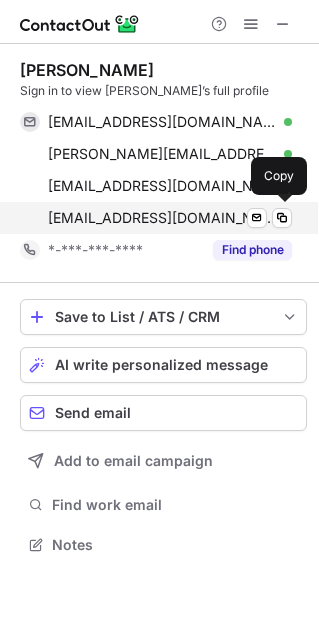 click on "qtbobergy62@excite.com" at bounding box center (162, 218) 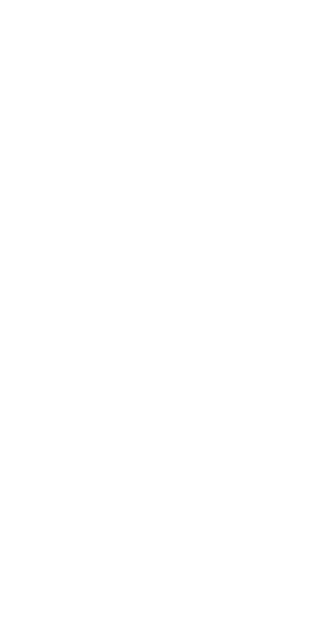 scroll, scrollTop: 0, scrollLeft: 0, axis: both 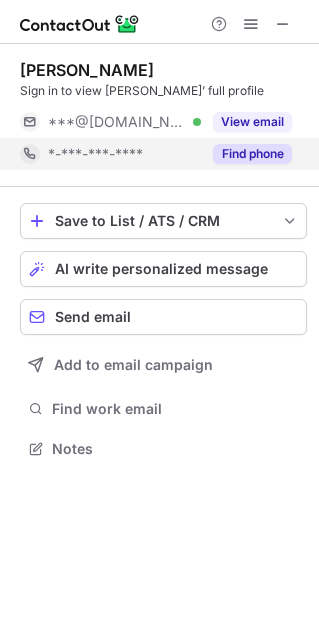 click on "***@[DOMAIN_NAME] Verified" at bounding box center [124, 122] 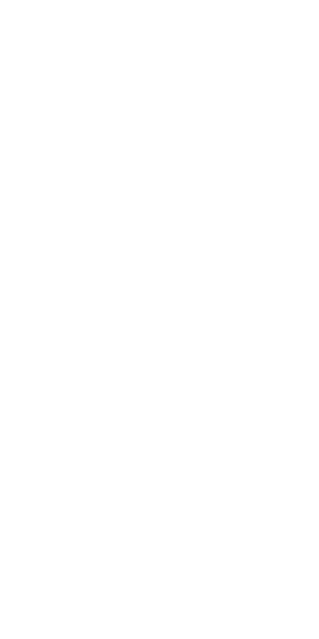 scroll, scrollTop: 0, scrollLeft: 0, axis: both 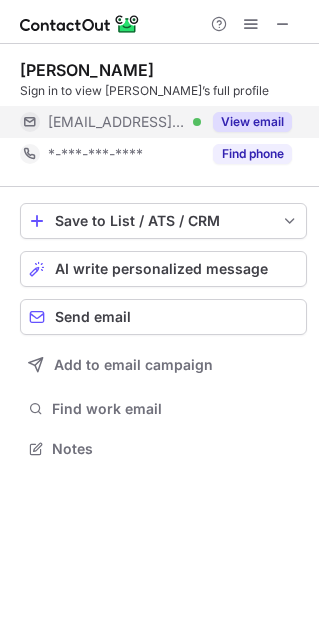click on "[EMAIL_ADDRESS][DOMAIN_NAME]" at bounding box center [117, 122] 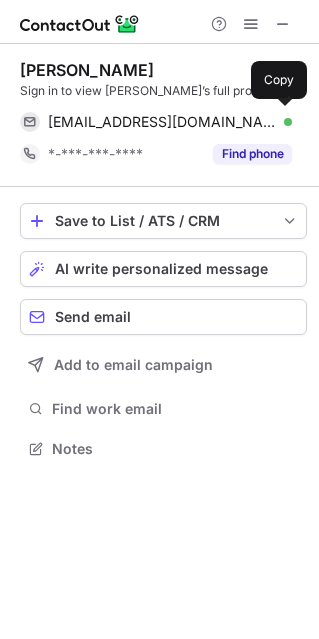 click on "[EMAIL_ADDRESS][DOMAIN_NAME]" at bounding box center (162, 122) 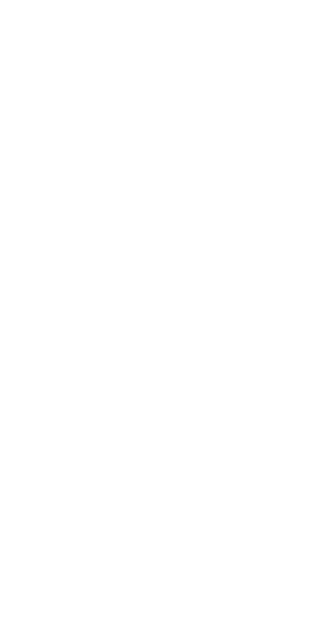 scroll, scrollTop: 0, scrollLeft: 0, axis: both 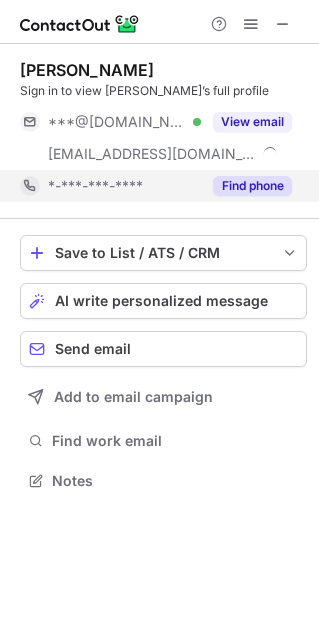 click on "[EMAIL_ADDRESS][DOMAIN_NAME]" at bounding box center [152, 154] 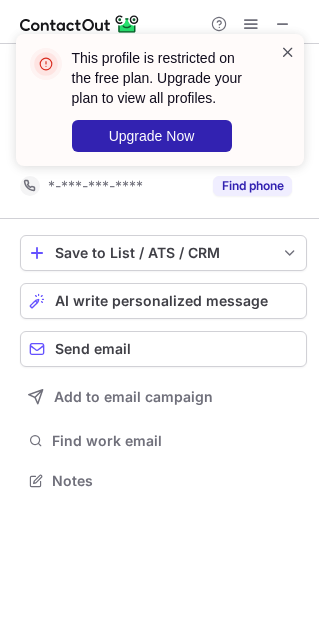 click at bounding box center [288, 52] 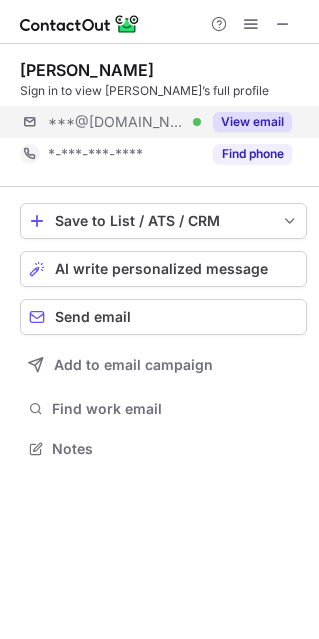 scroll, scrollTop: 434, scrollLeft: 319, axis: both 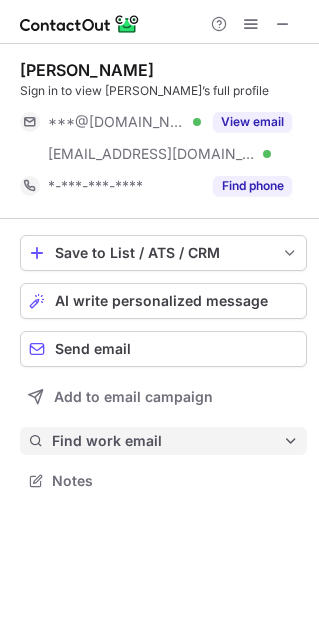 click on "Find work email" at bounding box center (167, 441) 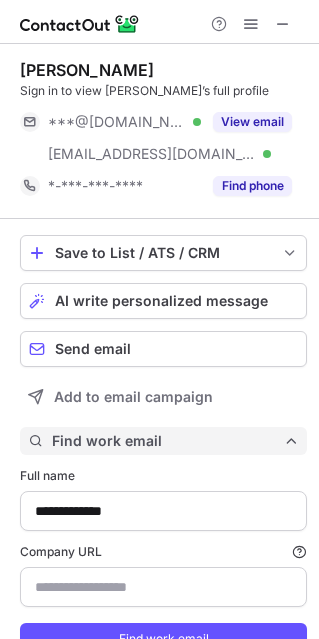 scroll, scrollTop: 10, scrollLeft: 10, axis: both 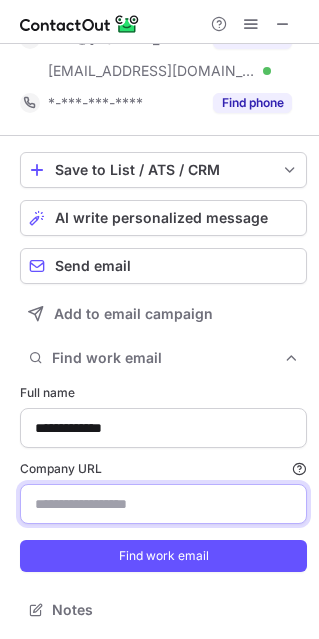 click on "Company URL Finding work email will consume 1 credit if a match is found." at bounding box center [163, 504] 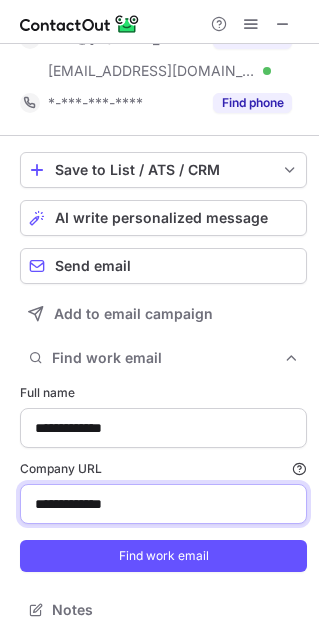 type on "**********" 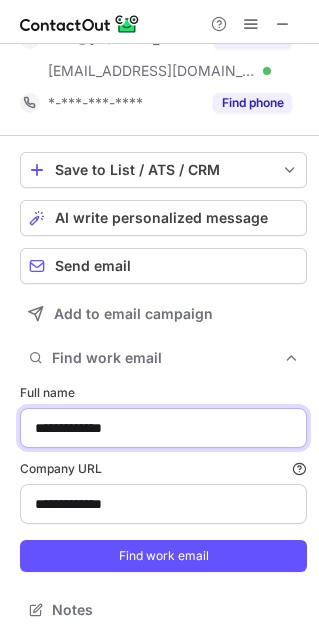 click on "**********" at bounding box center (163, 428) 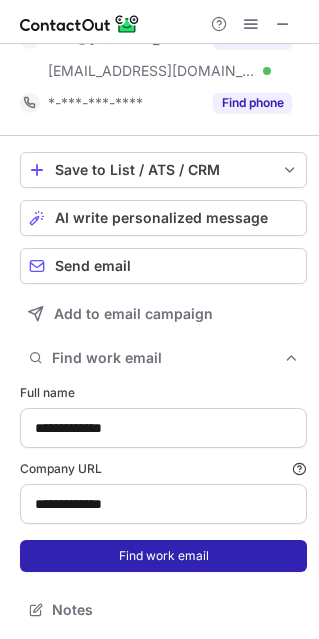 click on "Find work email" at bounding box center (163, 556) 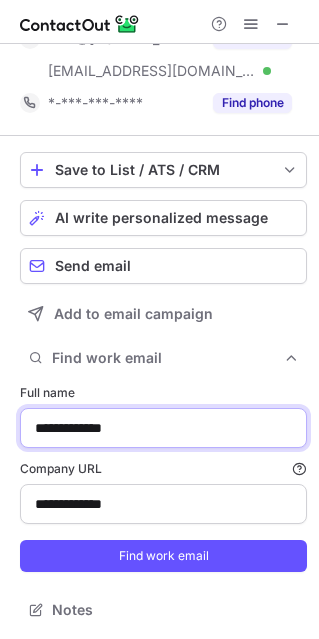 click on "**********" at bounding box center (163, 428) 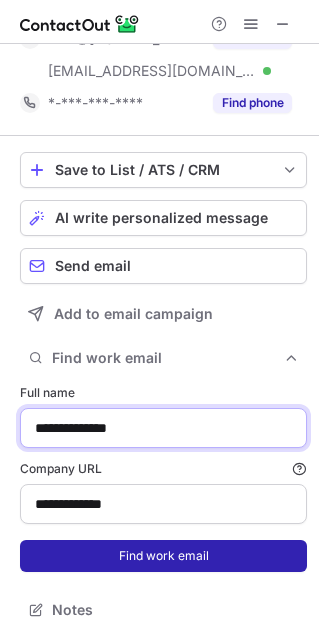 type on "**********" 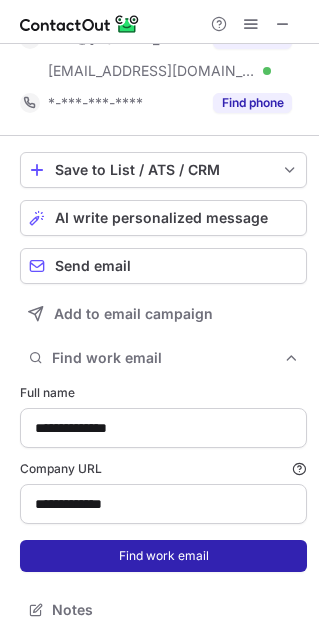 click on "Find work email" at bounding box center (163, 556) 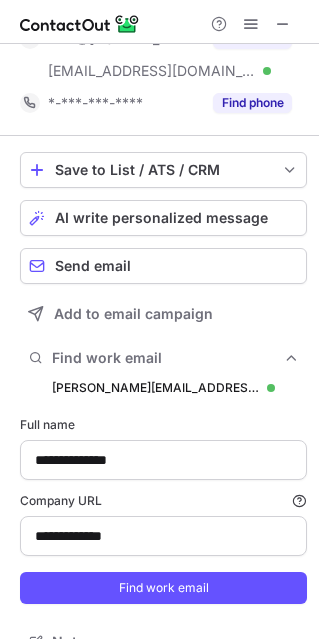 scroll, scrollTop: 10, scrollLeft: 10, axis: both 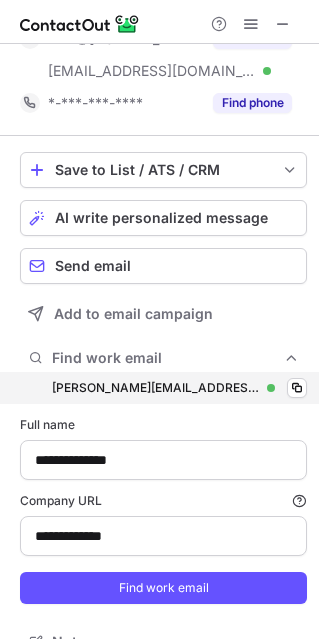 click on "cory.gunderson@protiviti.com cory.gunderson@protiviti.com Verified Copy" at bounding box center [163, 388] 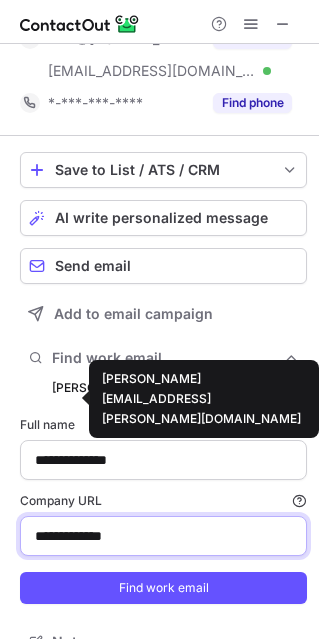 click on "**********" at bounding box center [163, 536] 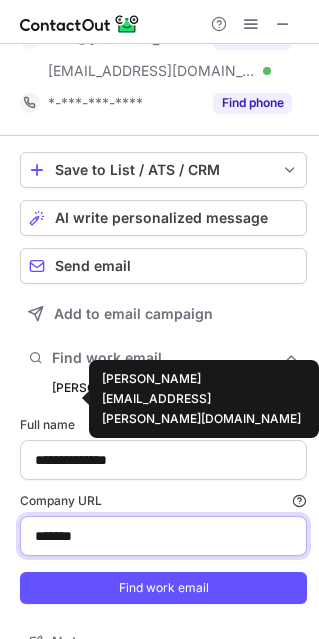 type on "*******" 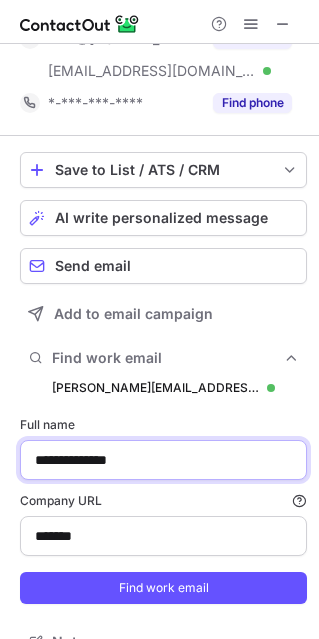 click on "**********" at bounding box center (163, 460) 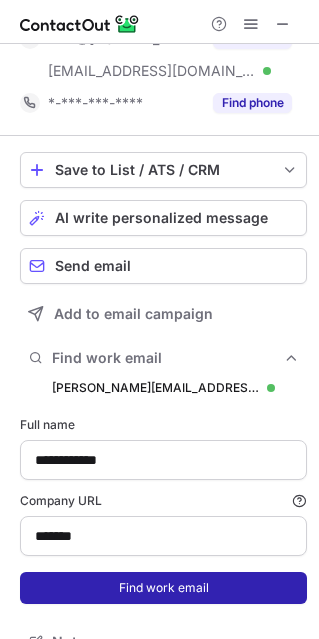 click on "Find work email" at bounding box center (163, 588) 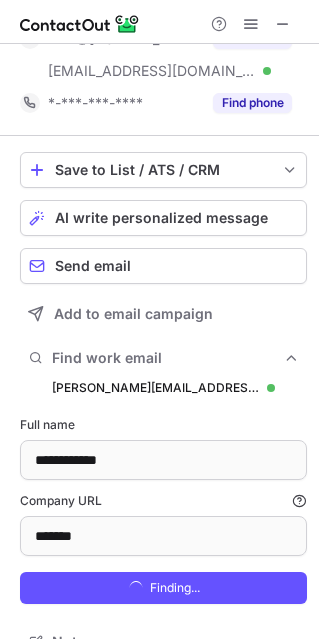 scroll, scrollTop: 10, scrollLeft: 10, axis: both 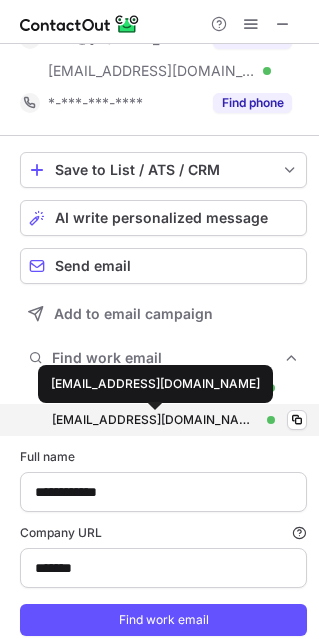 click on "rrottman@bdo.com" at bounding box center (155, 420) 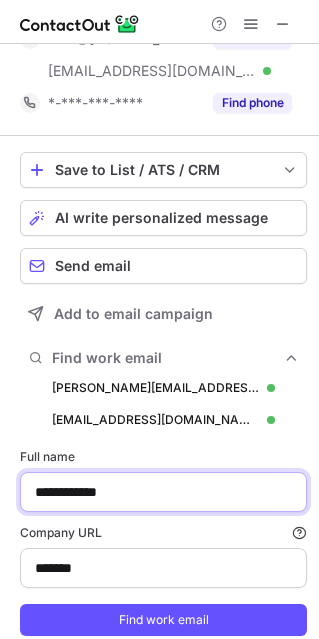 click on "**********" at bounding box center [163, 492] 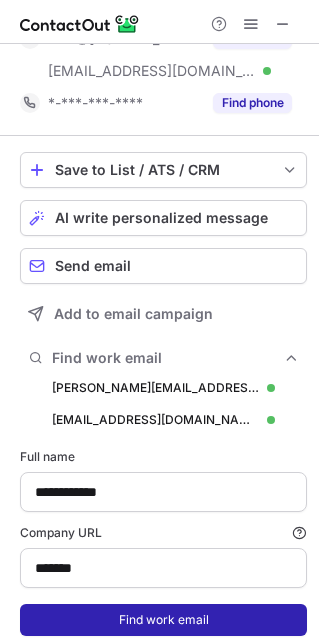 click on "Find work email" at bounding box center [163, 620] 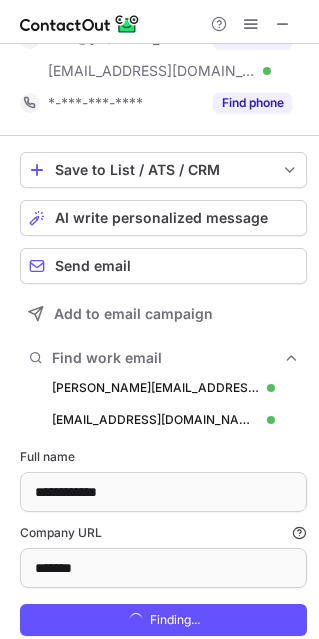 scroll, scrollTop: 10, scrollLeft: 10, axis: both 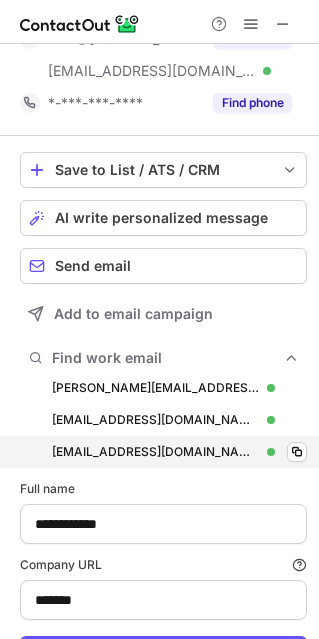 click on "wberson@bdo.com wberson@bdo.com Verified Copy" at bounding box center [163, 452] 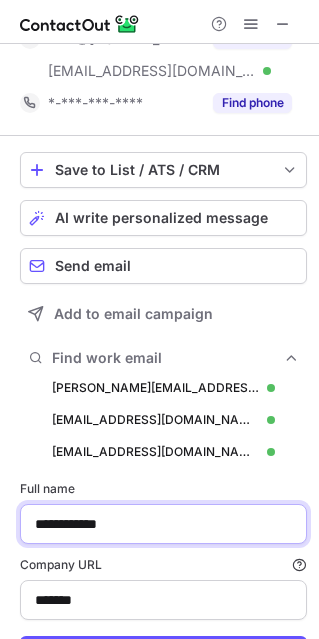 click on "**********" at bounding box center (163, 524) 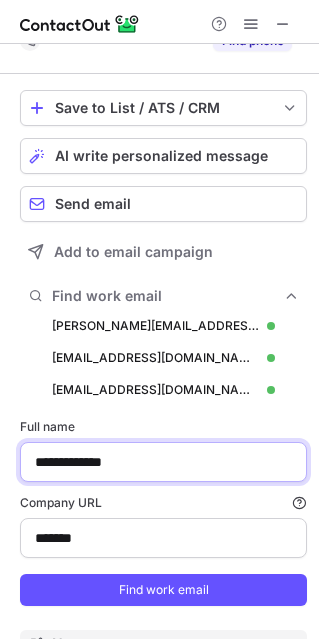 scroll, scrollTop: 179, scrollLeft: 0, axis: vertical 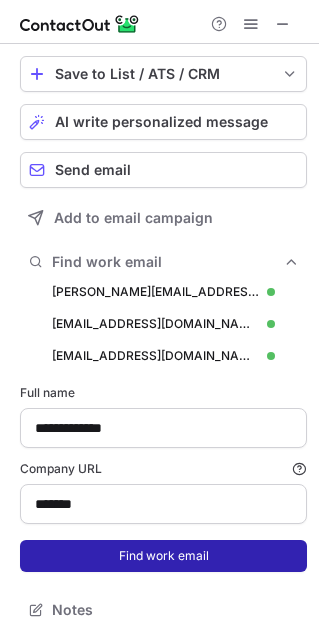 click on "Find work email" at bounding box center [163, 556] 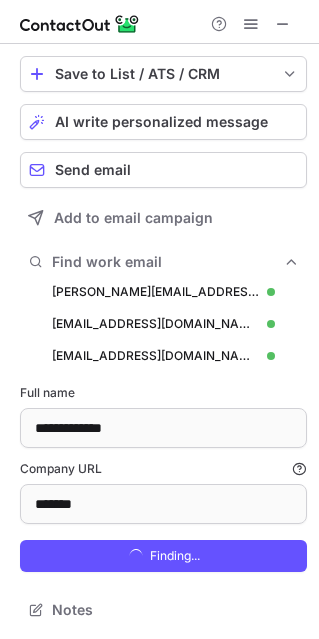 scroll, scrollTop: 10, scrollLeft: 10, axis: both 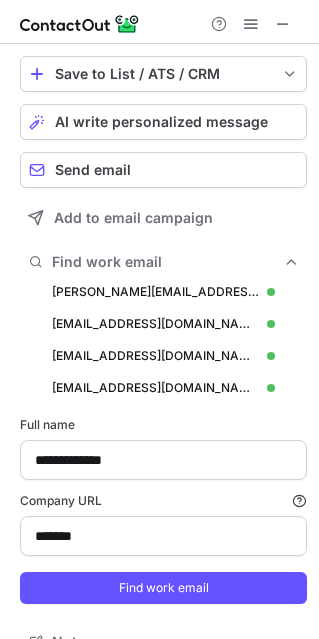 click on "kzorde@bdo.com kzorde@bdo.com Verified Copy" at bounding box center (163, 388) 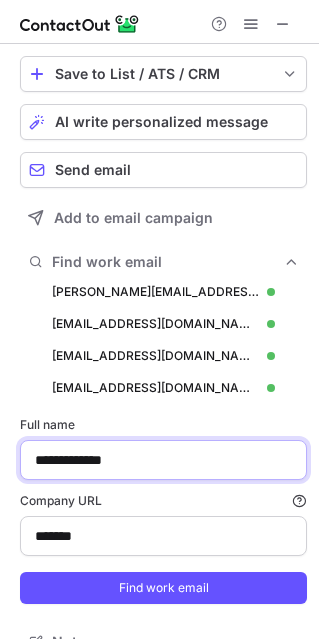 click on "**********" at bounding box center [163, 460] 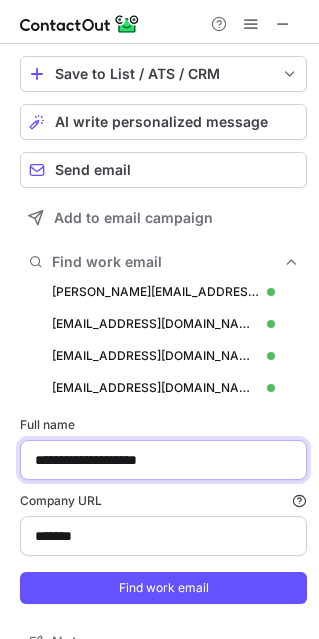 click on "**********" at bounding box center (163, 460) 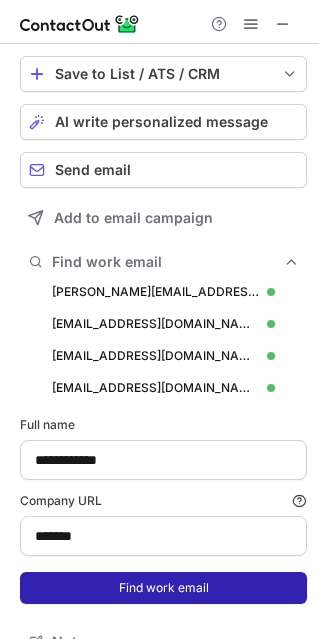 click on "Find work email" at bounding box center [163, 588] 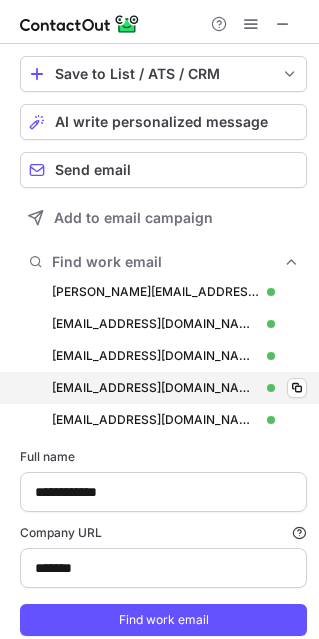 scroll, scrollTop: 10, scrollLeft: 10, axis: both 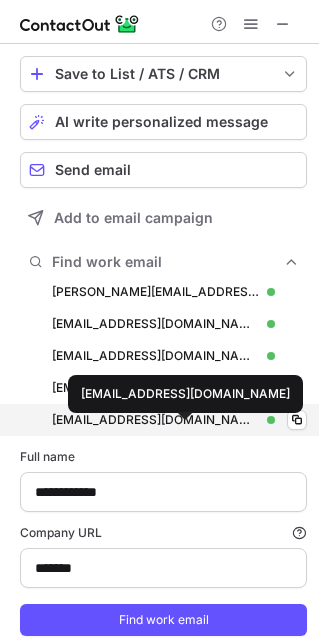 click on "ttrickett@bdo.com" at bounding box center [155, 420] 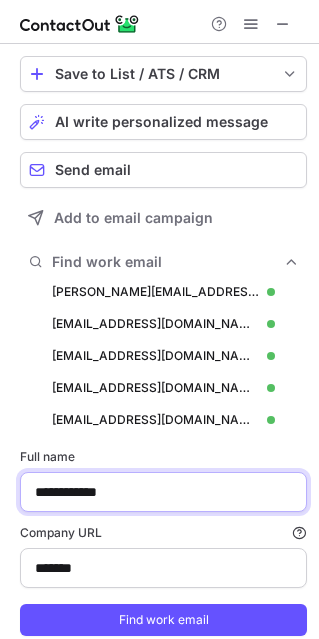 click on "**********" at bounding box center [163, 492] 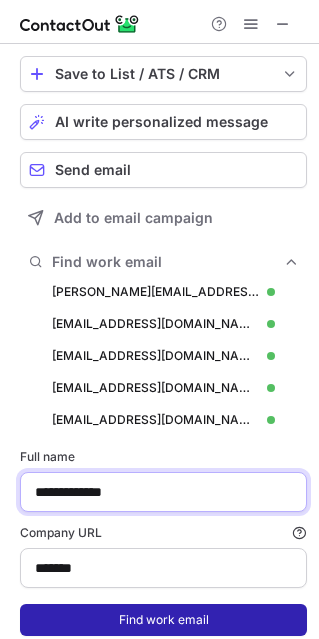 type on "**********" 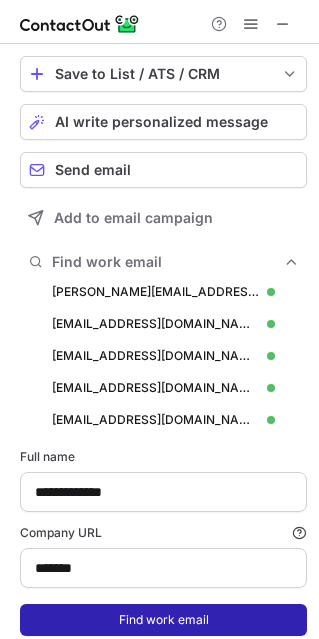click on "Find work email" at bounding box center (163, 620) 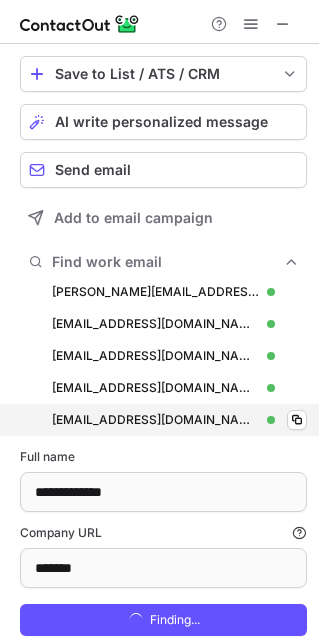 scroll, scrollTop: 10, scrollLeft: 10, axis: both 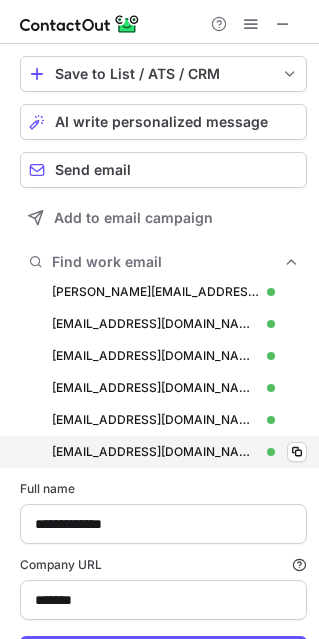 click on "rgoodman@bdo.com" at bounding box center [155, 452] 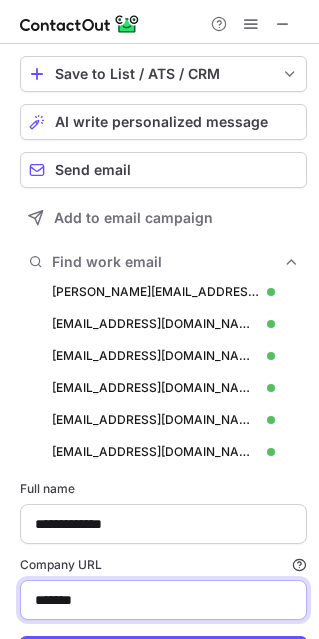 click on "*******" at bounding box center (163, 600) 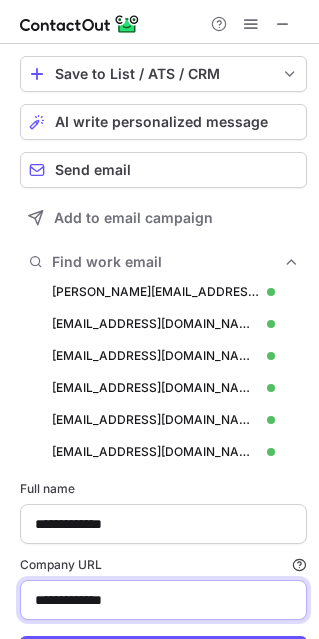 type on "**********" 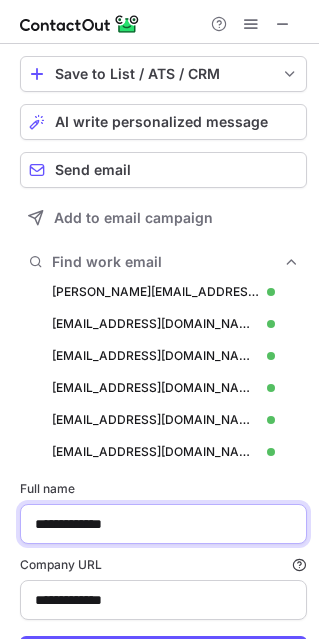 click on "**********" at bounding box center (163, 524) 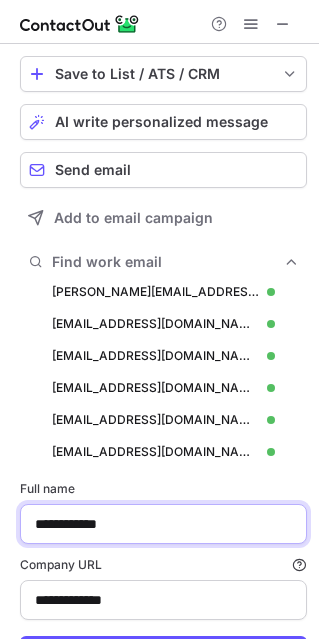 scroll, scrollTop: 275, scrollLeft: 0, axis: vertical 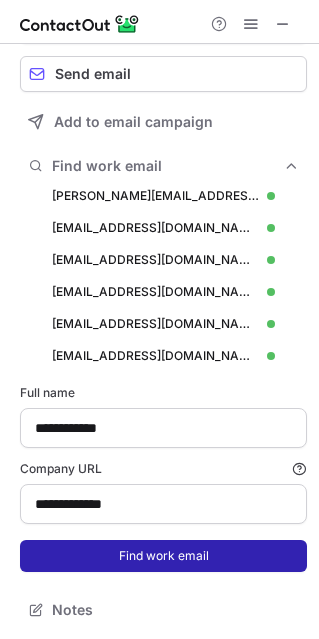 click on "Find work email" at bounding box center (163, 556) 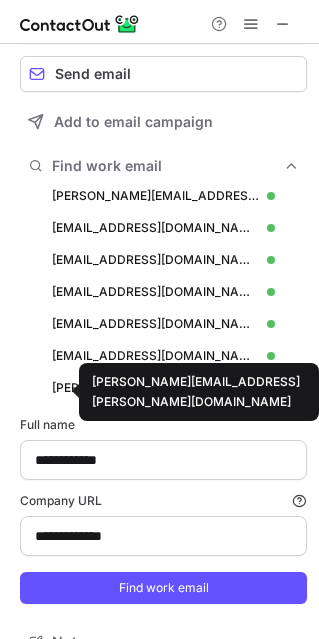 scroll, scrollTop: 10, scrollLeft: 10, axis: both 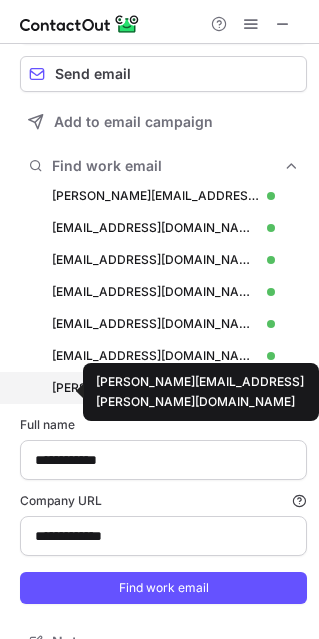 click on "jason.emmons@mossadams.com" at bounding box center (155, 388) 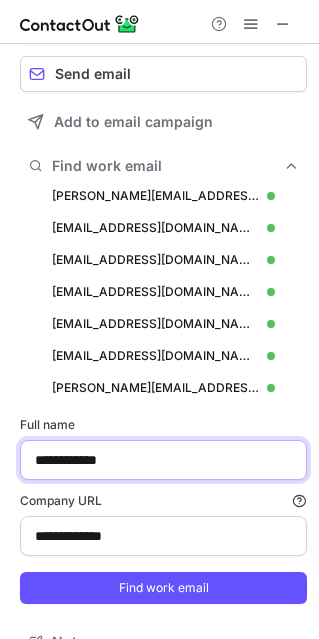 click on "**********" at bounding box center [163, 460] 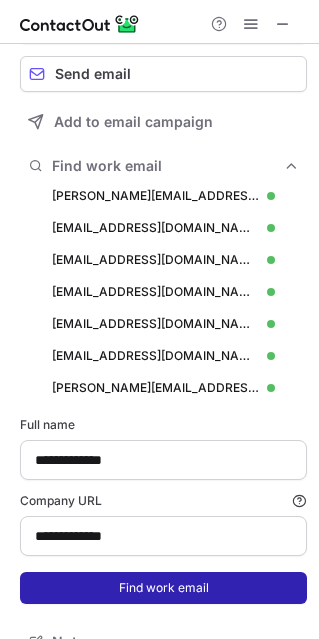 click on "Find work email" at bounding box center [163, 588] 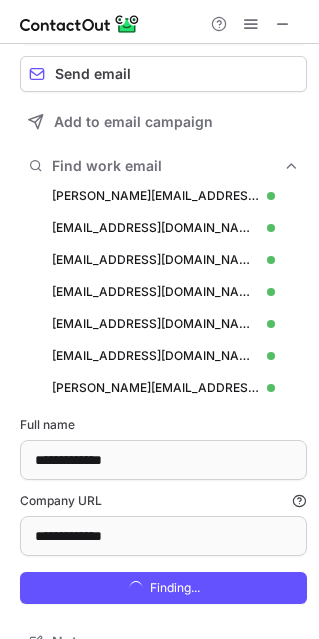 scroll, scrollTop: 10, scrollLeft: 10, axis: both 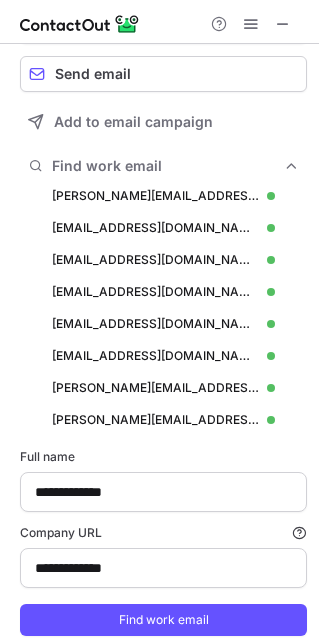 click on "**********" at bounding box center (163, 542) 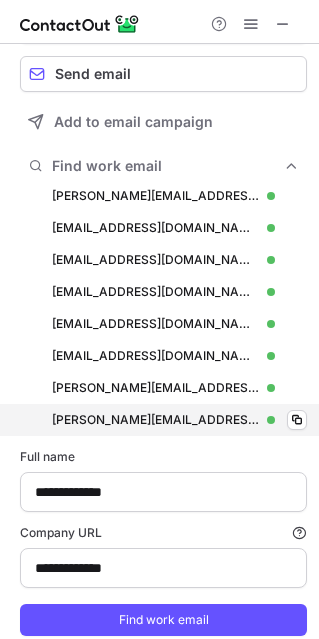 click on "rick.anderson@mossadams.com rick.anderson@mossadams.com Verified Copy" at bounding box center [163, 420] 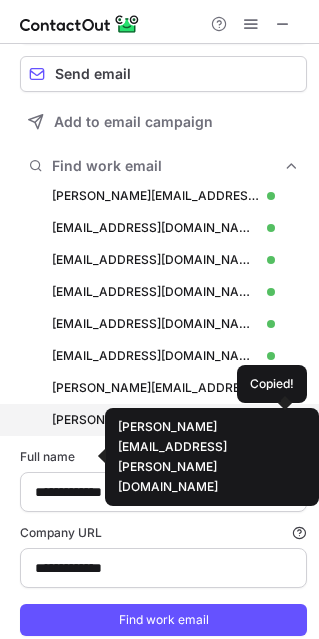click on "rick.anderson@mossadams.com" at bounding box center (155, 420) 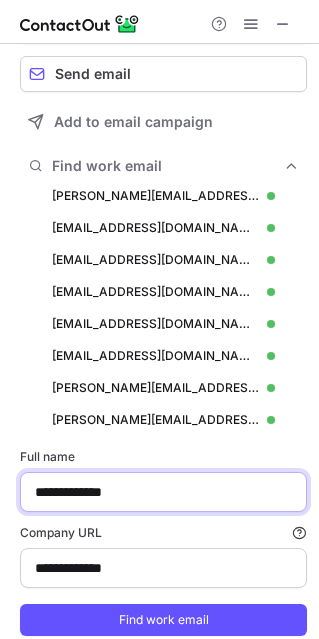 click on "**********" at bounding box center [163, 492] 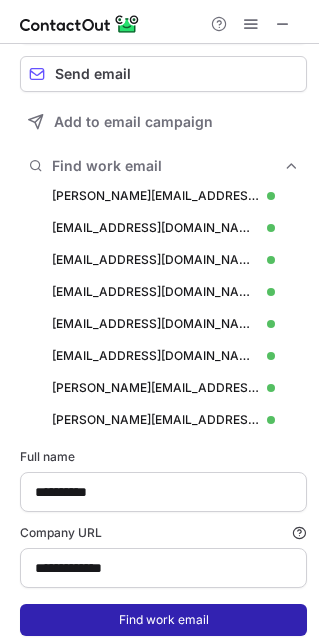 click on "Find work email" at bounding box center [163, 620] 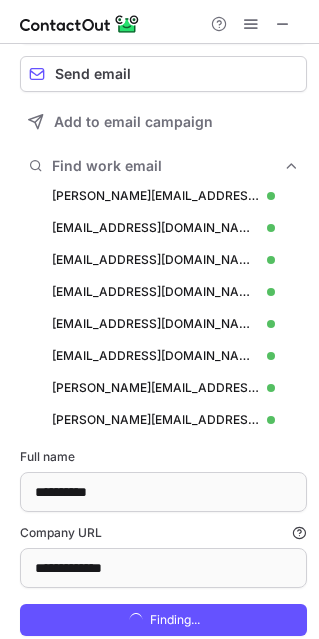 scroll, scrollTop: 10, scrollLeft: 10, axis: both 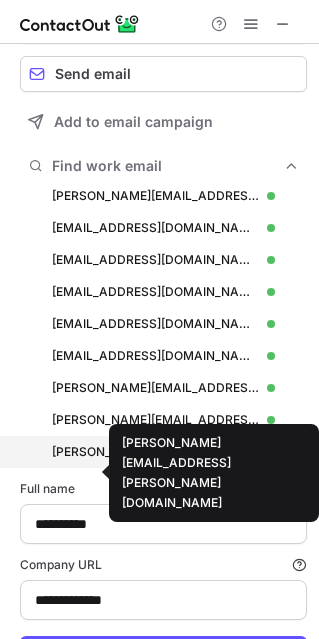click on "david.wong@mossadams.com" at bounding box center [155, 452] 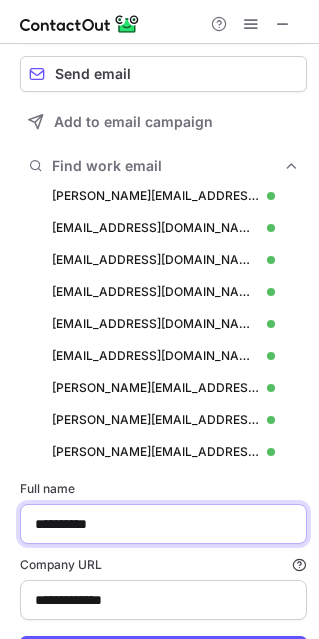 click on "**********" at bounding box center [163, 524] 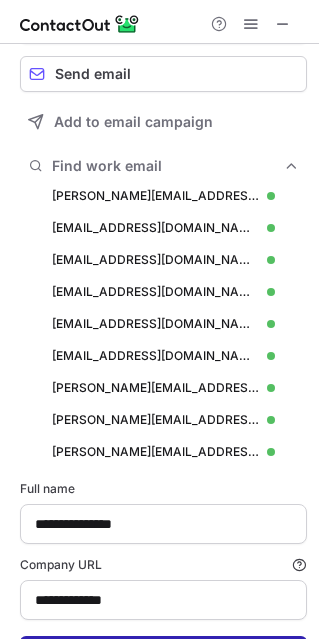 click on "Find work email" at bounding box center [163, 652] 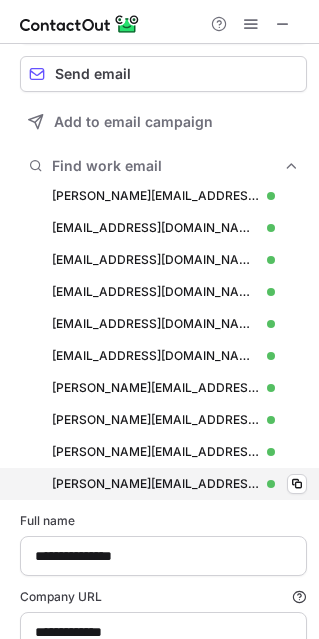scroll, scrollTop: 10, scrollLeft: 10, axis: both 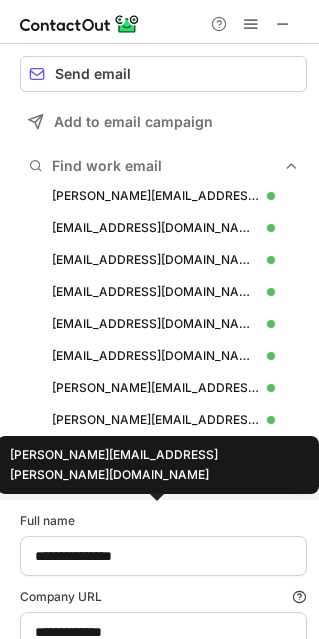 click on "michael.ricioli@mossadams.com" at bounding box center [155, 484] 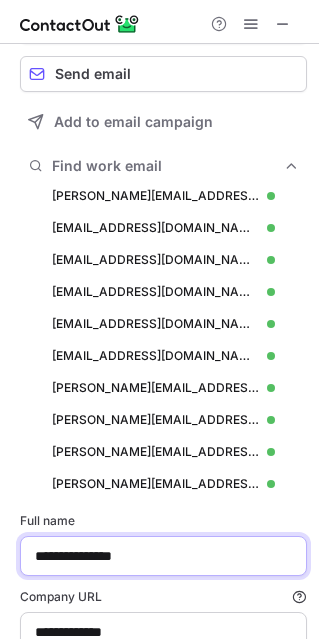 click on "**********" at bounding box center [163, 556] 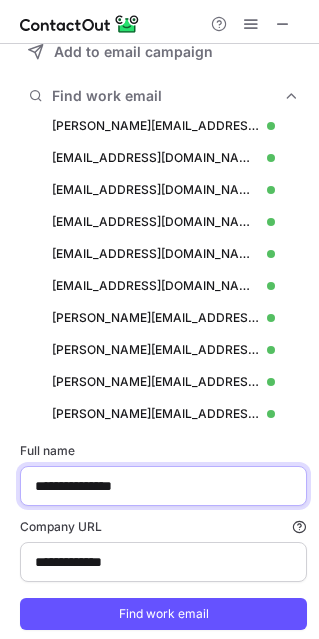 scroll, scrollTop: 403, scrollLeft: 0, axis: vertical 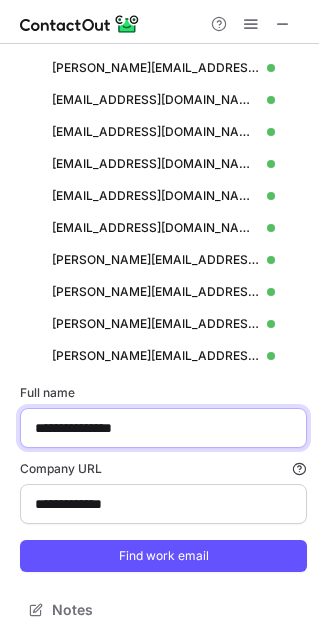 type on "**********" 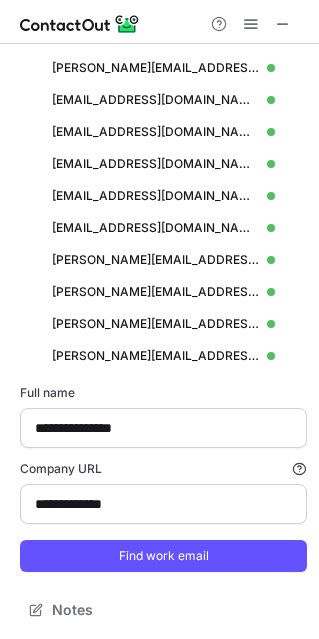 click on "Find work email" at bounding box center (163, 556) 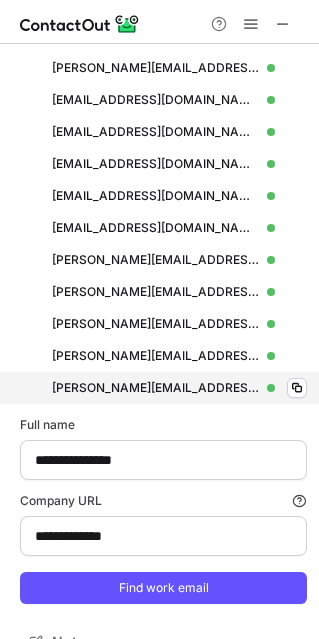 scroll, scrollTop: 9, scrollLeft: 10, axis: both 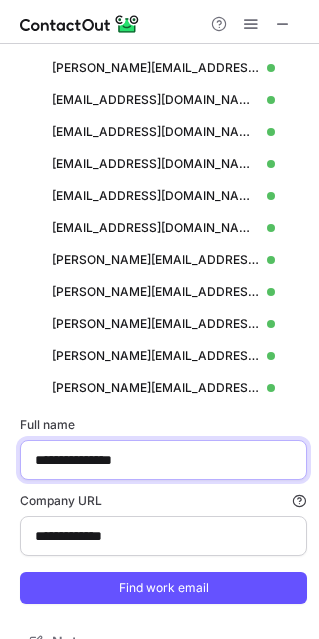 click on "**********" at bounding box center [163, 460] 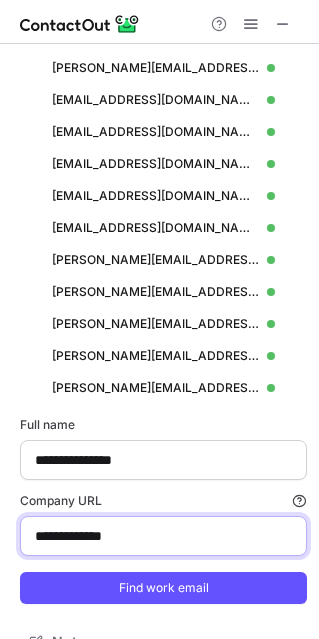 click on "**********" at bounding box center [163, 536] 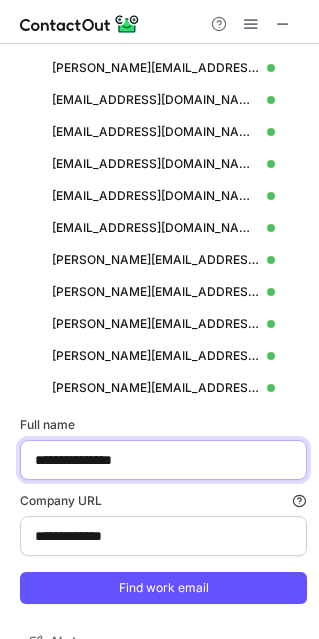 click on "**********" at bounding box center [163, 460] 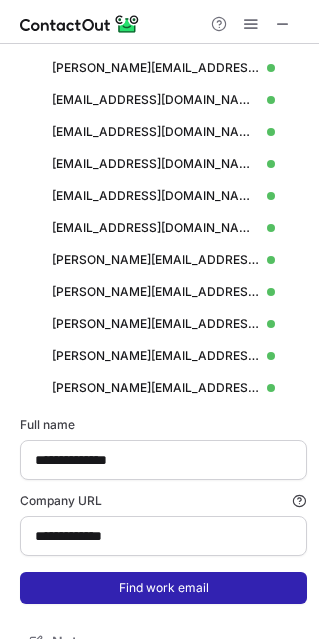 click on "Find work email" at bounding box center [163, 588] 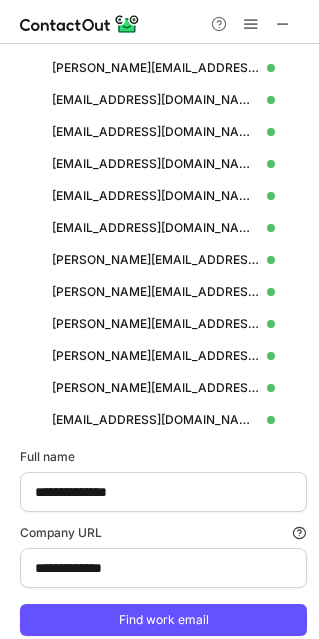 scroll, scrollTop: 9, scrollLeft: 10, axis: both 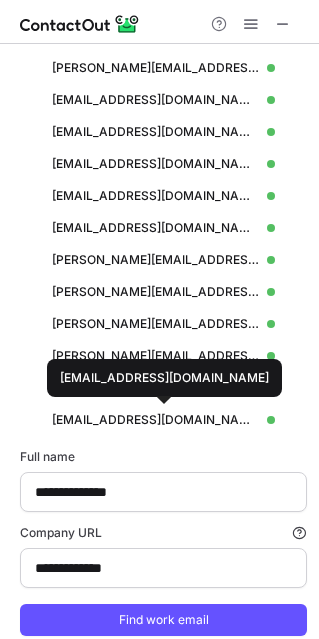click on "ssheridan@wadvising.com" at bounding box center (155, 420) 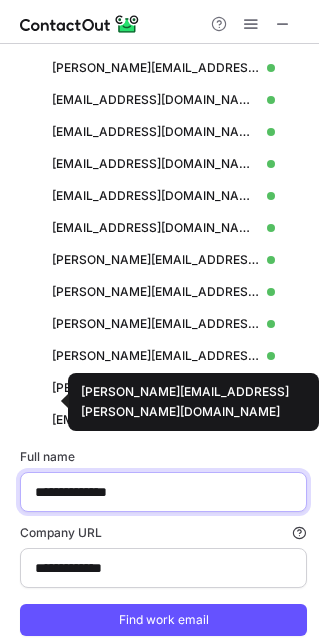 click on "**********" at bounding box center [163, 492] 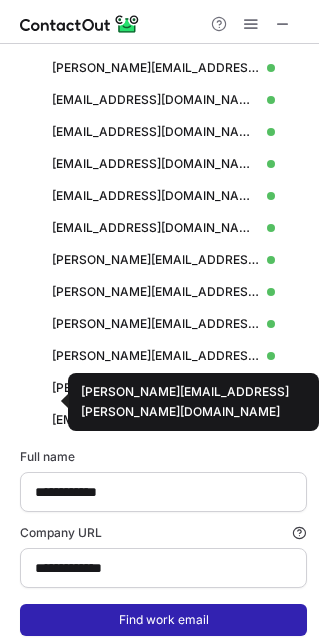 click on "Find work email" at bounding box center (163, 620) 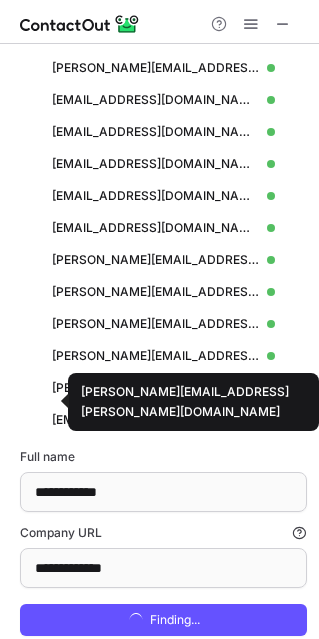 scroll, scrollTop: 10, scrollLeft: 10, axis: both 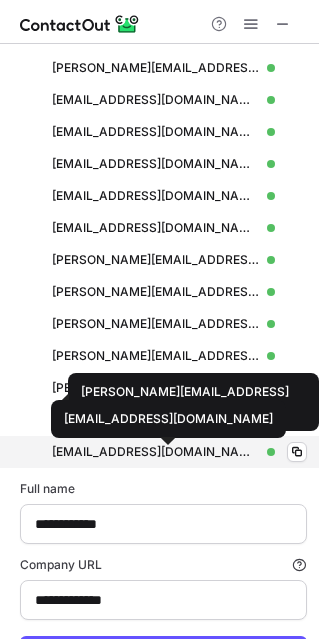 click on "tgoldfuss@wadvising.com" at bounding box center (155, 452) 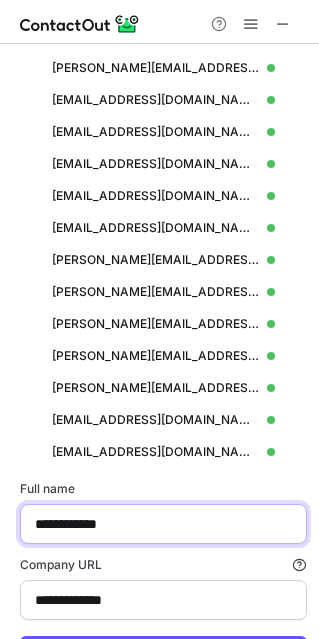 click on "**********" at bounding box center [163, 524] 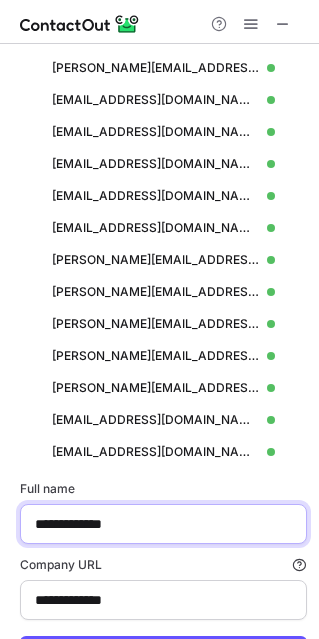 scroll, scrollTop: 499, scrollLeft: 0, axis: vertical 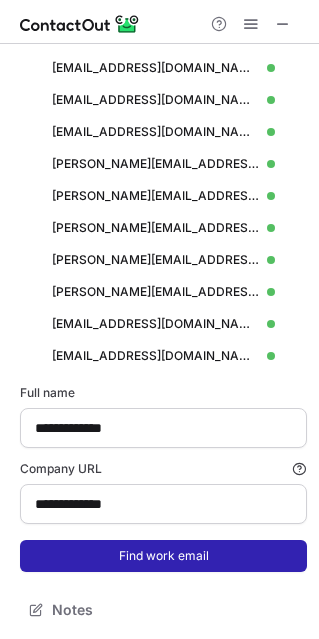 click on "Find work email" at bounding box center (163, 556) 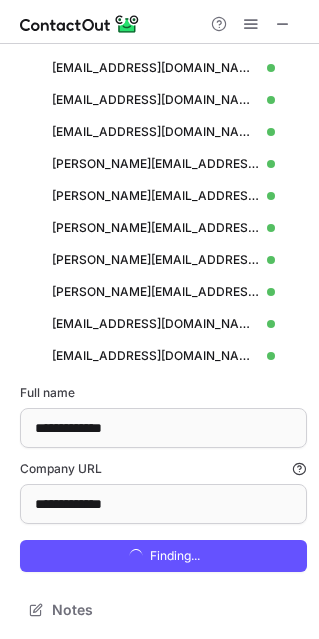 scroll, scrollTop: 9, scrollLeft: 10, axis: both 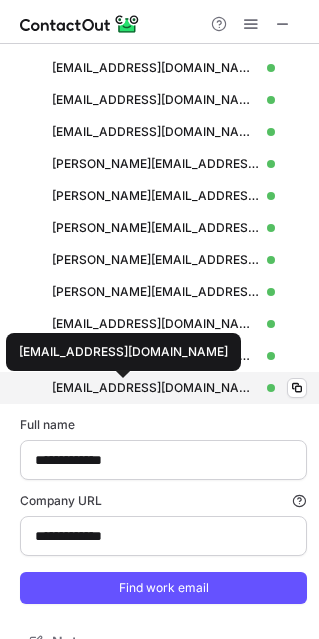 click on "lcarboni@wadvising.com" at bounding box center (155, 388) 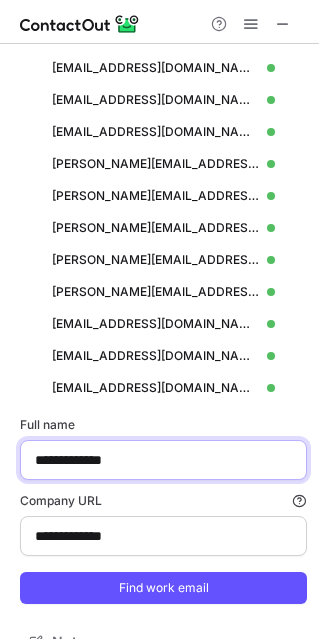 click on "**********" at bounding box center (163, 460) 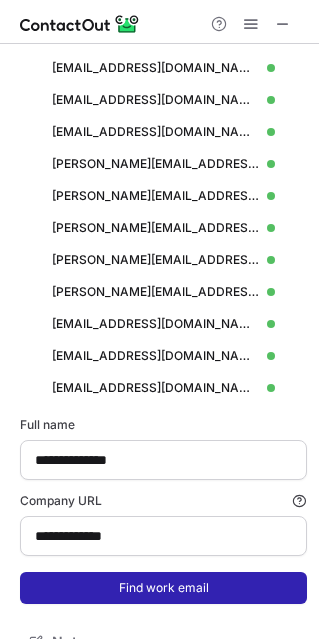 click on "Find work email" at bounding box center [163, 588] 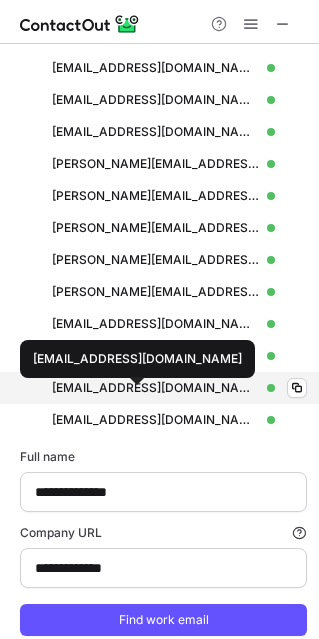 scroll, scrollTop: 10, scrollLeft: 10, axis: both 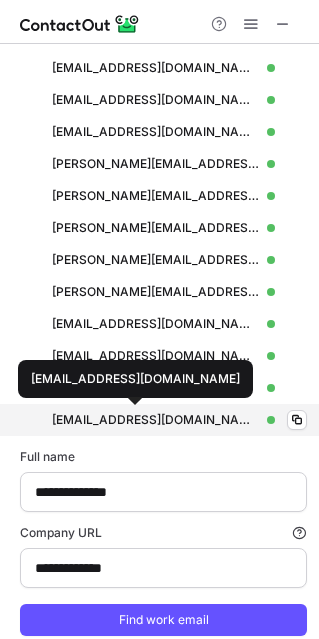 click on "tdowling@wadvising.com" at bounding box center (155, 420) 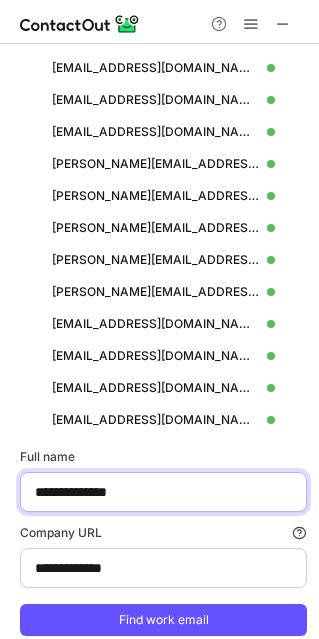 click on "**********" at bounding box center (163, 492) 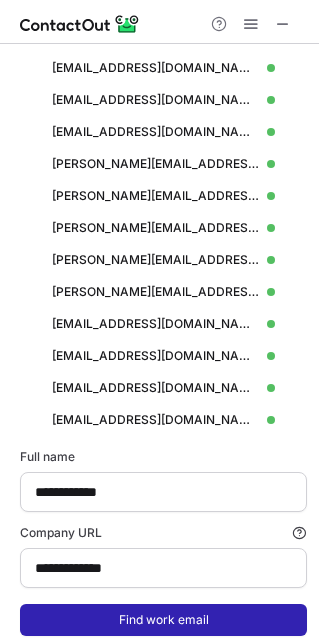 click on "Find work email" at bounding box center (163, 620) 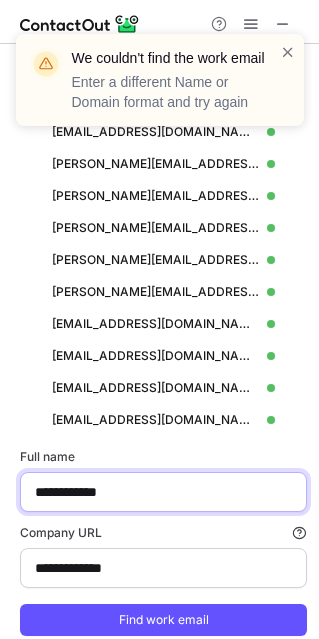 click on "**********" at bounding box center [163, 492] 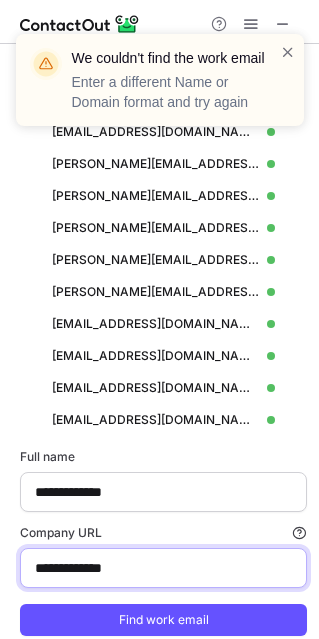 drag, startPoint x: 158, startPoint y: 552, endPoint x: -22, endPoint y: 584, distance: 182.82231 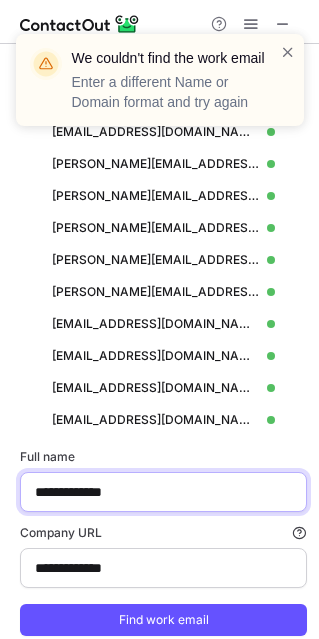 click on "**********" at bounding box center [163, 492] 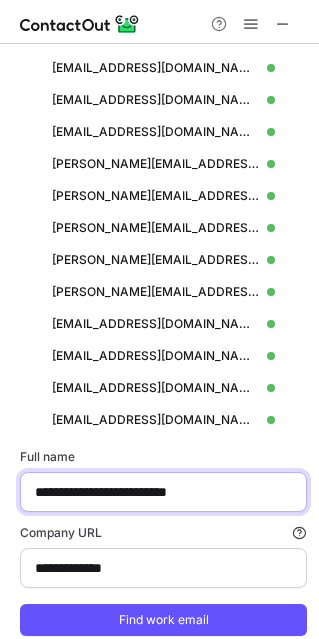 click on "**********" at bounding box center [163, 492] 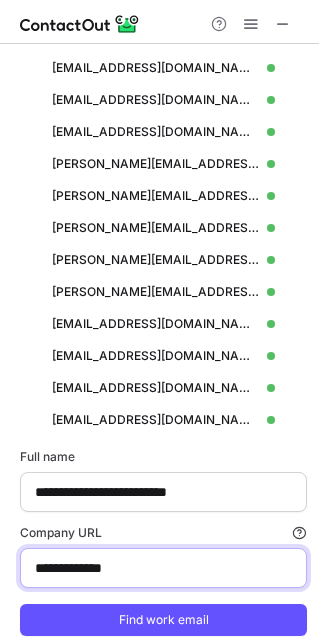 click on "**********" at bounding box center (163, 568) 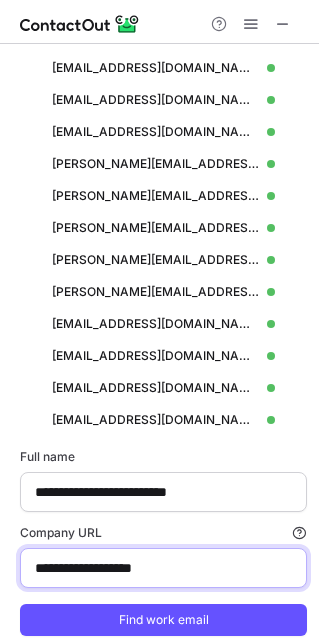 type on "**********" 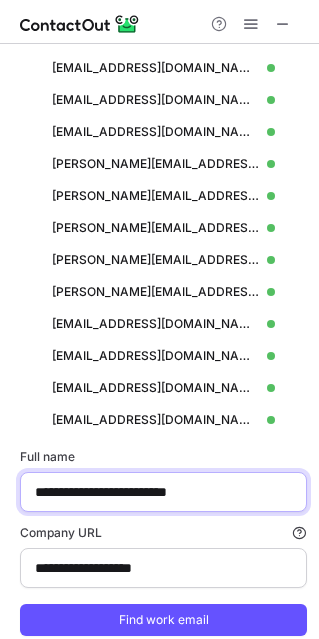 click on "**********" at bounding box center [163, 492] 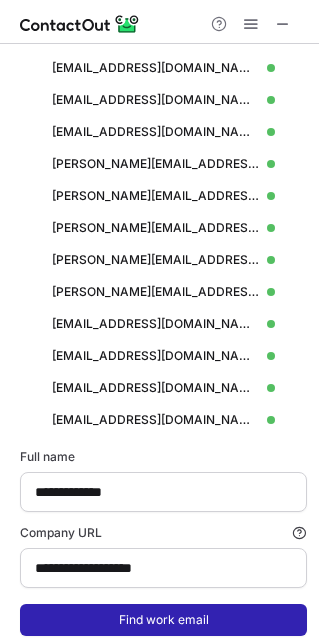 click on "Find work email" at bounding box center [163, 620] 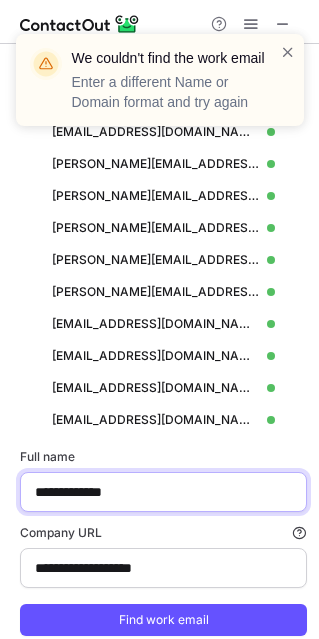 click on "**********" at bounding box center [163, 492] 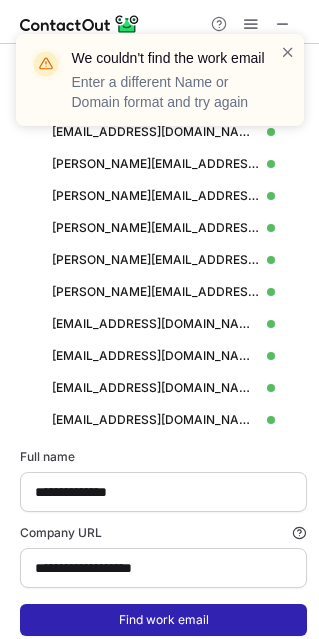 click on "Find work email" at bounding box center (163, 620) 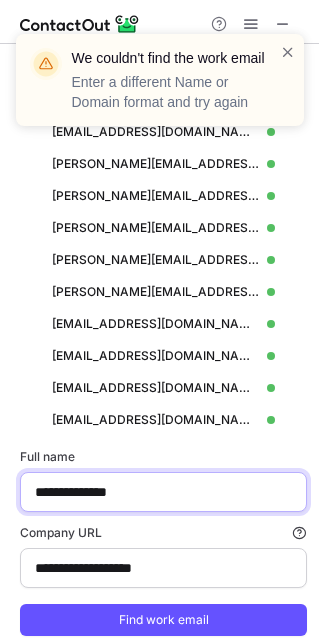 click on "**********" at bounding box center (163, 492) 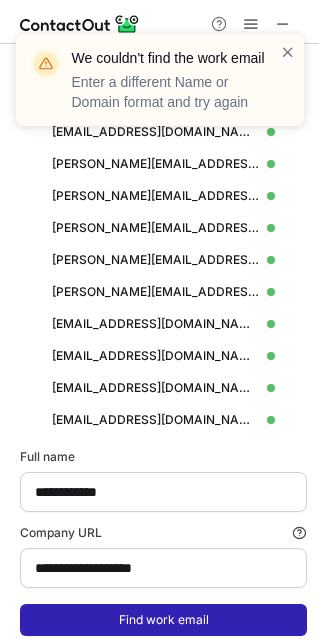 click on "Find work email" at bounding box center [163, 620] 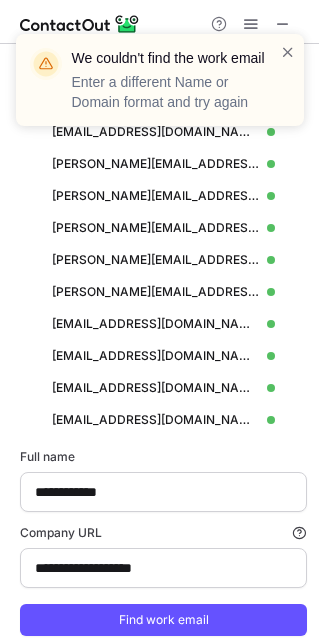click on "Company URL Finding work email will consume 1 credit if a match is found." at bounding box center (163, 533) 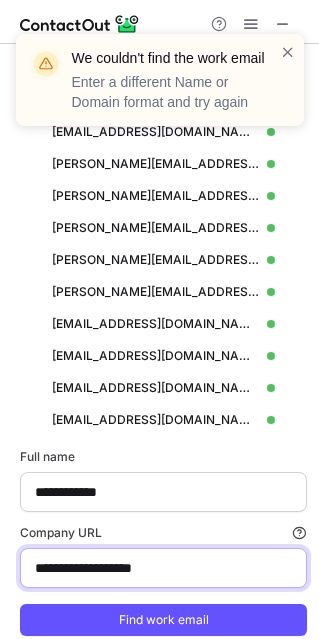 click on "**********" at bounding box center [163, 568] 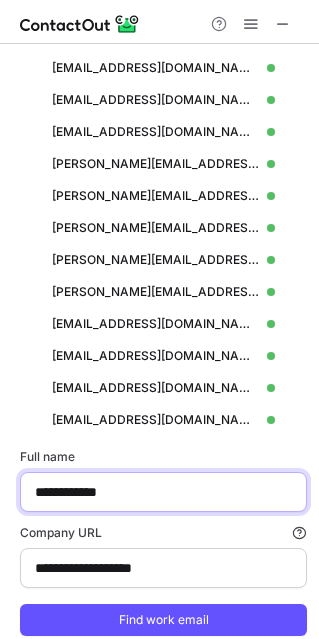 click on "**********" at bounding box center (163, 492) 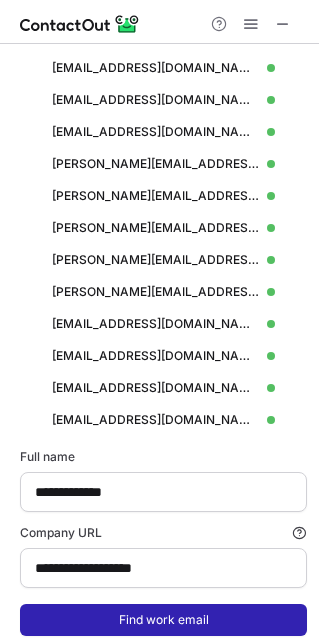 click on "Find work email" at bounding box center [163, 620] 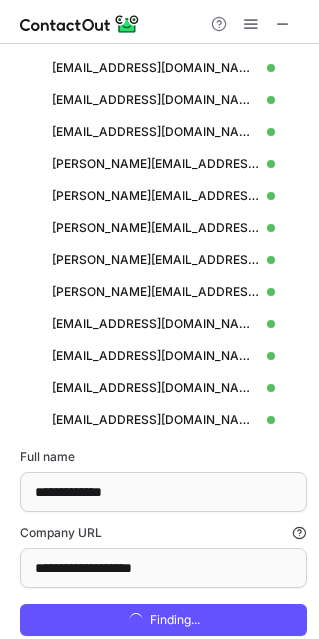 scroll, scrollTop: 9, scrollLeft: 10, axis: both 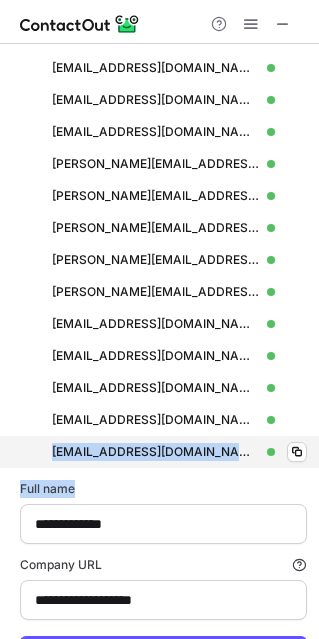 click on "**********" at bounding box center (163, 318) 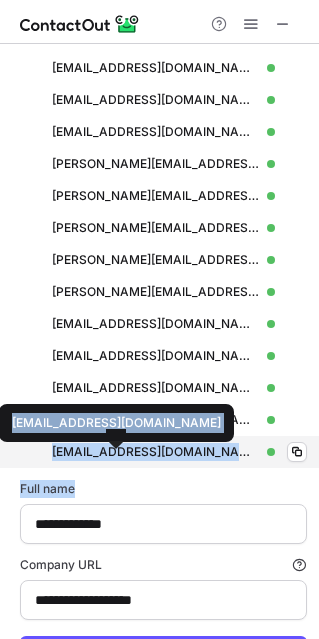 click on "dnamkung@claritypartners.com" at bounding box center [155, 452] 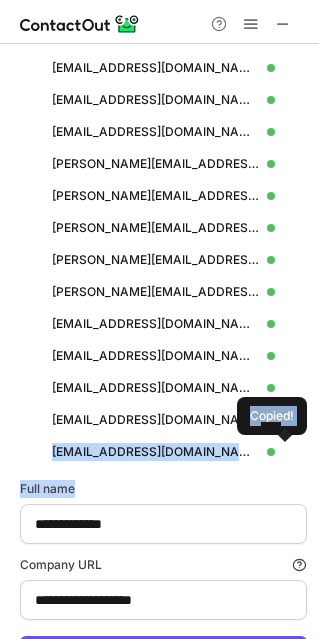 click on "**********" at bounding box center [163, 574] 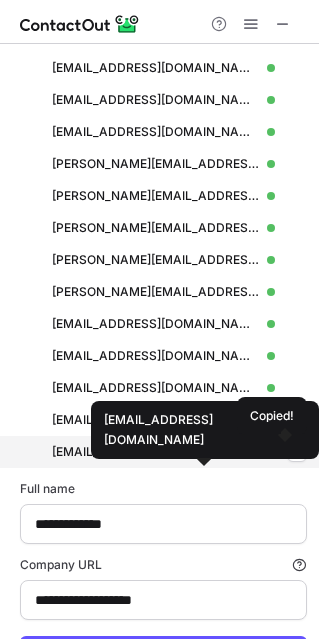 click on "dnamkung@claritypartners.com" at bounding box center (155, 452) 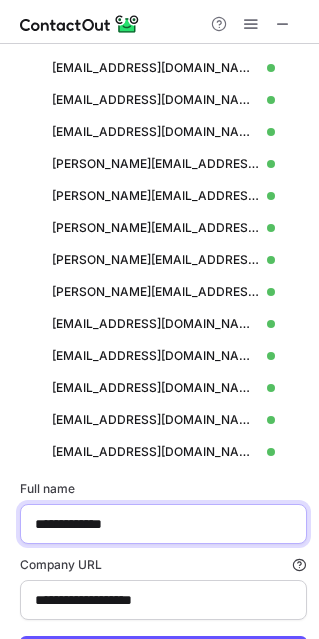 click on "**********" at bounding box center (163, 524) 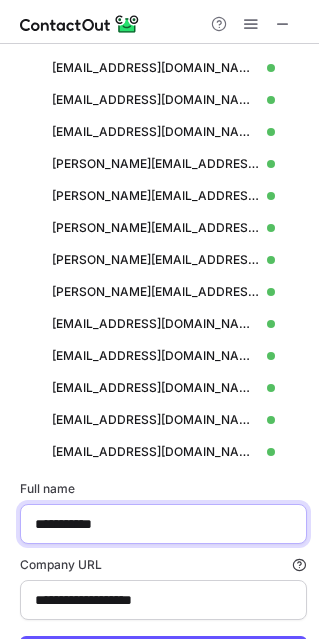 scroll, scrollTop: 595, scrollLeft: 0, axis: vertical 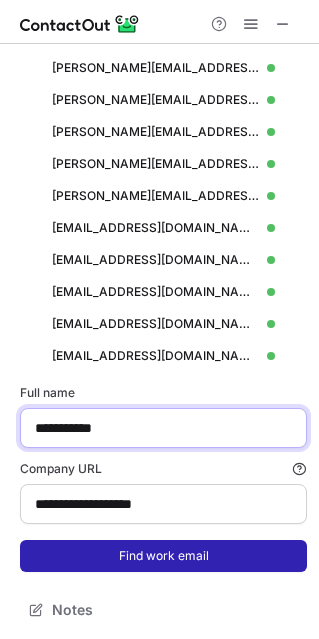 type on "**********" 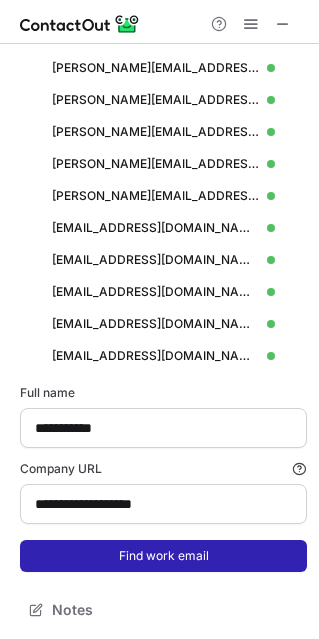 click on "Find work email" at bounding box center (163, 556) 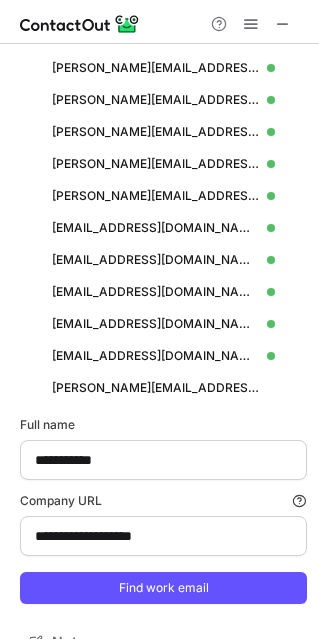 scroll, scrollTop: 9, scrollLeft: 10, axis: both 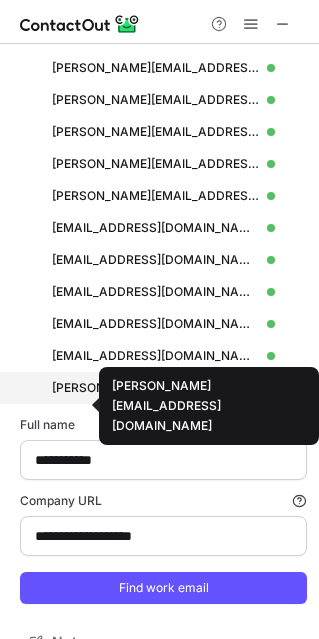 click on "s.fisher@claritypartners.com" at bounding box center (155, 388) 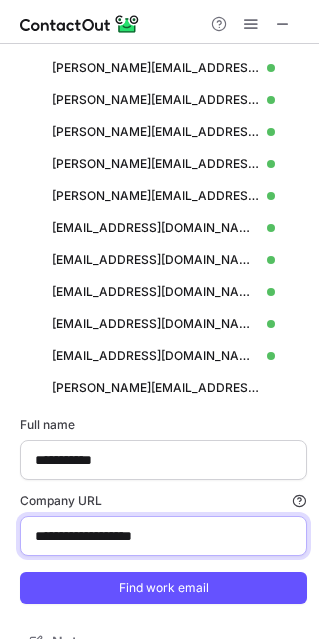 click on "**********" at bounding box center [163, 536] 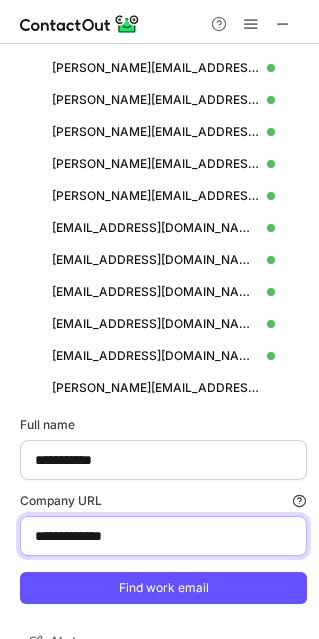 type on "**********" 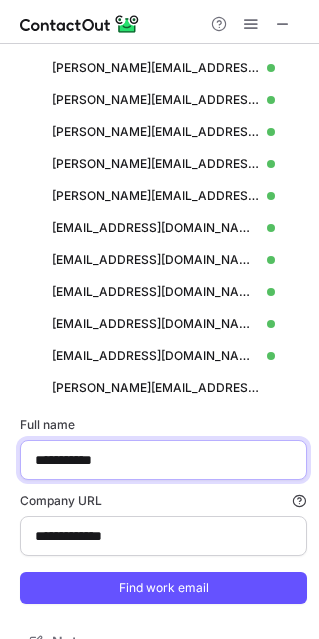 click on "**********" at bounding box center (163, 460) 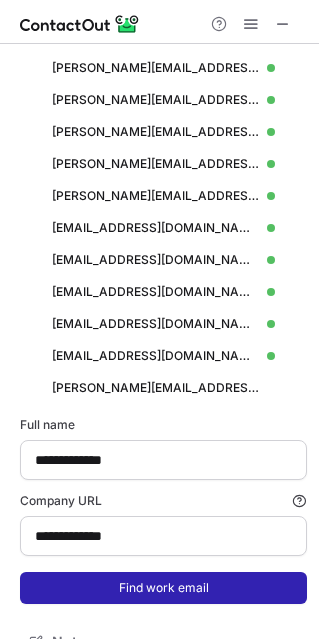 click on "Find work email" at bounding box center [163, 588] 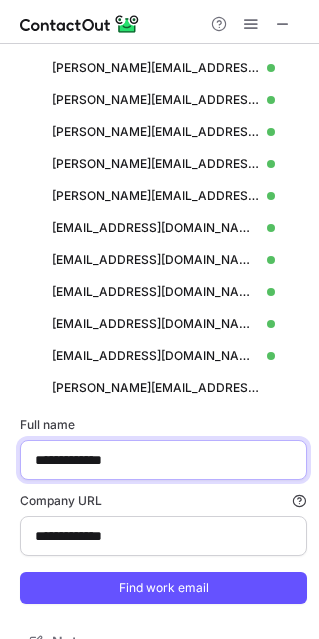 click on "**********" at bounding box center [163, 460] 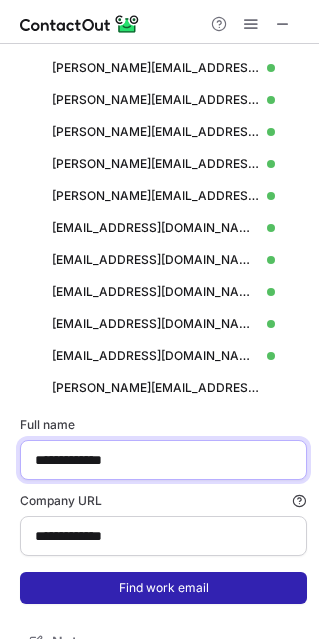 paste 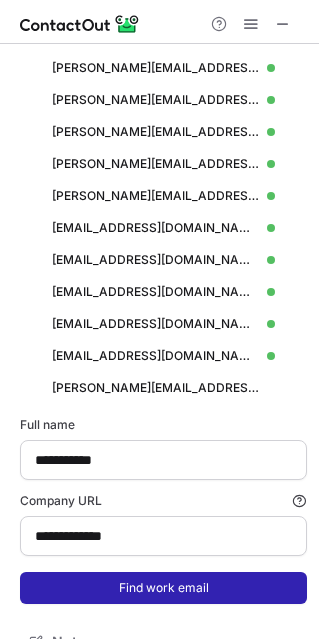 click on "Find work email" at bounding box center (163, 588) 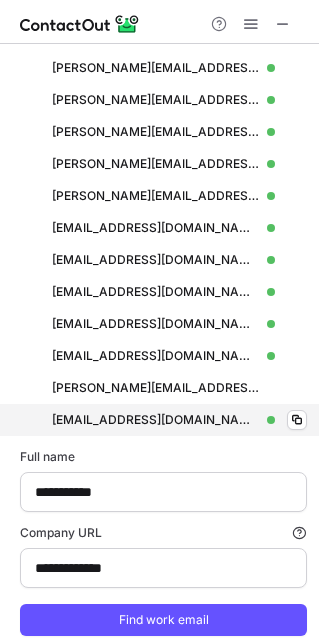 scroll, scrollTop: 10, scrollLeft: 10, axis: both 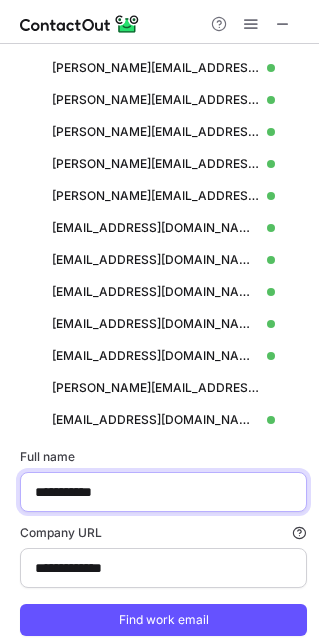 click on "**********" at bounding box center [163, 492] 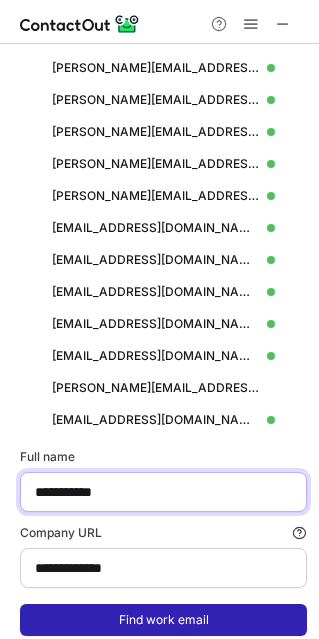 paste 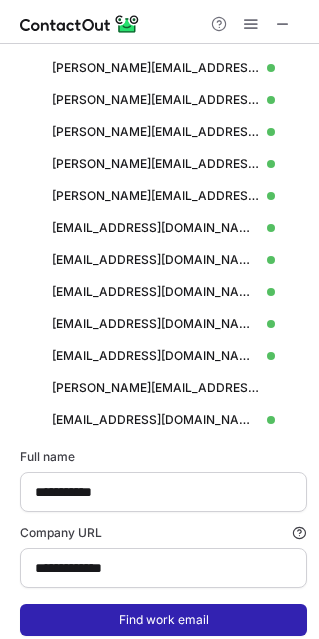 click on "Find work email" at bounding box center [163, 620] 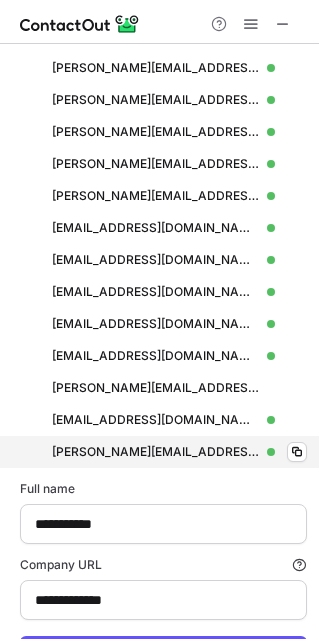 scroll, scrollTop: 9, scrollLeft: 10, axis: both 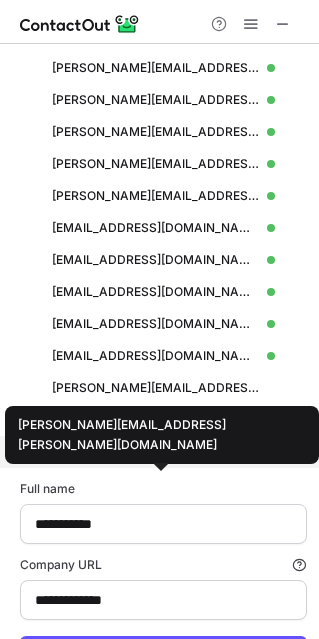 click on "mike.hodges@mindgruve.com" at bounding box center (155, 452) 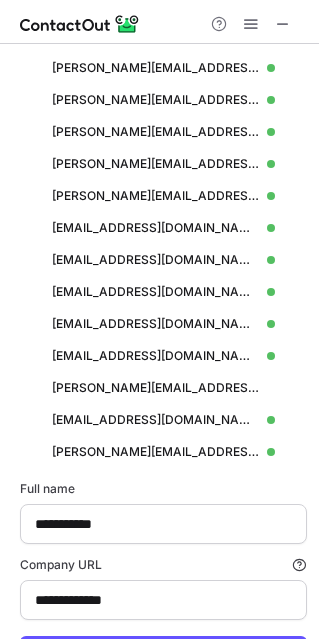 click on "**********" at bounding box center (163, 512) 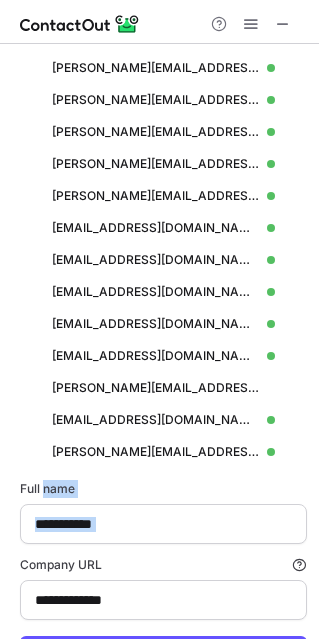 drag, startPoint x: 178, startPoint y: 500, endPoint x: 175, endPoint y: 517, distance: 17.262676 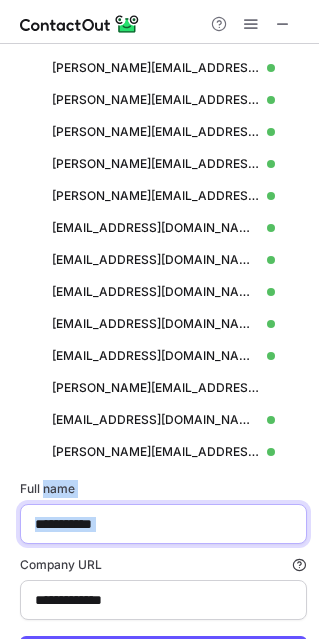 click on "**********" at bounding box center [163, 524] 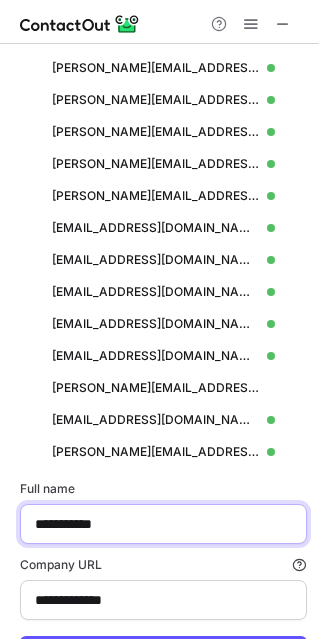 click on "**********" at bounding box center (163, 524) 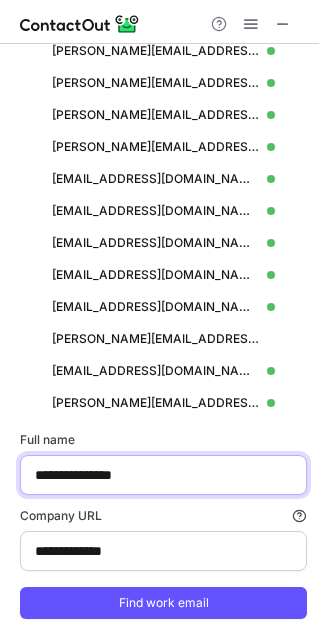 scroll, scrollTop: 691, scrollLeft: 0, axis: vertical 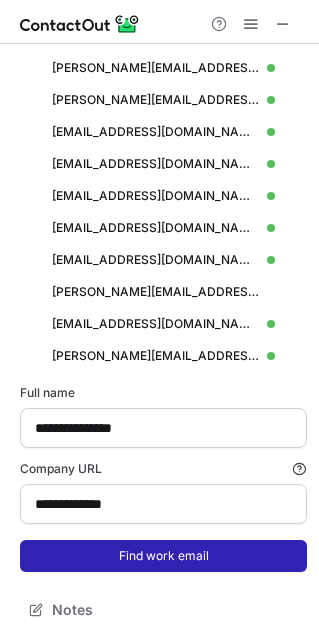 click on "Find work email" at bounding box center (163, 556) 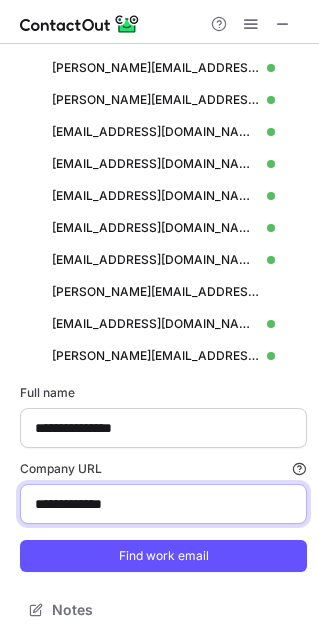 click on "**********" at bounding box center [163, 504] 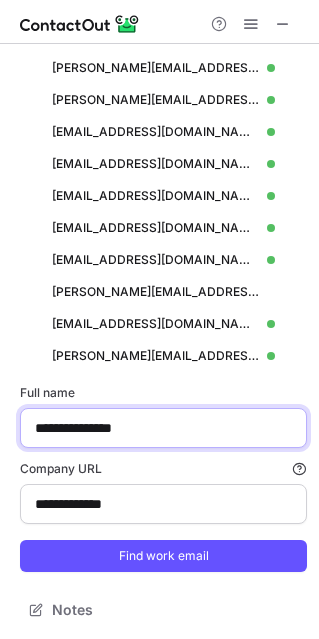 drag, startPoint x: 80, startPoint y: 447, endPoint x: 84, endPoint y: 431, distance: 16.492422 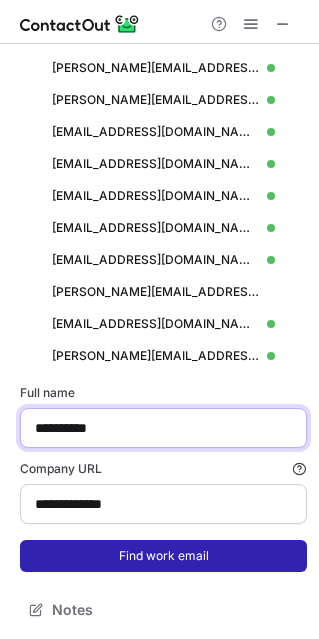 type on "**********" 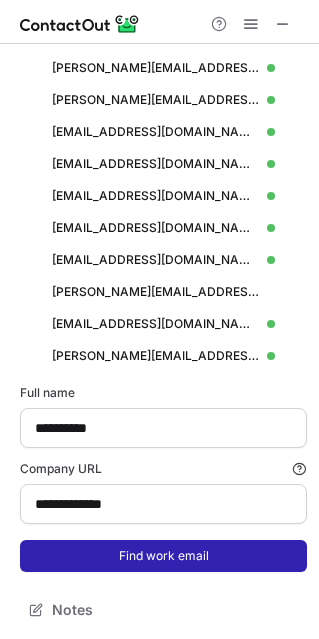 click on "Find work email" at bounding box center (163, 556) 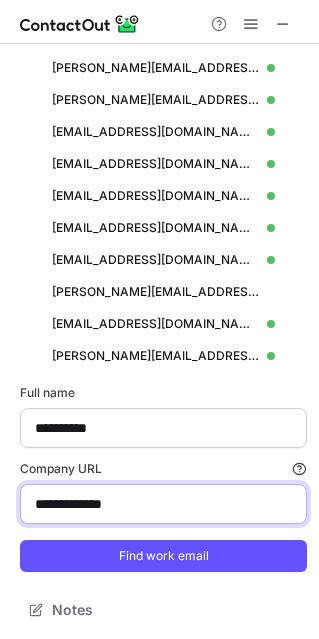 click on "**********" at bounding box center (163, 504) 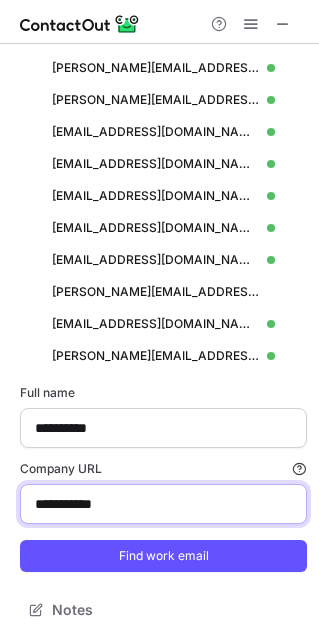 type on "**********" 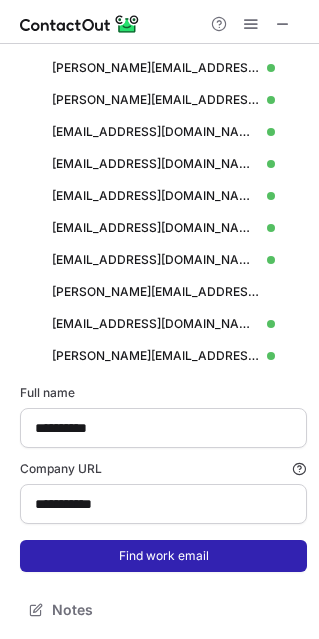 click on "Find work email" at bounding box center [163, 556] 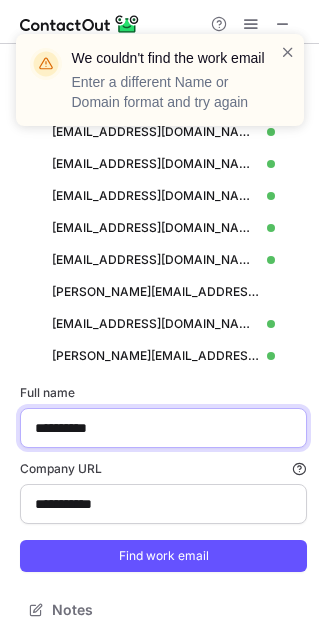 click on "**********" at bounding box center (163, 428) 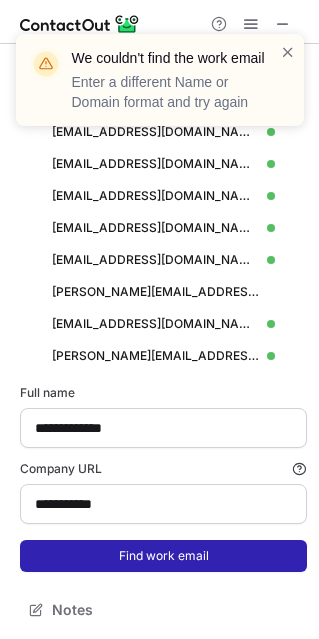 click on "Find work email" at bounding box center (163, 556) 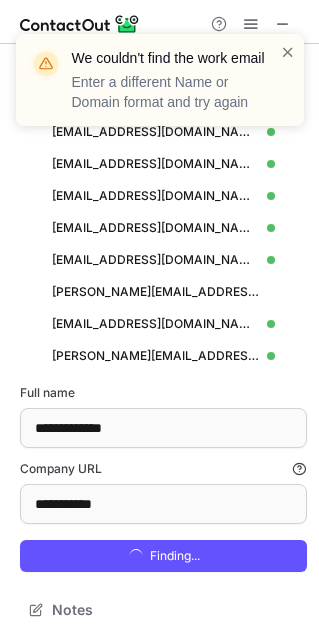 scroll, scrollTop: 10, scrollLeft: 10, axis: both 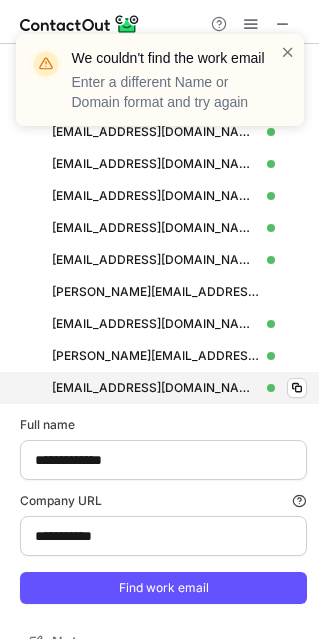 click on "yzargar@baxture.com" at bounding box center (155, 388) 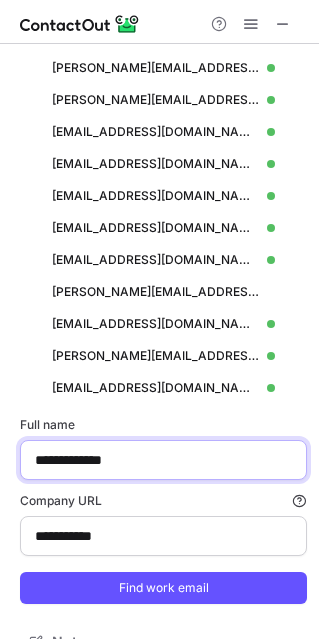 click on "**********" at bounding box center (163, 460) 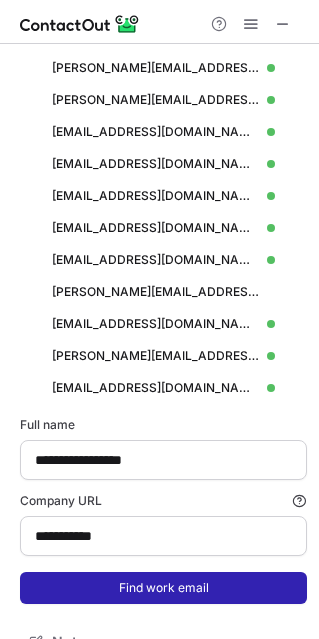 click on "Find work email" at bounding box center (163, 588) 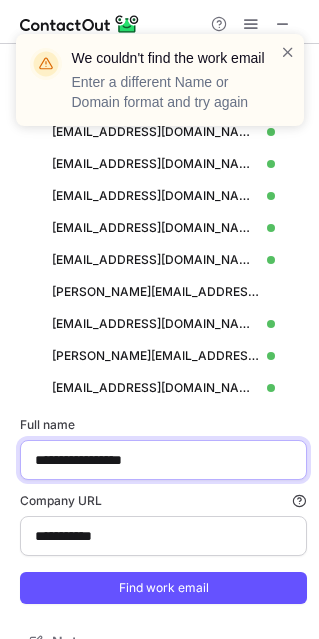 click on "**********" at bounding box center [163, 460] 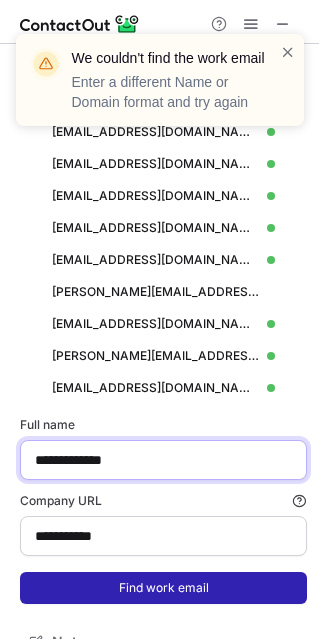 type on "**********" 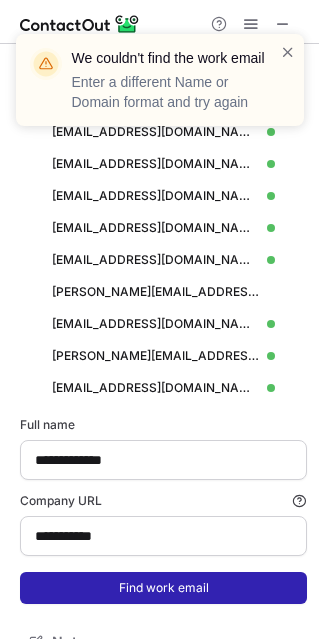click on "Find work email" at bounding box center [163, 588] 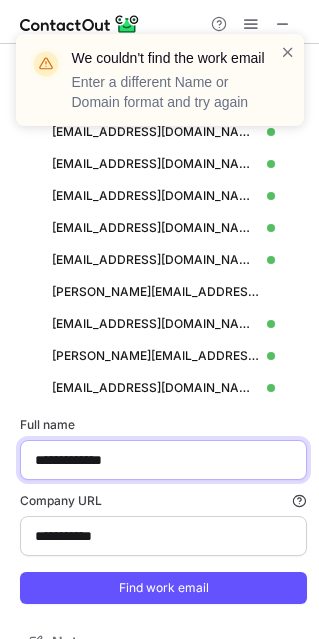 drag, startPoint x: 167, startPoint y: 456, endPoint x: -385, endPoint y: 475, distance: 552.3269 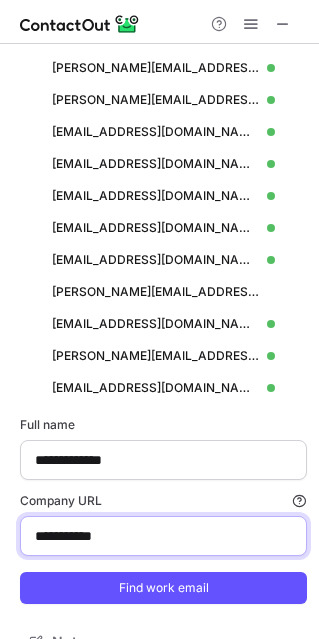 click on "**********" at bounding box center [163, 536] 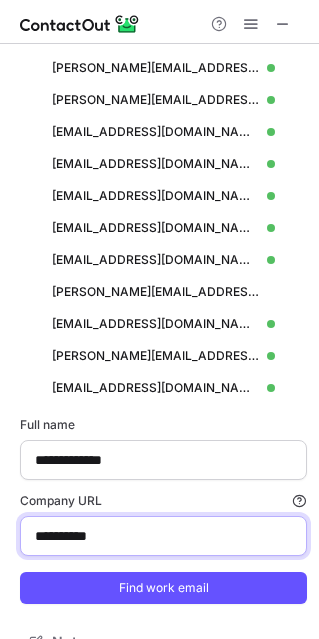 type on "**********" 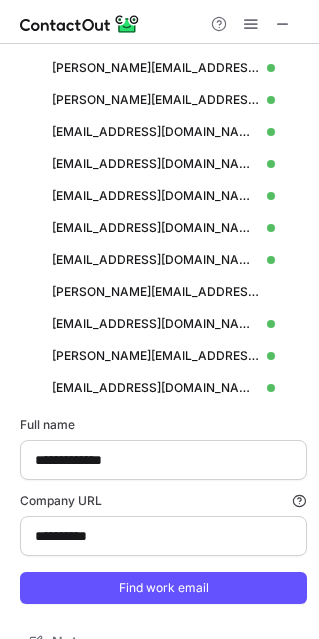 click on "**********" at bounding box center (163, 510) 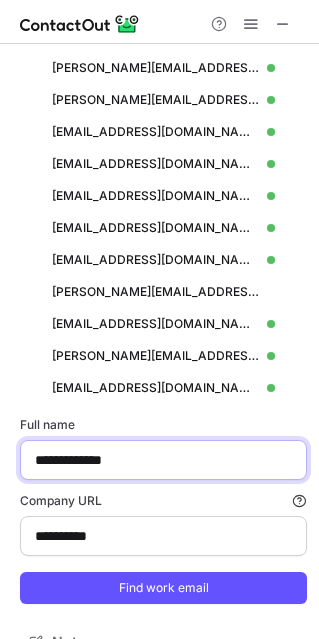 click on "**********" at bounding box center [163, 460] 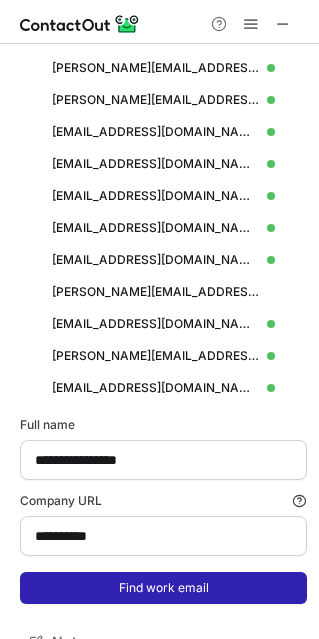 click on "Find work email" at bounding box center [163, 588] 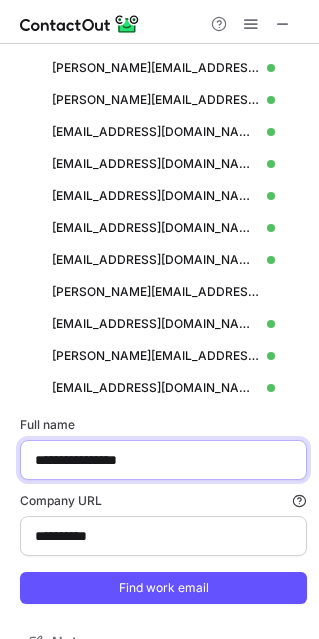 click on "**********" at bounding box center (163, 460) 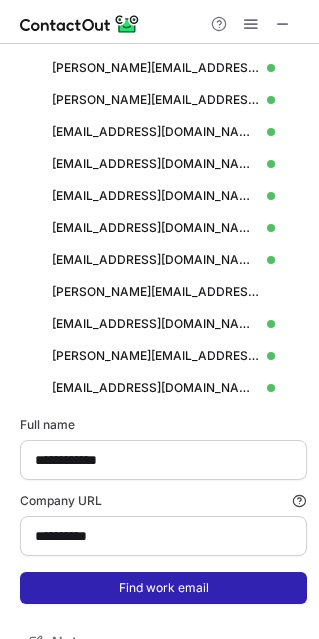 click on "Find work email" at bounding box center [163, 588] 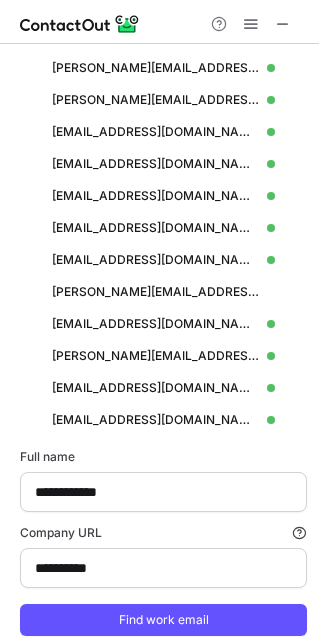 scroll, scrollTop: 9, scrollLeft: 10, axis: both 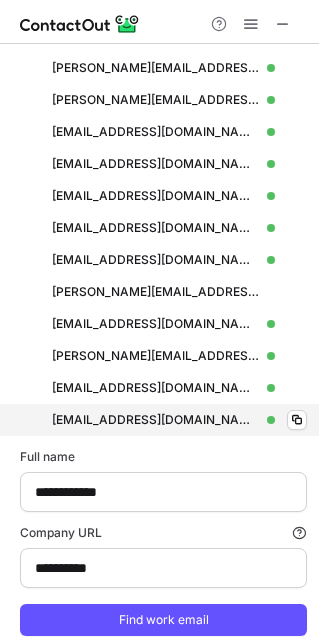 click on "shodges@smxusa.com" at bounding box center [155, 420] 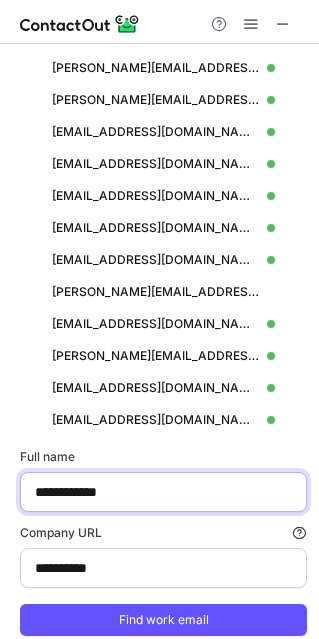 click on "**********" at bounding box center (163, 492) 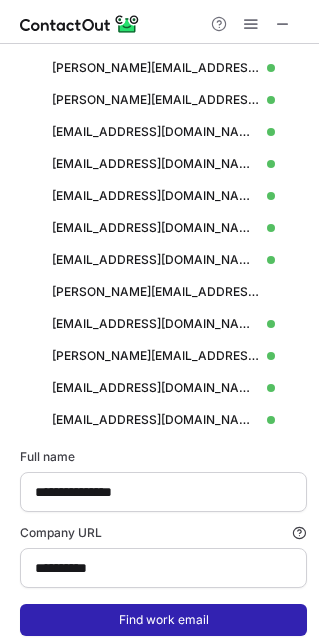 click on "Find work email" at bounding box center (163, 620) 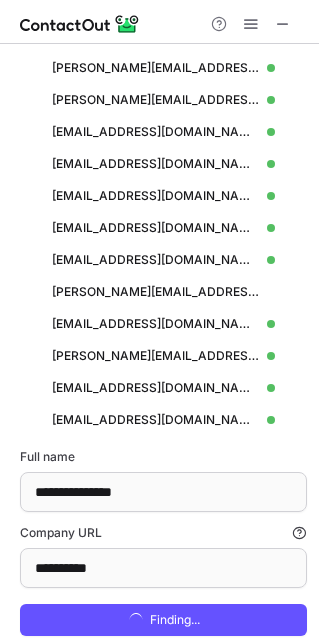 scroll, scrollTop: 9, scrollLeft: 10, axis: both 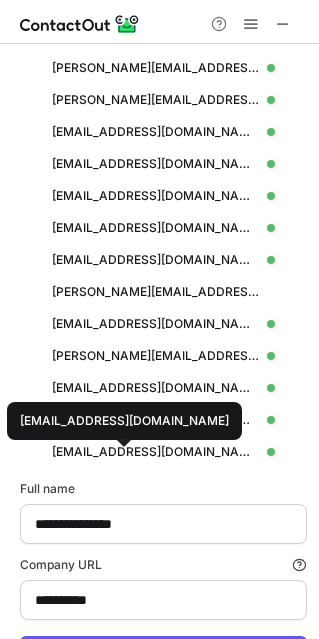 drag, startPoint x: 89, startPoint y: 454, endPoint x: 34, endPoint y: 468, distance: 56.753853 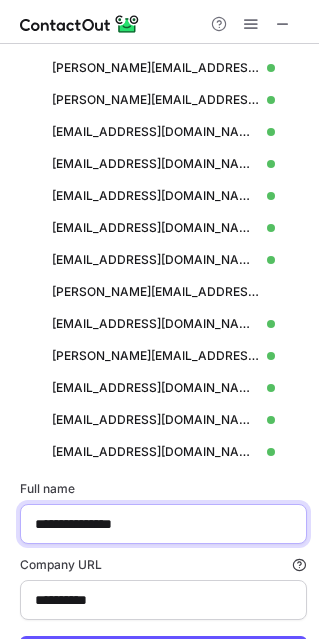 click on "**********" at bounding box center (163, 524) 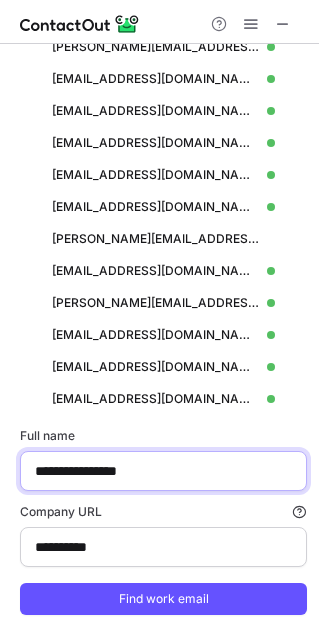 scroll, scrollTop: 787, scrollLeft: 0, axis: vertical 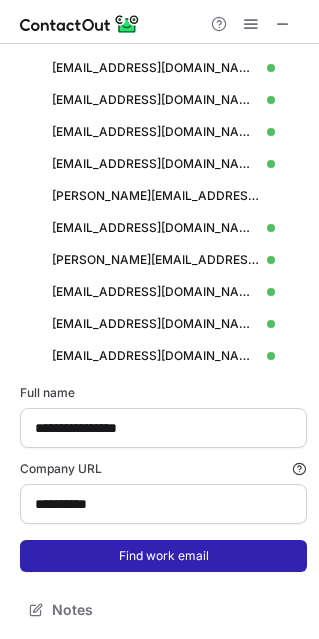 click on "Find work email" at bounding box center [163, 556] 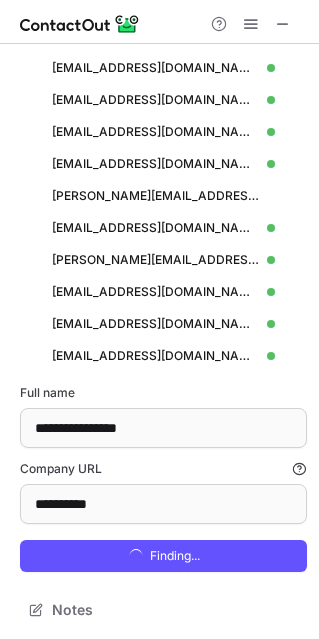 scroll, scrollTop: 10, scrollLeft: 10, axis: both 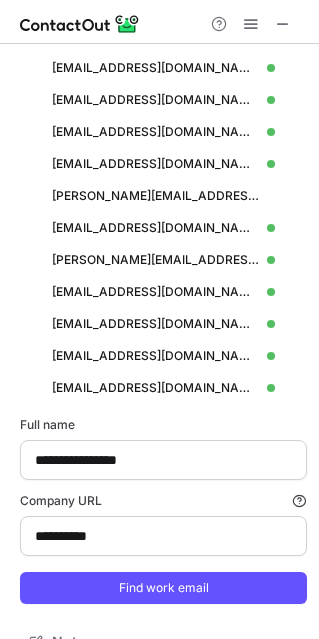 click on "epadilla@smxusa.com epadilla@smxusa.com Verified Copy" at bounding box center [163, 388] 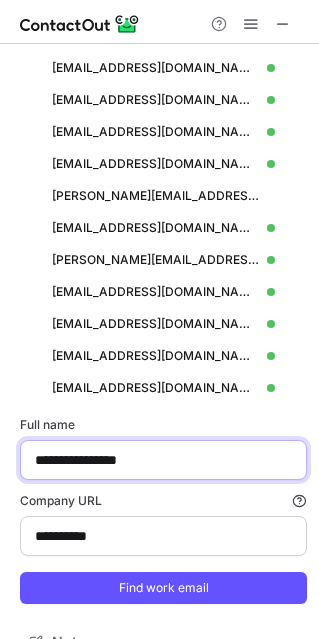 click on "**********" at bounding box center (163, 460) 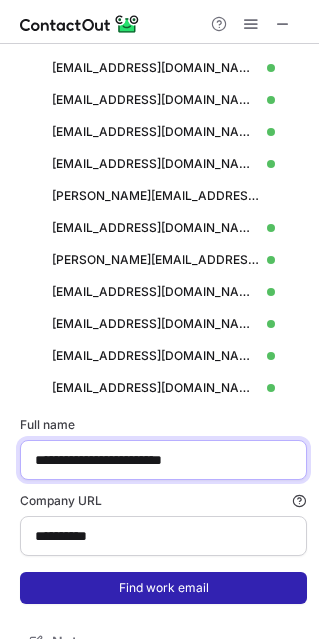 type on "**********" 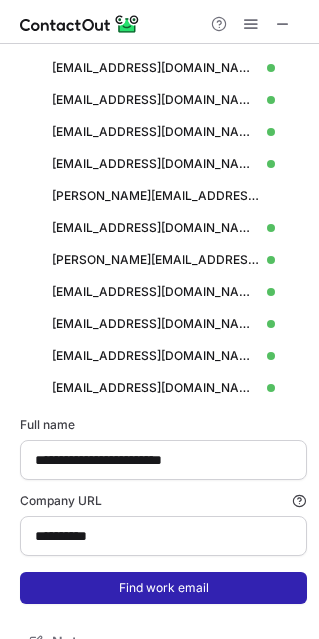 click on "Find work email" at bounding box center [163, 588] 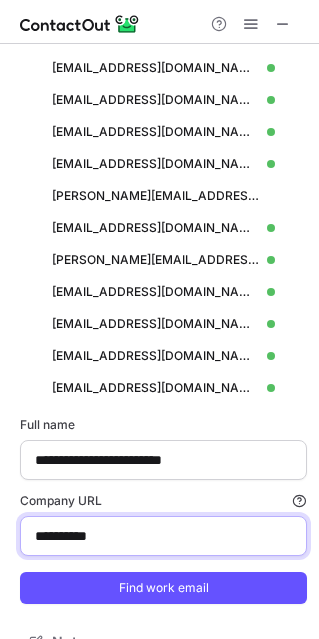 click on "**********" at bounding box center [163, 536] 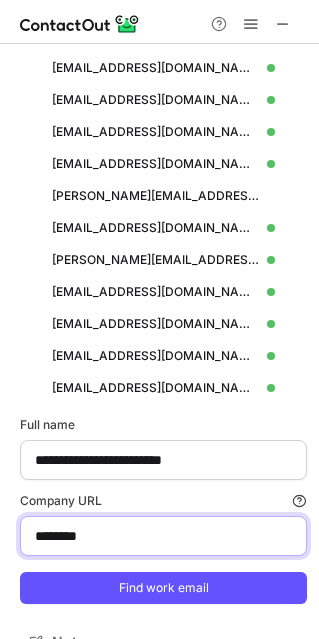 type on "********" 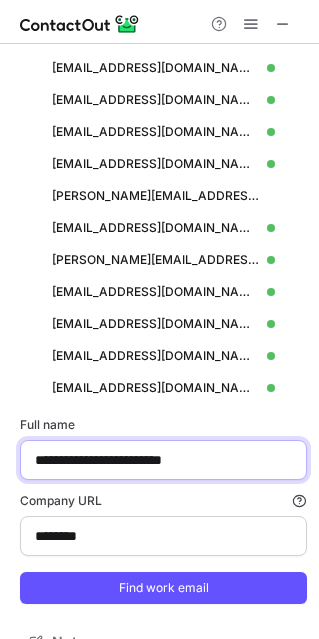 click on "**********" at bounding box center (163, 460) 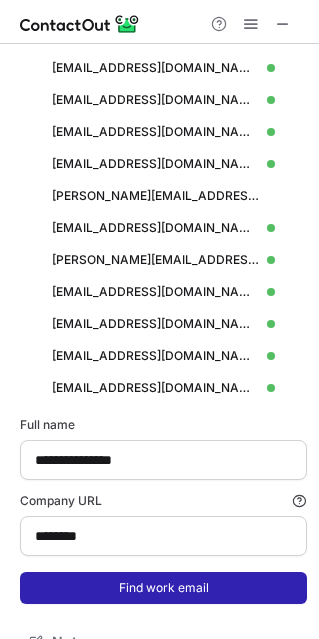 click on "Find work email" at bounding box center (163, 588) 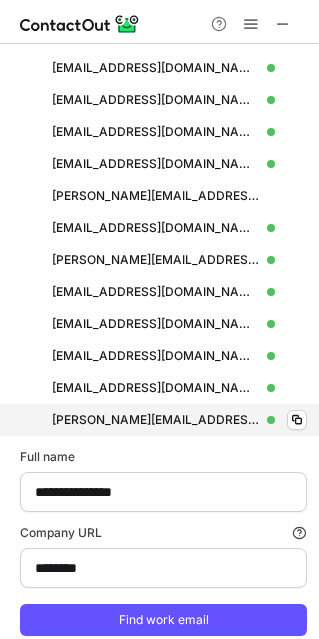 scroll, scrollTop: 9, scrollLeft: 10, axis: both 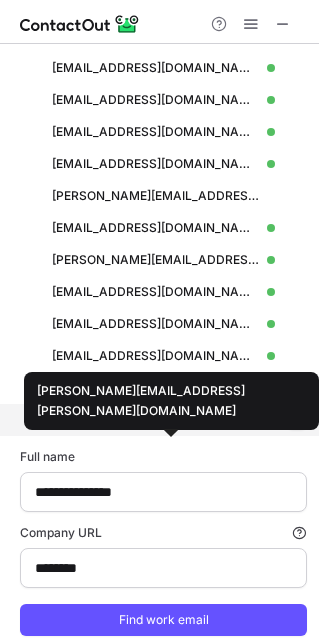 click on "emma.giamartino@cbre.com" at bounding box center (155, 420) 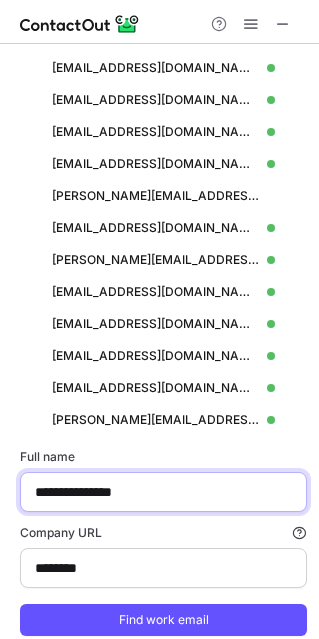 click on "**********" at bounding box center (163, 492) 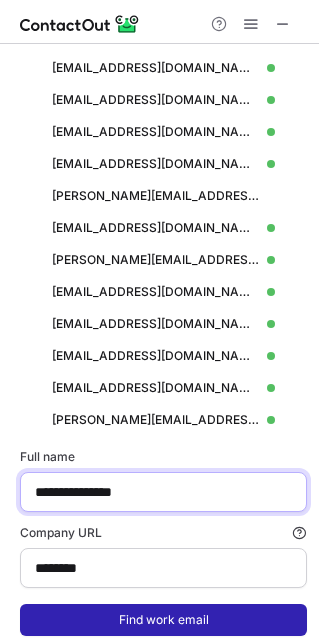 paste on "**" 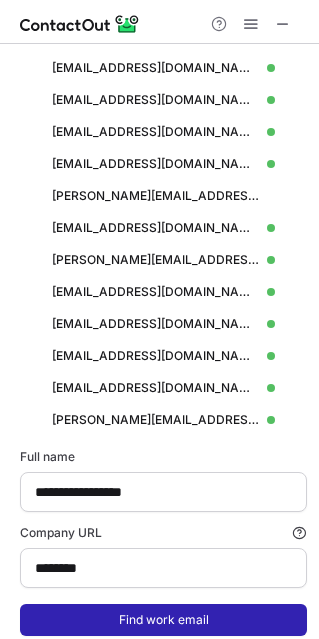 click on "Find work email" at bounding box center (163, 620) 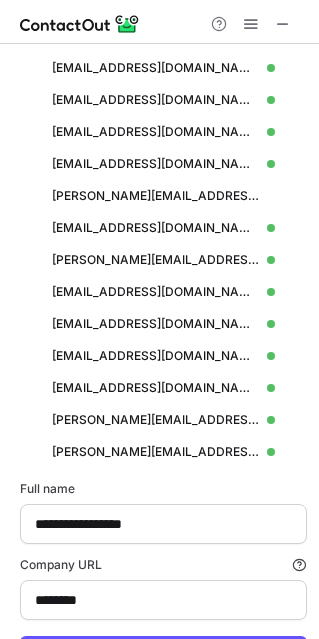 scroll, scrollTop: 10, scrollLeft: 10, axis: both 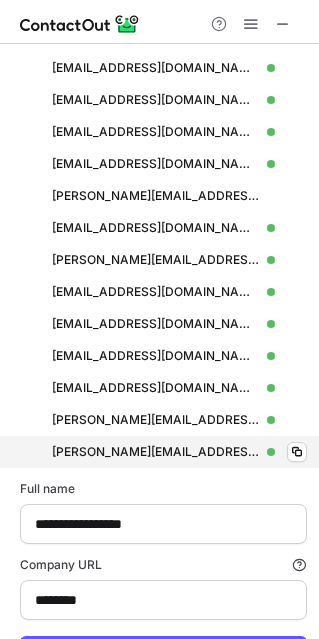 click on "alexey.kazannikov@cbre.com alexey.kazannikov@cbre.com Verified Copy" at bounding box center [163, 452] 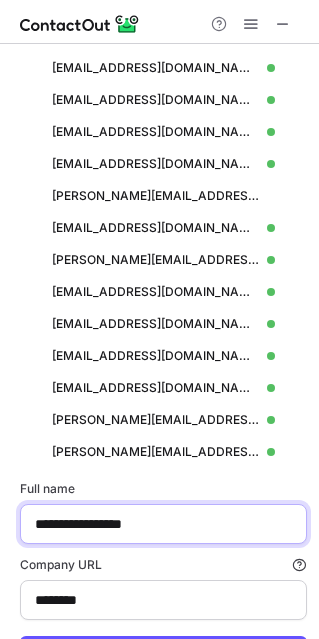click on "**********" at bounding box center [163, 524] 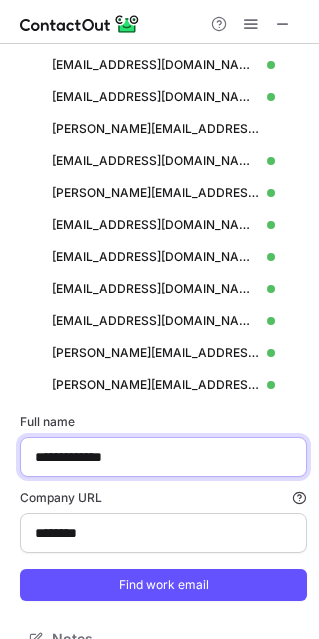 scroll, scrollTop: 883, scrollLeft: 0, axis: vertical 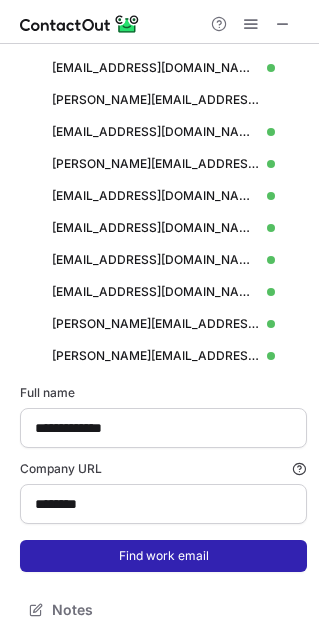 click on "Find work email" at bounding box center [163, 556] 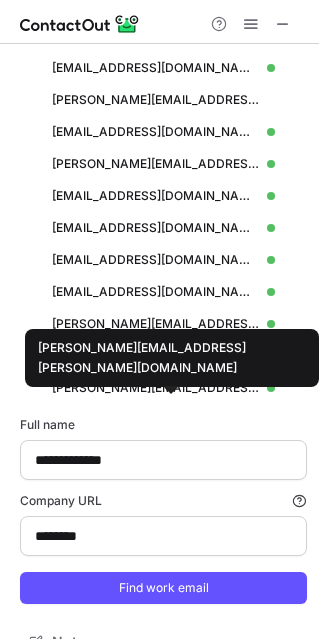 scroll, scrollTop: 10, scrollLeft: 10, axis: both 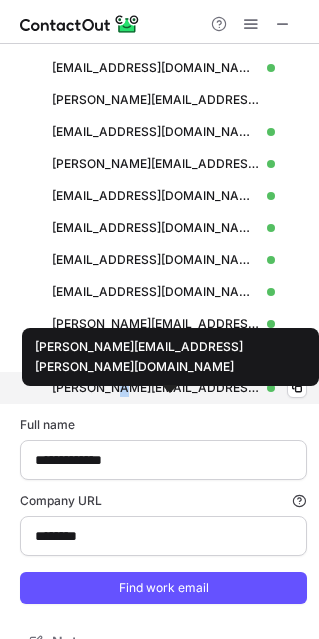 drag, startPoint x: 118, startPoint y: 404, endPoint x: 111, endPoint y: 380, distance: 25 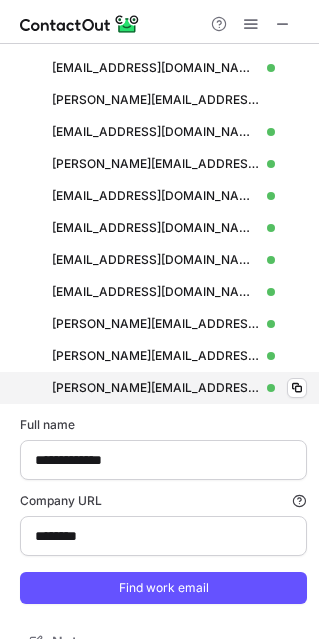 click on "david.mercado@cbre.com david.mercado@cbre.com Verified Copy" at bounding box center (163, 388) 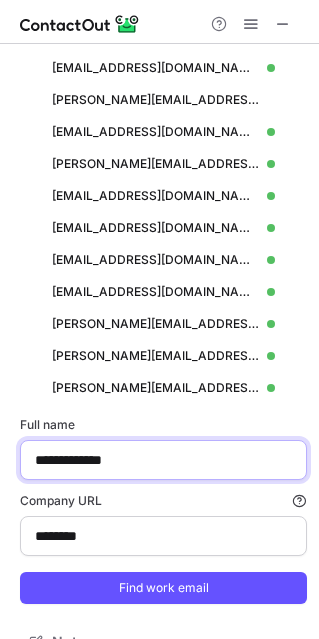 click on "**********" at bounding box center [163, 460] 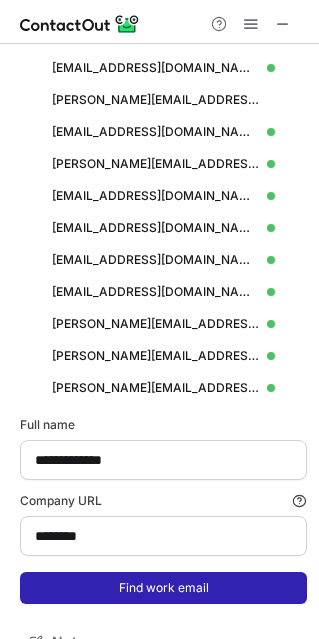 click on "Find work email" at bounding box center (163, 588) 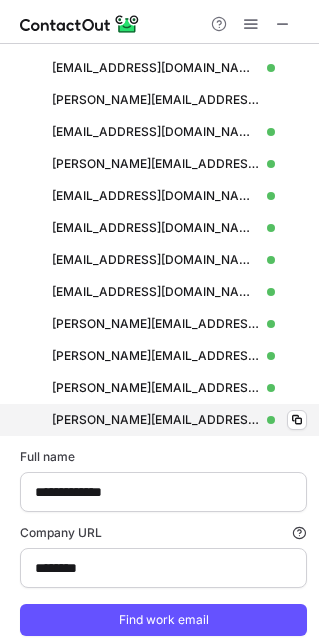 scroll, scrollTop: 9, scrollLeft: 10, axis: both 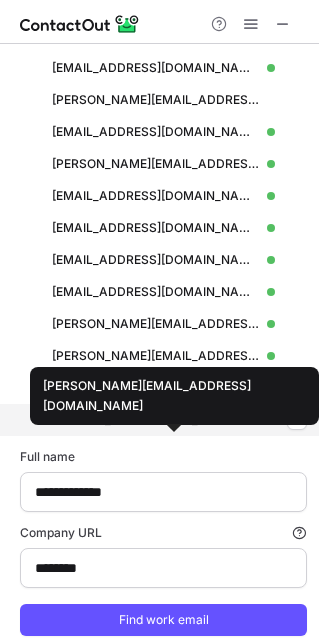 click on "sonal.kaushik@cbre.com" at bounding box center (155, 420) 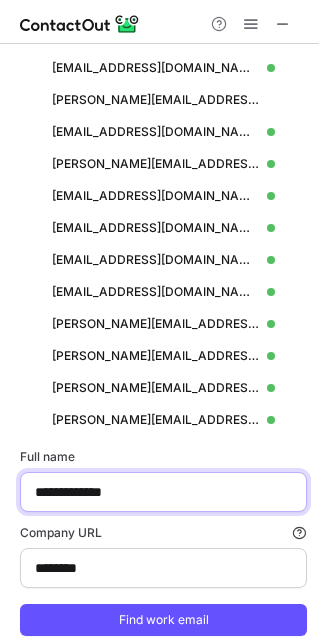 click on "**********" at bounding box center (163, 492) 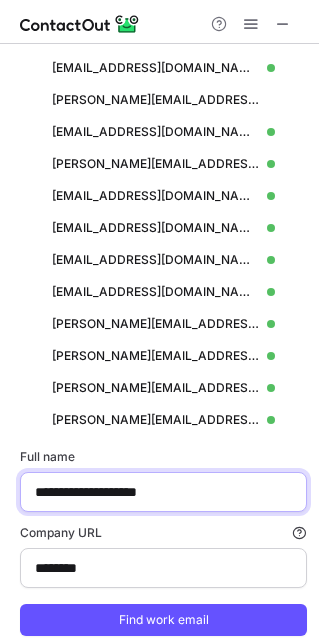 click on "**********" at bounding box center (163, 492) 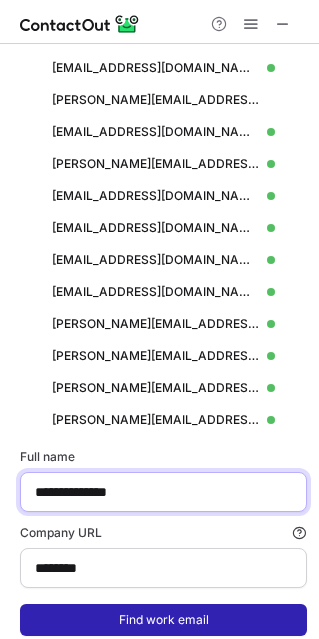 type on "**********" 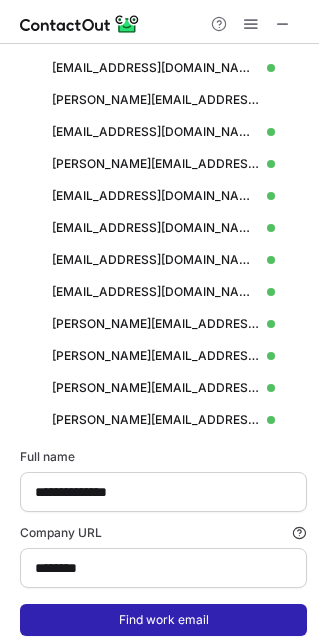click on "Find work email" at bounding box center (163, 620) 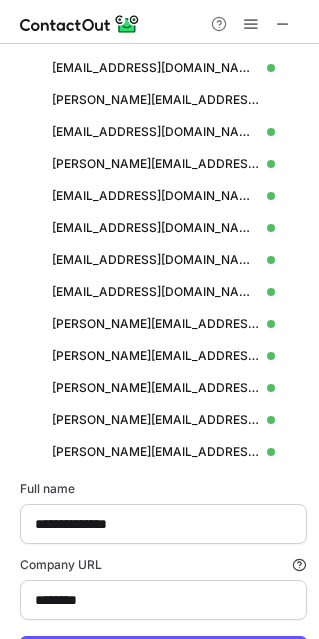 scroll, scrollTop: 10, scrollLeft: 10, axis: both 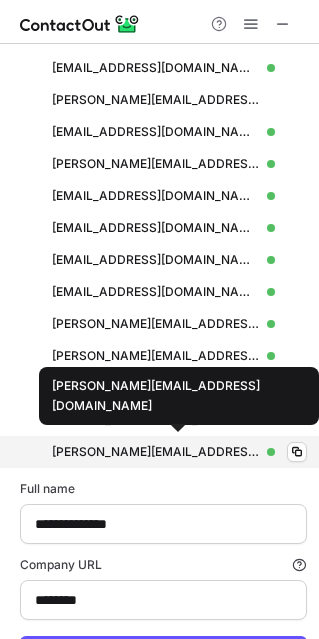 drag, startPoint x: 124, startPoint y: 419, endPoint x: 124, endPoint y: 434, distance: 15 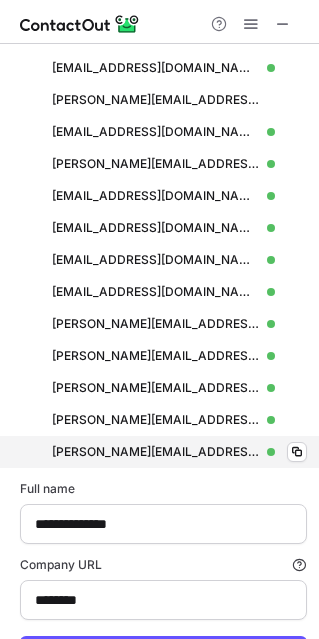 click on "ernest.pasutto@cbre.com ernest.pasutto@cbre.com Verified Copy" at bounding box center [163, 452] 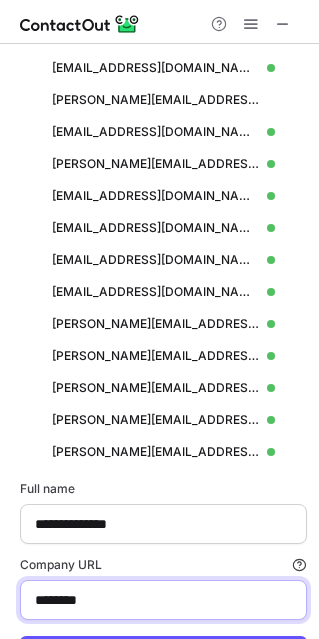 click on "********" at bounding box center [163, 600] 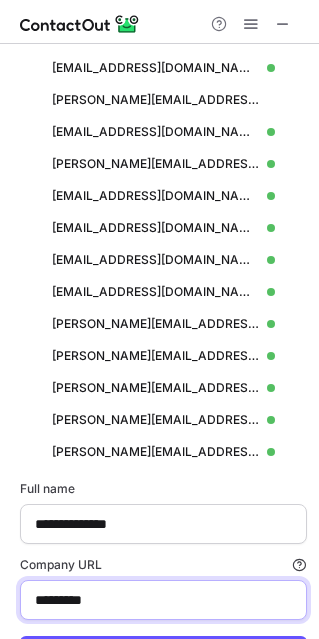 type on "*********" 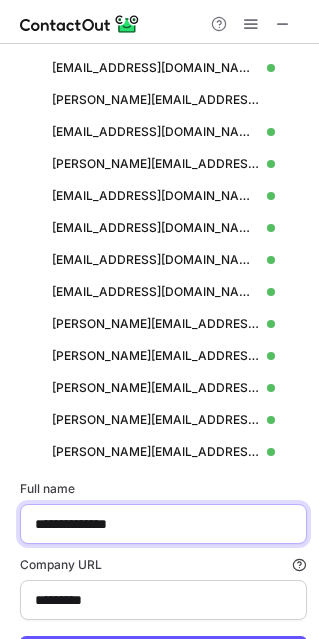 click on "**********" at bounding box center [163, 524] 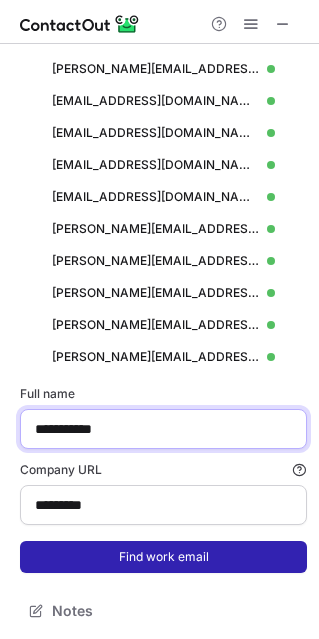 scroll, scrollTop: 979, scrollLeft: 0, axis: vertical 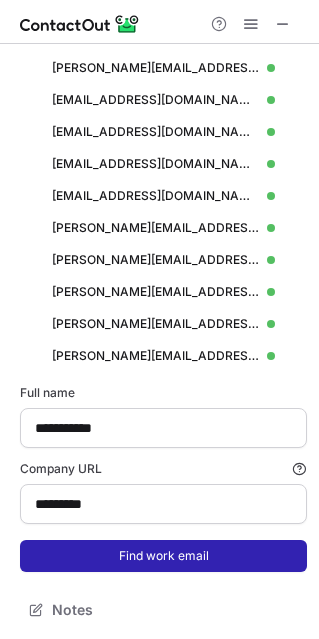 click on "Find work email" at bounding box center (163, 556) 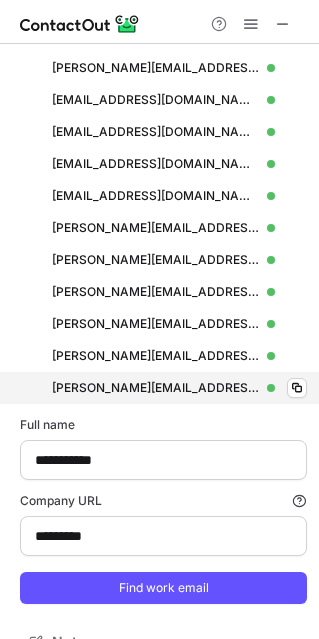 scroll, scrollTop: 9, scrollLeft: 10, axis: both 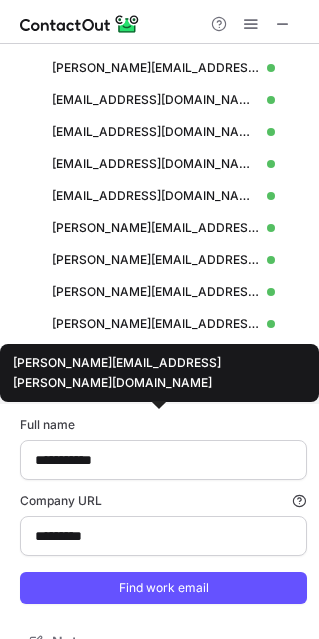 click on "tom.jackson@rsmus.com" at bounding box center [155, 388] 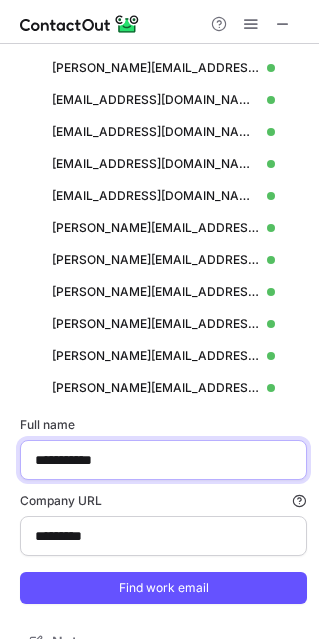 click on "**********" at bounding box center (163, 460) 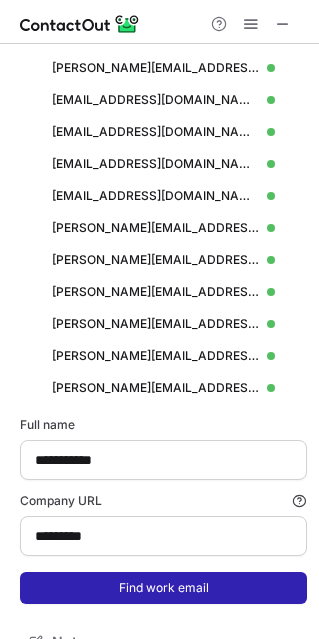 click on "**********" at bounding box center (163, 510) 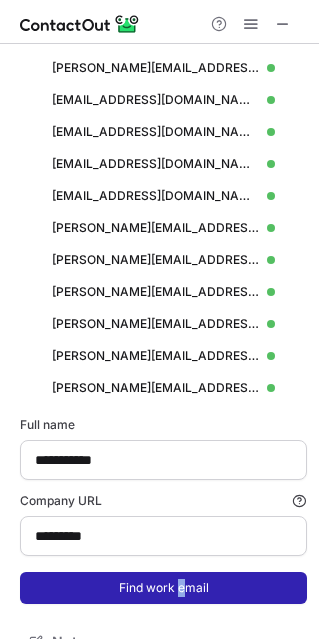 click on "Find work email" at bounding box center (163, 588) 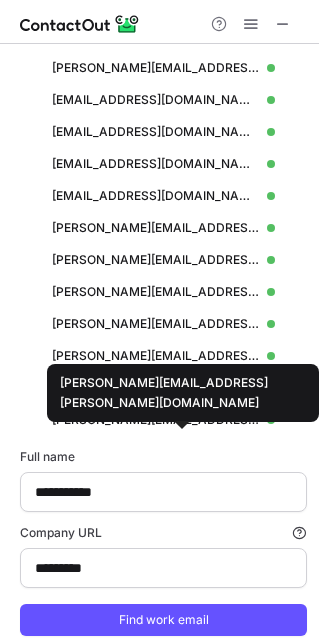 scroll, scrollTop: 10, scrollLeft: 10, axis: both 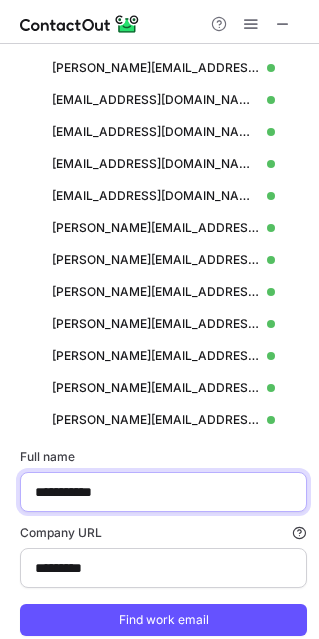 click on "**********" at bounding box center (163, 492) 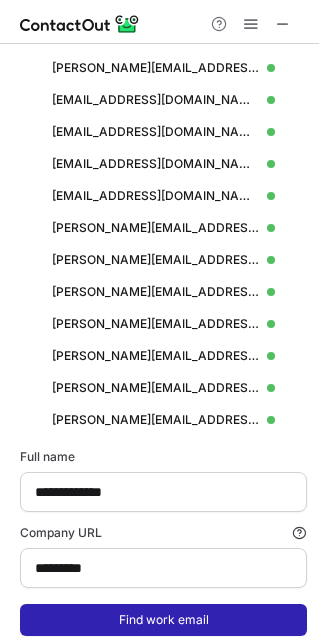 drag, startPoint x: 148, startPoint y: 612, endPoint x: 116, endPoint y: 541, distance: 77.87811 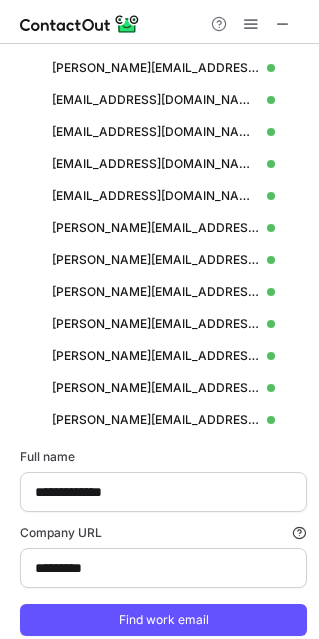 click on "Find work email" at bounding box center [163, 620] 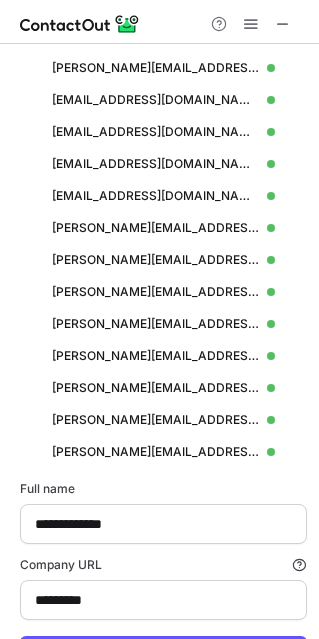 scroll, scrollTop: 10, scrollLeft: 10, axis: both 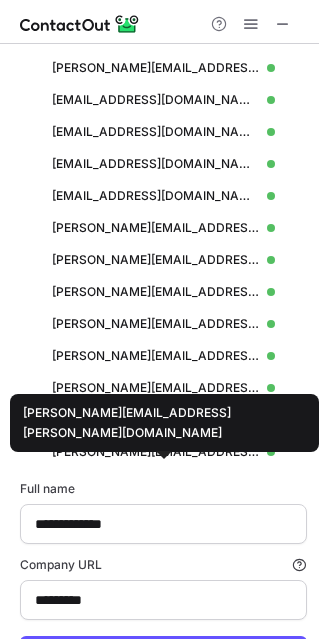 click on "david.brunori@rsmus.com" at bounding box center (155, 452) 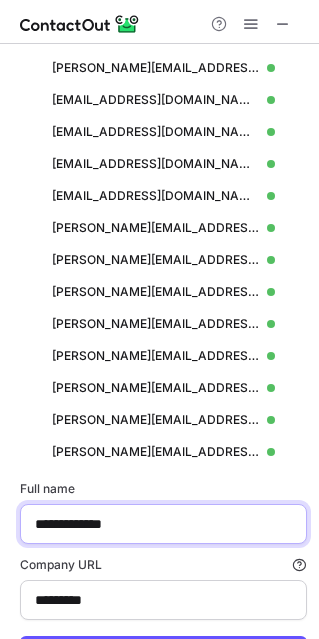 click on "**********" at bounding box center (163, 524) 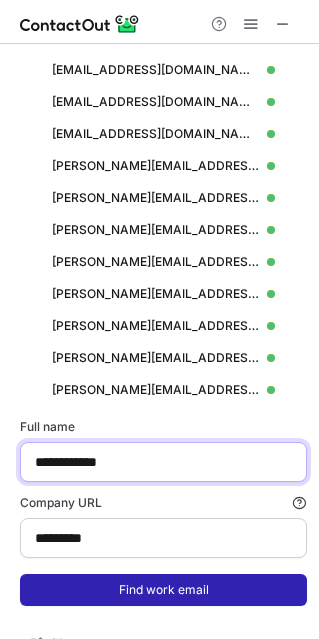 scroll, scrollTop: 1075, scrollLeft: 0, axis: vertical 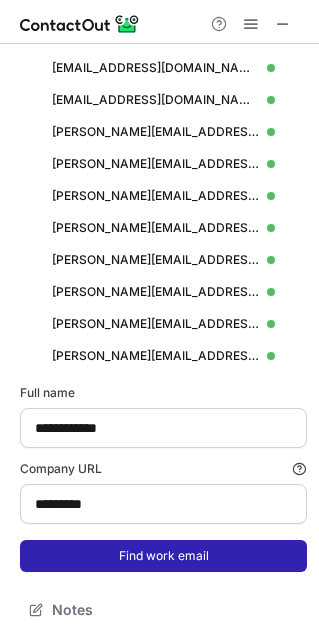 click on "Find work email" at bounding box center [163, 556] 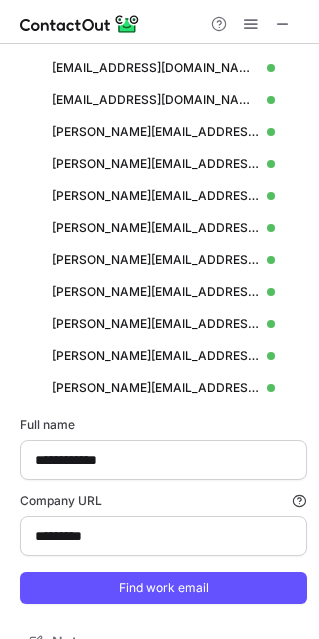 scroll, scrollTop: 9, scrollLeft: 10, axis: both 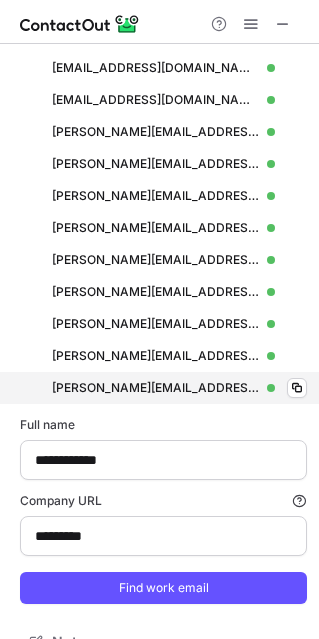 click on "brian.becker@rsmus.com brian.becker@rsmus.com Verified Copy" at bounding box center [163, 388] 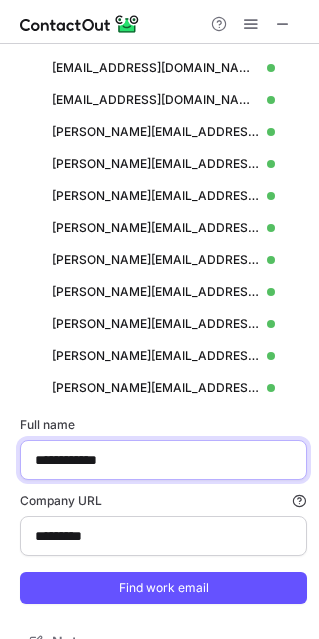 click on "**********" at bounding box center [163, 460] 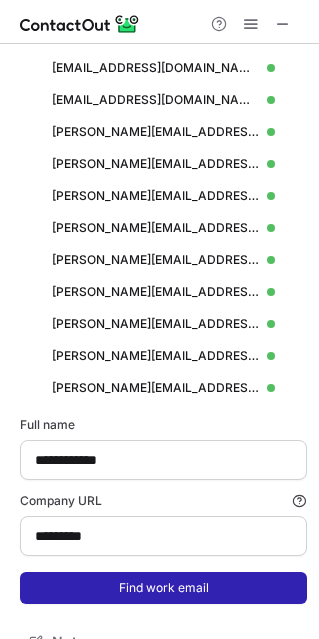 click on "Find work email" at bounding box center [163, 588] 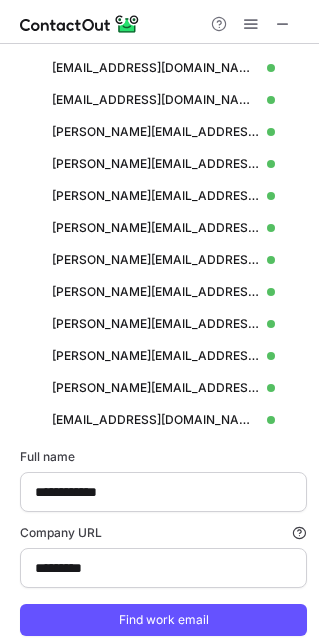 scroll, scrollTop: 10, scrollLeft: 10, axis: both 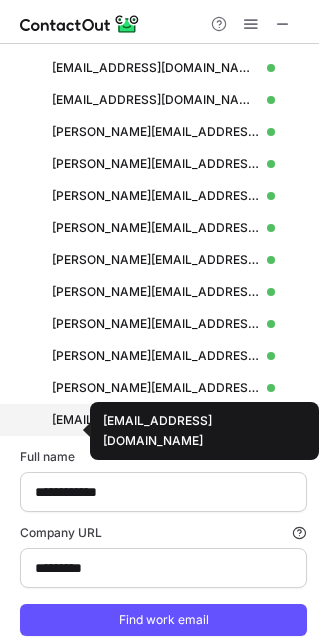 click on "piyush.vasan@rsmus.com" at bounding box center (155, 420) 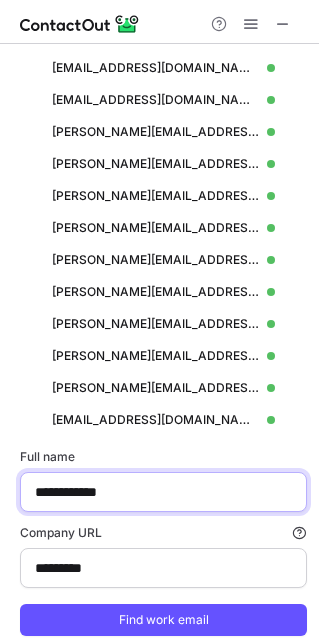 click on "**********" at bounding box center (163, 492) 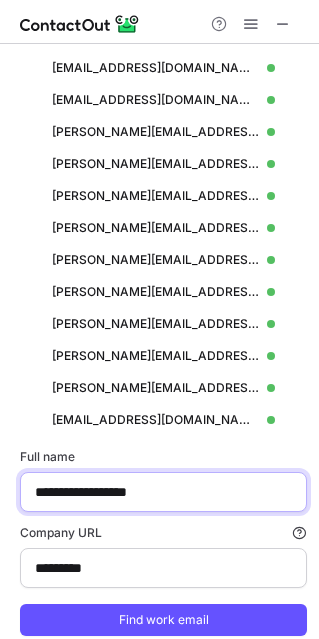 click on "**********" at bounding box center (163, 492) 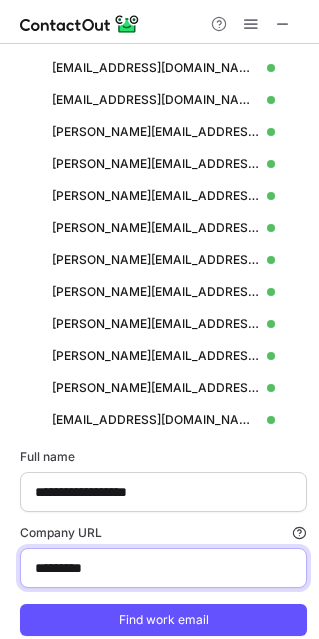 click on "*********" at bounding box center [163, 568] 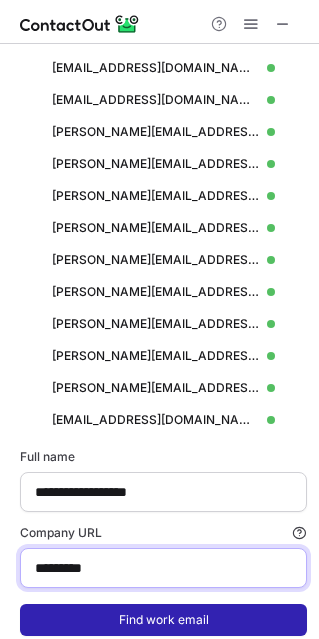 type on "*********" 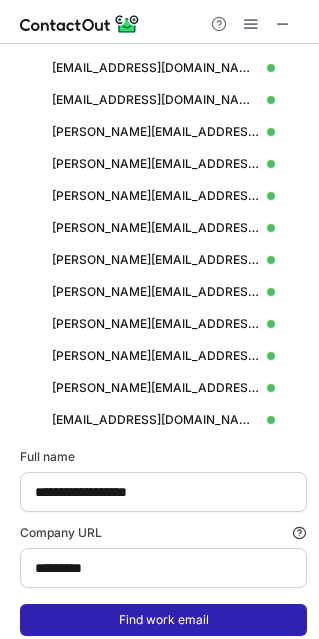click on "Find work email" at bounding box center (163, 620) 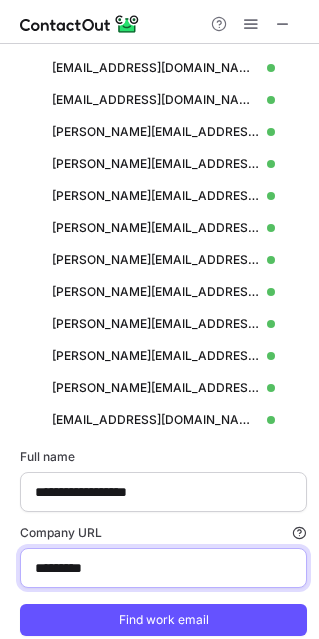 click on "*********" at bounding box center (163, 568) 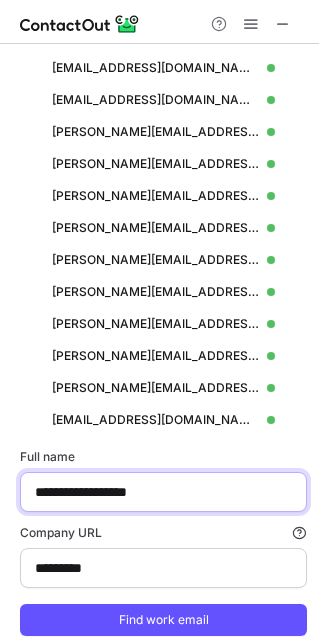 click on "**********" at bounding box center [163, 492] 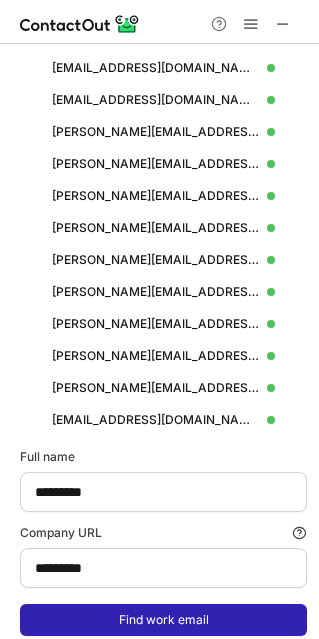click on "Find work email" at bounding box center (163, 620) 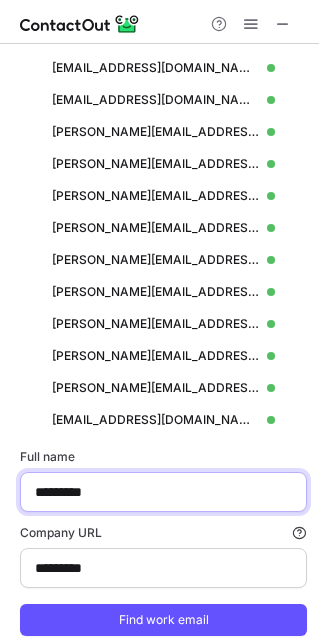 click on "*********" at bounding box center (163, 492) 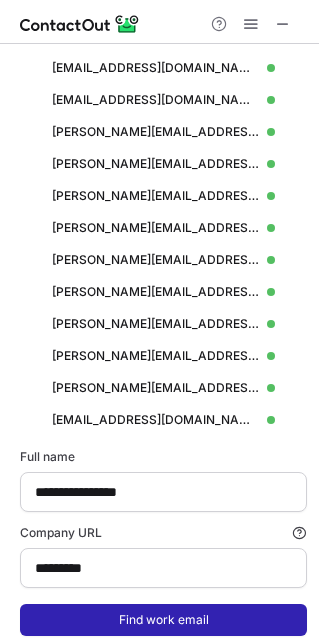 click on "Find work email" at bounding box center (163, 620) 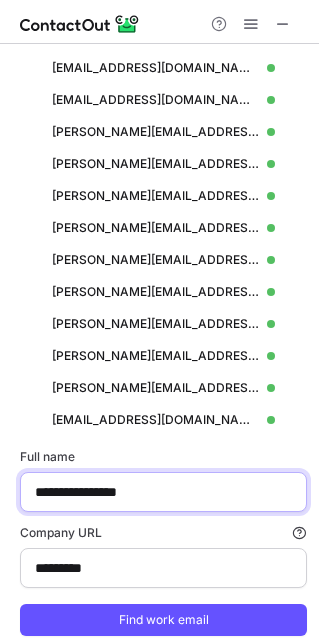 click on "**********" at bounding box center [163, 492] 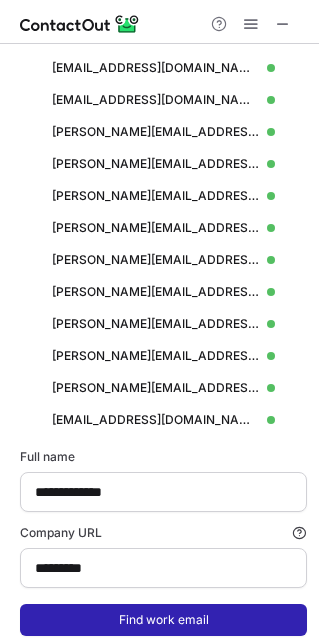 click on "Find work email" at bounding box center (163, 620) 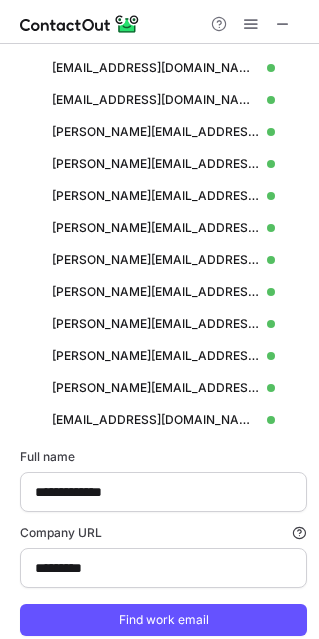 click on "**********" at bounding box center (163, 542) 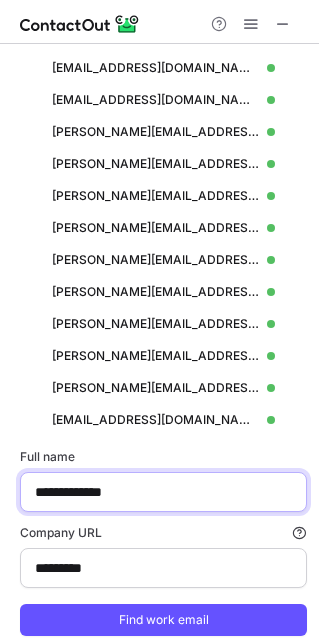 drag, startPoint x: 137, startPoint y: 508, endPoint x: 136, endPoint y: 491, distance: 17.029387 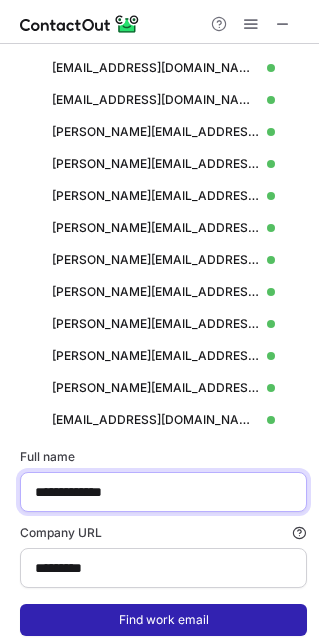 paste 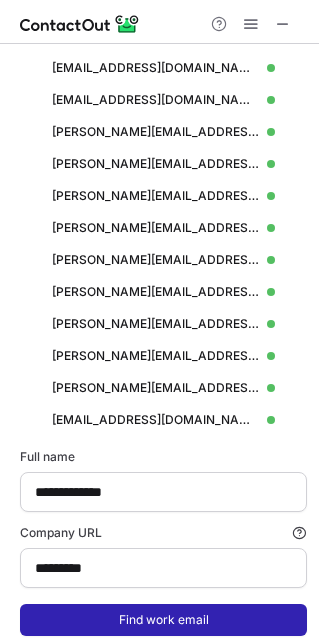 click on "Find work email" at bounding box center (163, 620) 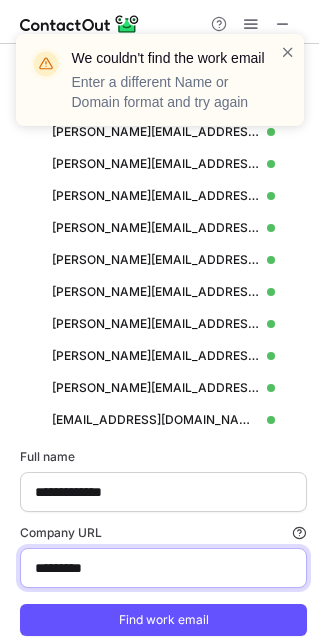 click on "*********" at bounding box center (163, 568) 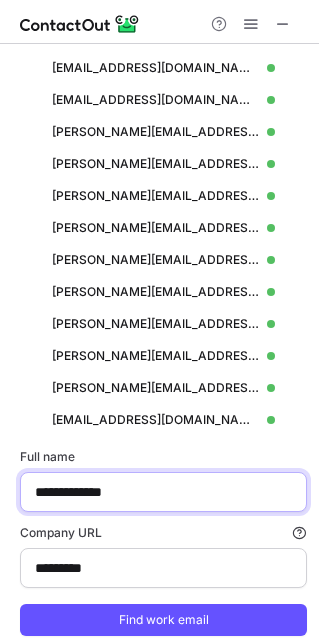click on "**********" at bounding box center (163, 492) 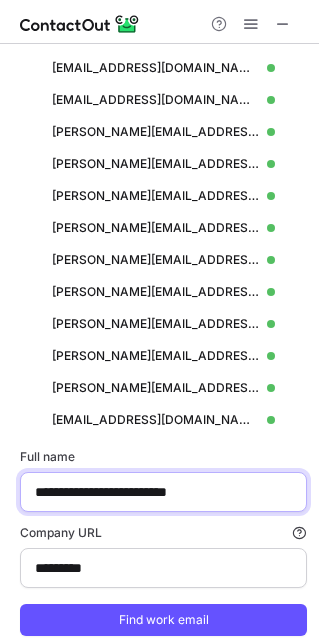 type on "**********" 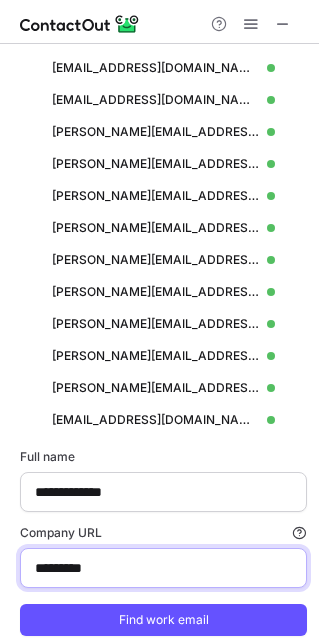 click on "*********" at bounding box center (163, 568) 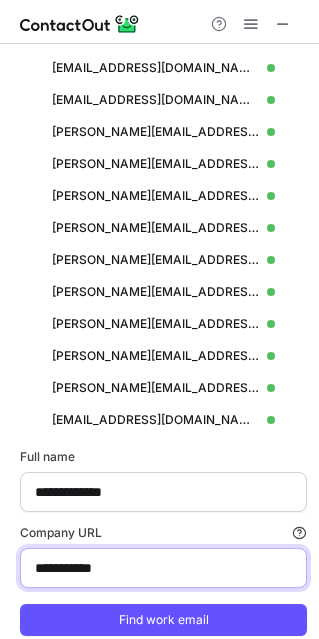 type on "**********" 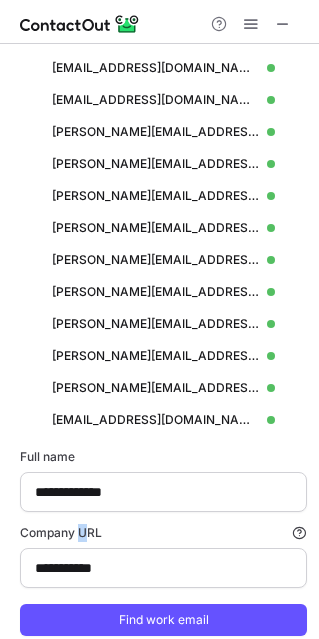 click on "**********" at bounding box center (163, 542) 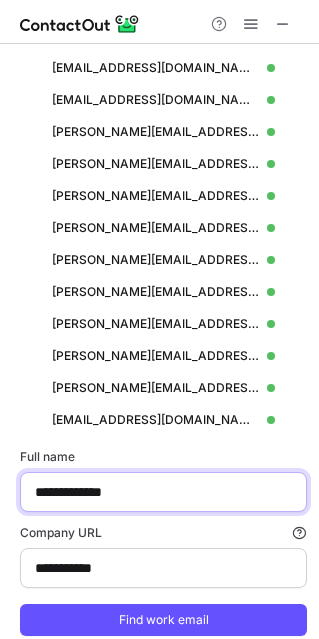 click on "**********" at bounding box center (163, 492) 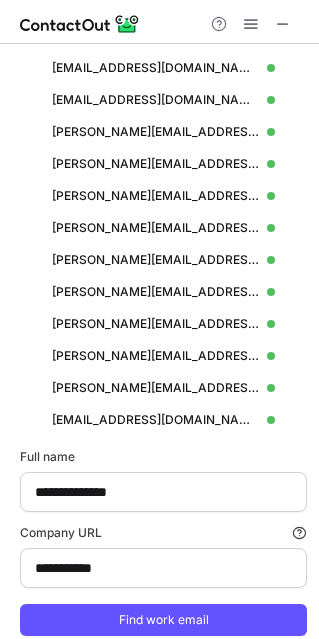 click on "**********" at bounding box center [163, 542] 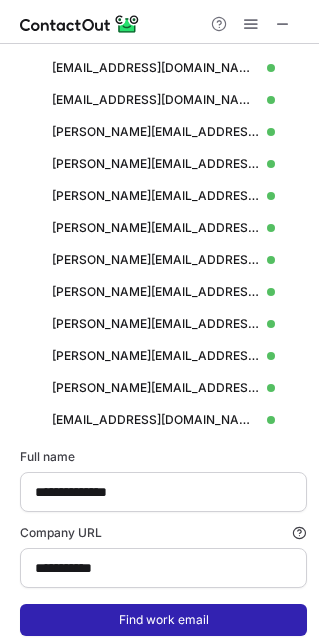 click on "Find work email" at bounding box center [163, 620] 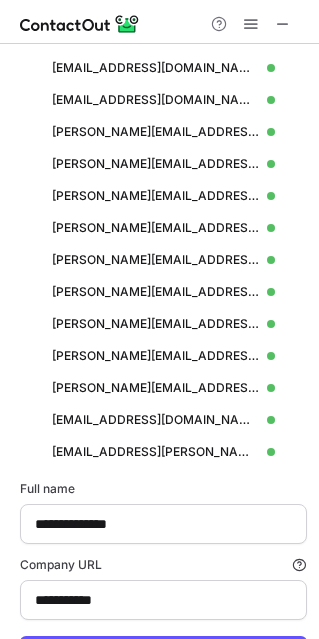 scroll, scrollTop: 9, scrollLeft: 10, axis: both 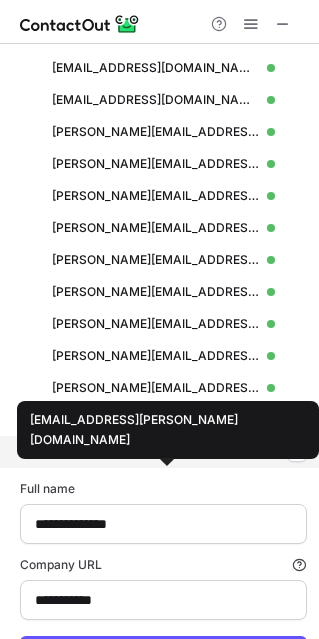 drag, startPoint x: 95, startPoint y: 453, endPoint x: 70, endPoint y: 464, distance: 27.313 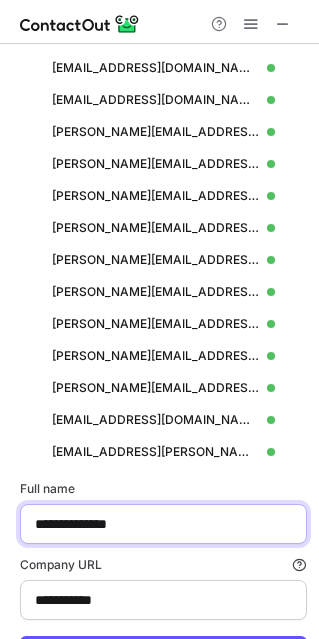 click on "**********" at bounding box center (163, 524) 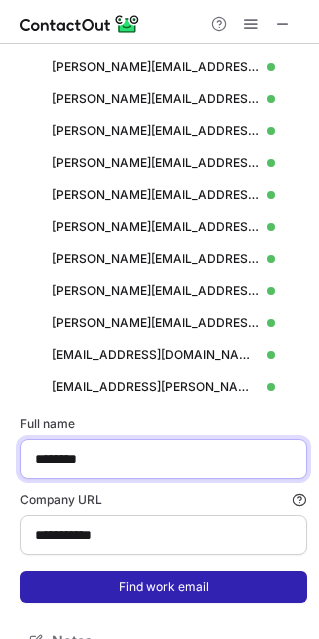 scroll, scrollTop: 1170, scrollLeft: 0, axis: vertical 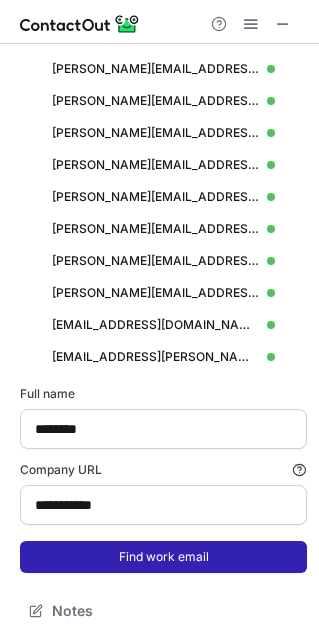 click on "Find work email" at bounding box center [163, 557] 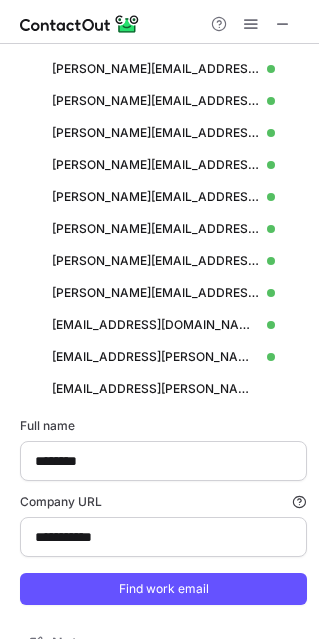 scroll, scrollTop: 10, scrollLeft: 10, axis: both 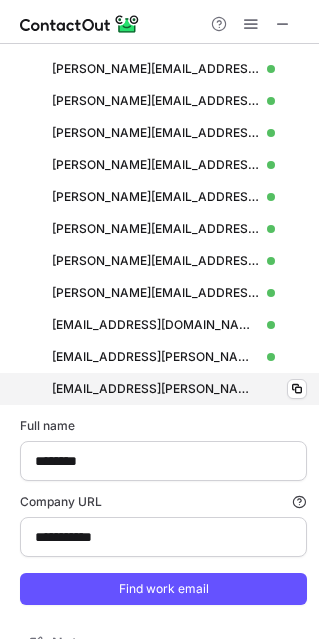 click on "pwong@questel.com pwong@questel.com Copy" at bounding box center [163, 389] 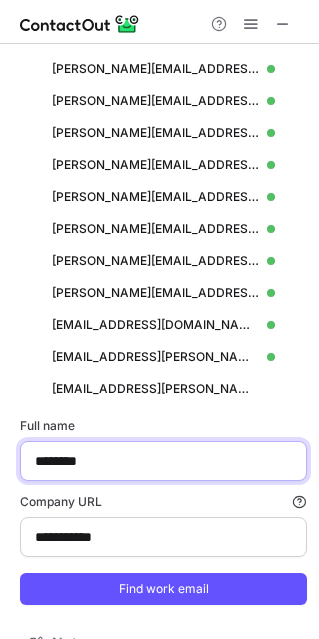 click on "********" at bounding box center [163, 461] 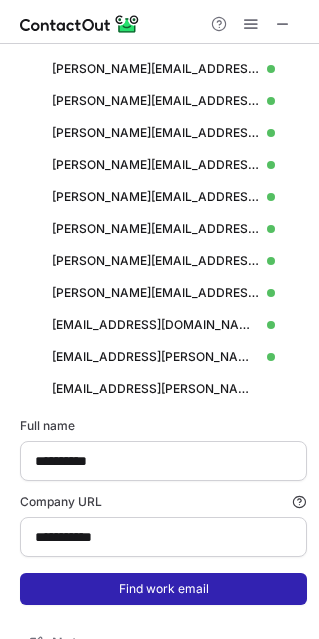click on "Find work email" at bounding box center [163, 589] 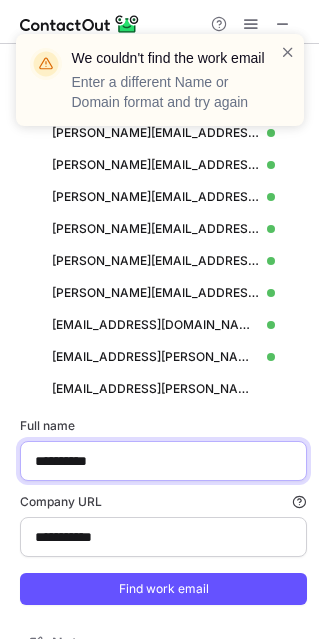 click on "**********" at bounding box center [163, 461] 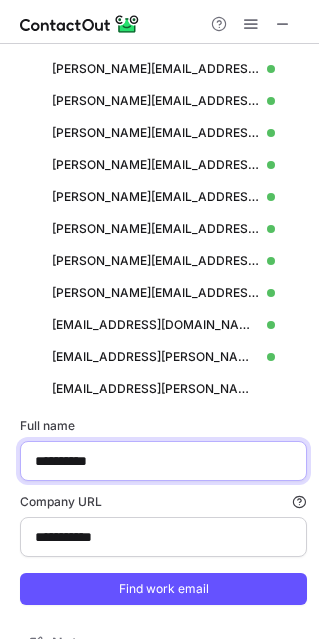 paste on "********" 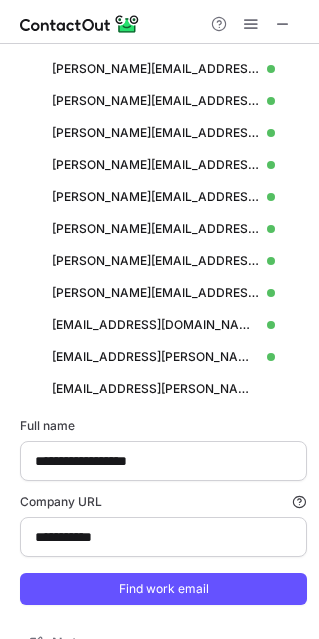 click on "**********" at bounding box center [163, 511] 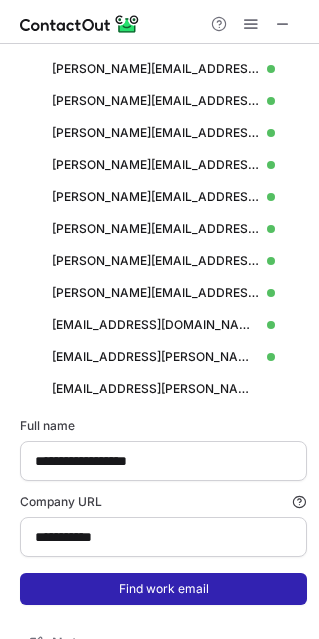 click on "Find work email" at bounding box center [163, 589] 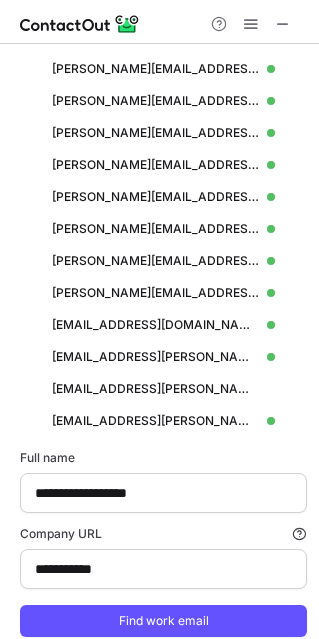 scroll, scrollTop: 10, scrollLeft: 10, axis: both 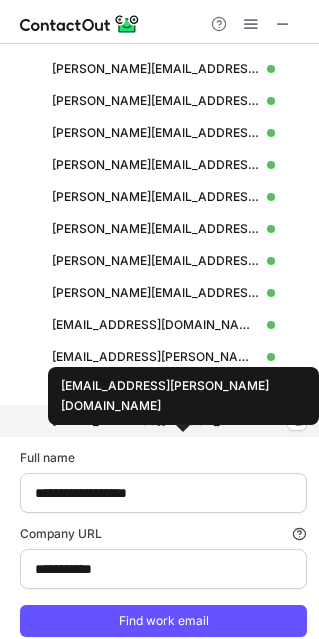 drag, startPoint x: 129, startPoint y: 419, endPoint x: 94, endPoint y: 414, distance: 35.35534 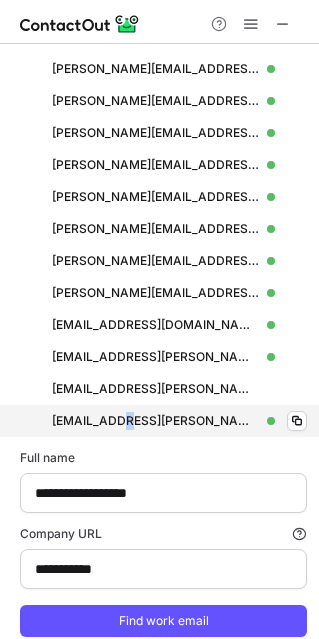click on "pkorosec@questel.com pkorosec@questel.com Verified Copy" at bounding box center [163, 421] 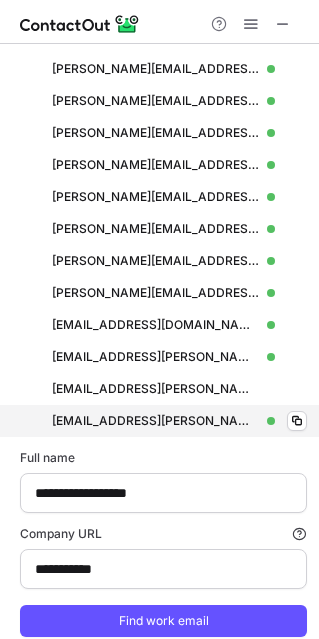 click on "pkorosec@questel.com pkorosec@questel.com Verified Copy" at bounding box center [163, 421] 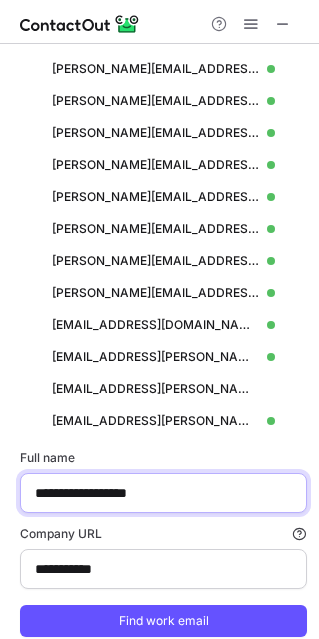 click on "**********" at bounding box center (163, 493) 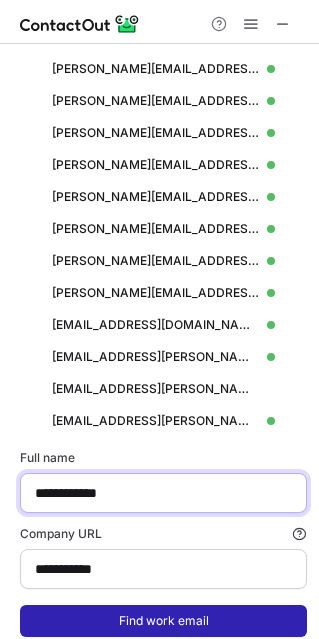 type on "**********" 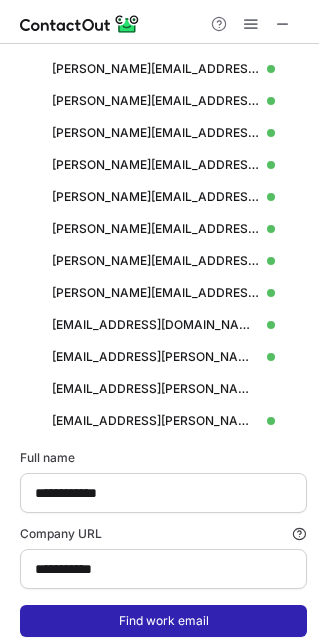 click on "Find work email" at bounding box center (163, 621) 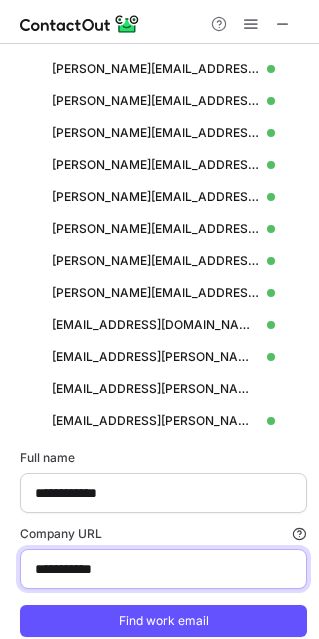 click on "**********" at bounding box center (163, 569) 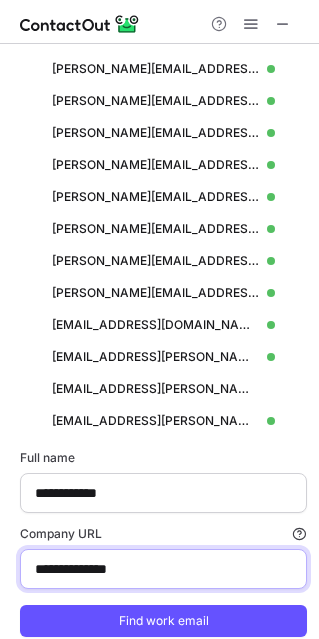 type on "**********" 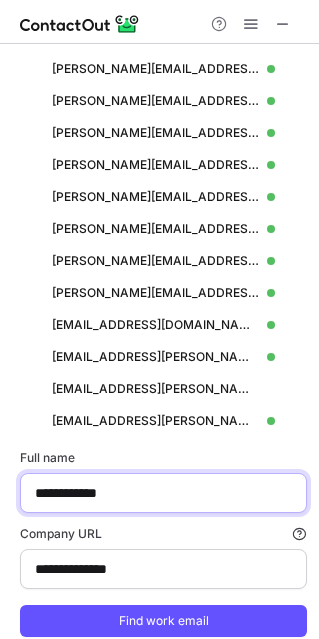 click on "**********" at bounding box center (163, 493) 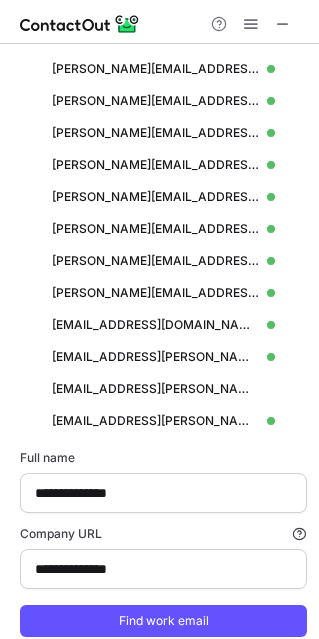 click on "**********" at bounding box center [163, 543] 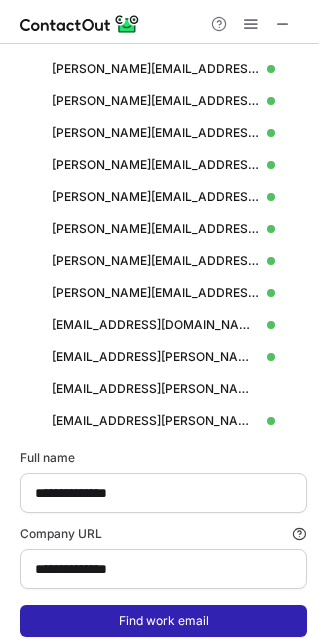 click on "Find work email" at bounding box center [163, 621] 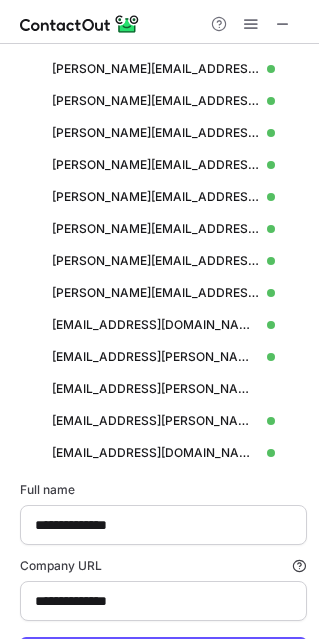 scroll, scrollTop: 9, scrollLeft: 10, axis: both 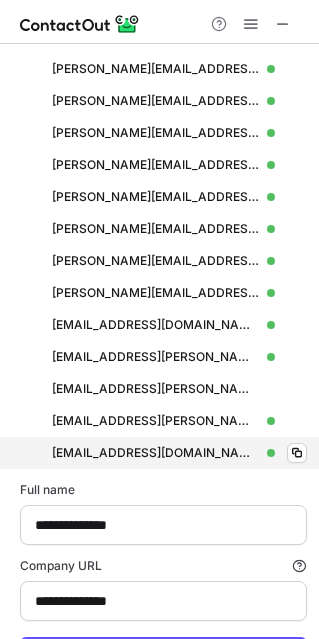 click on "kellyt@callboxinc.com kellyt@callboxinc.com Verified Copy" at bounding box center (163, 453) 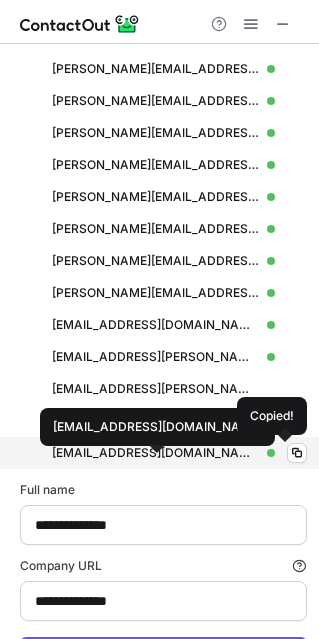click on "kellyt@callboxinc.com" at bounding box center [155, 453] 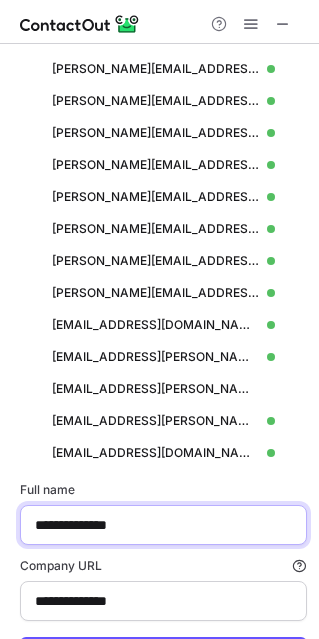 click on "**********" at bounding box center [163, 525] 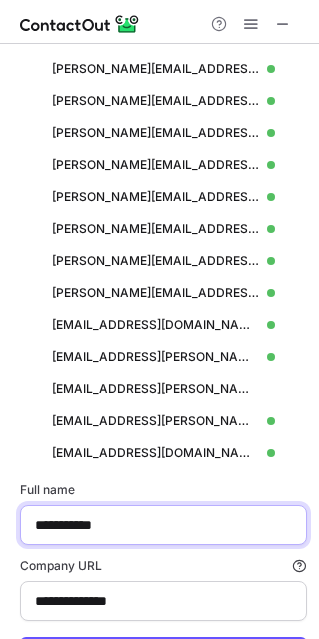 scroll, scrollTop: 1267, scrollLeft: 0, axis: vertical 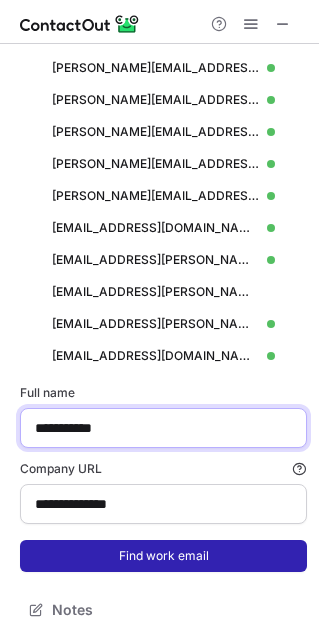 type on "**********" 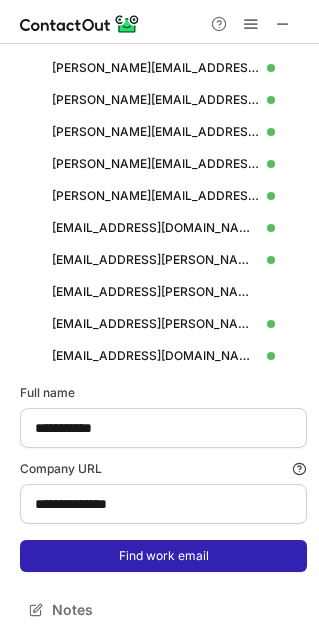 click on "Find work email" at bounding box center (163, 556) 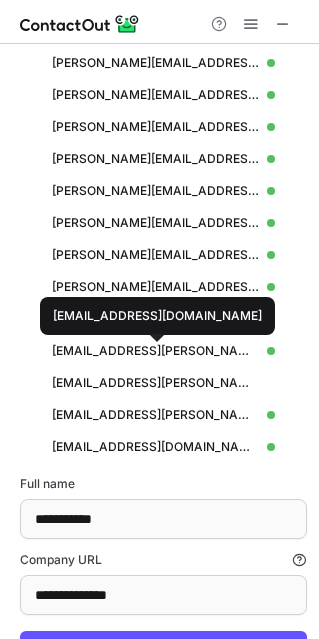 scroll, scrollTop: 1267, scrollLeft: 0, axis: vertical 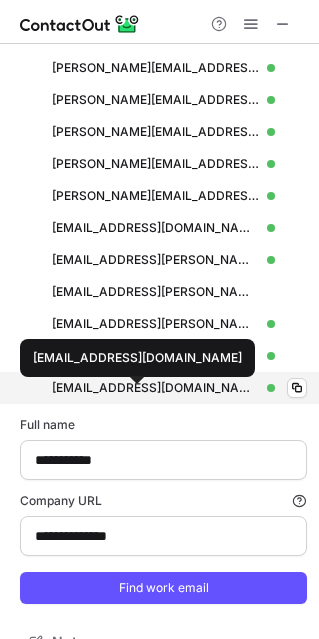 click on "roma@callboxinc.com" at bounding box center (155, 388) 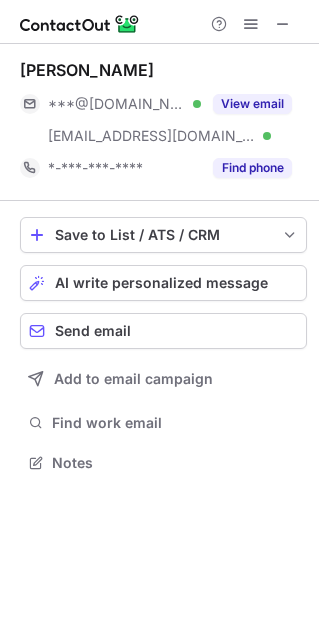 scroll, scrollTop: 10, scrollLeft: 10, axis: both 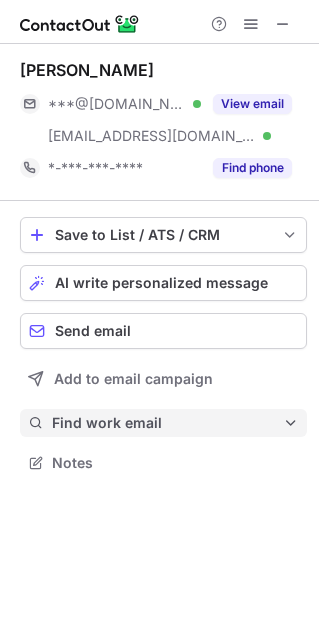 click on "Find work email" at bounding box center [163, 423] 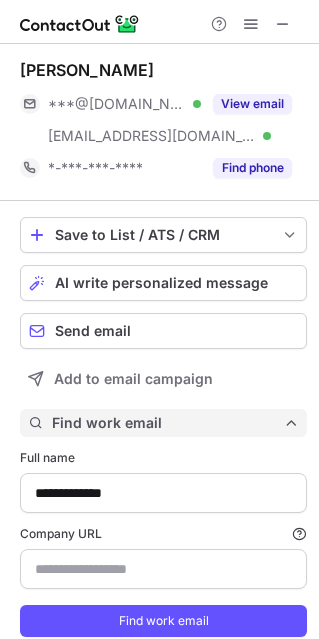 scroll, scrollTop: 10, scrollLeft: 10, axis: both 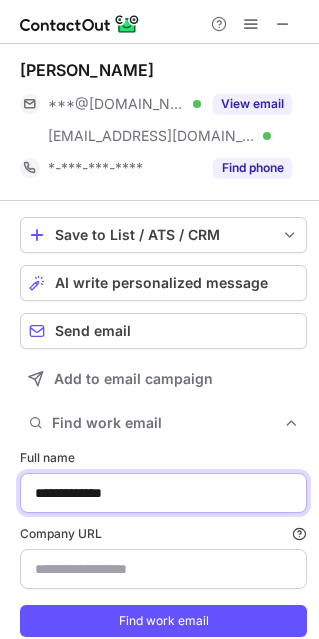 click on "**********" at bounding box center (163, 493) 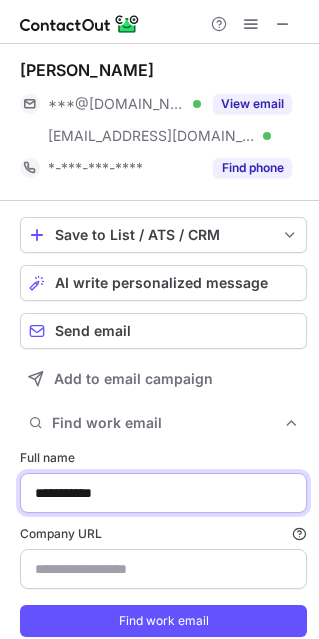 click on "**********" at bounding box center (163, 493) 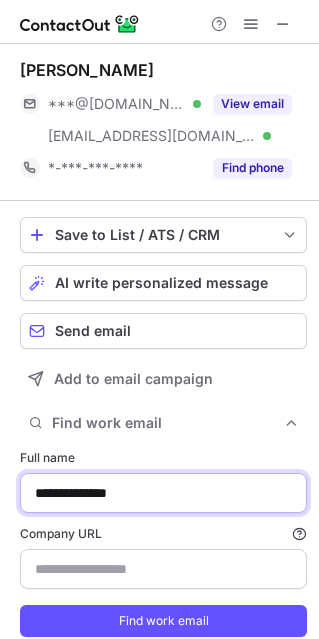 type on "**********" 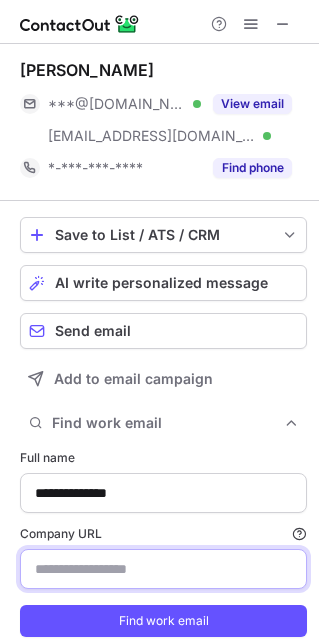 click on "Company URL Finding work email will consume 1 credit if a match is found." at bounding box center [163, 569] 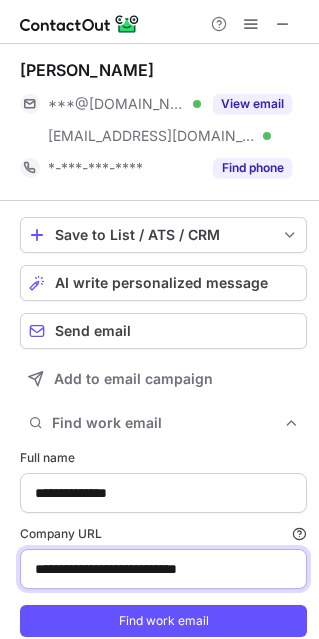 click on "**********" at bounding box center [163, 569] 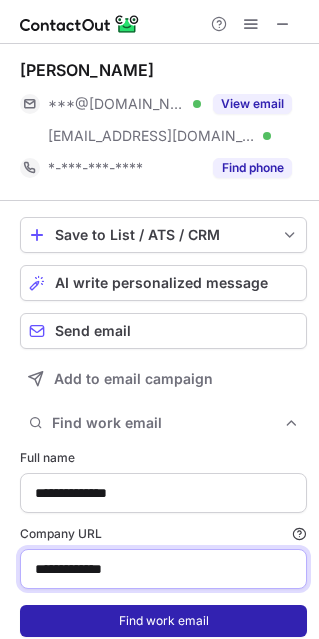 type on "**********" 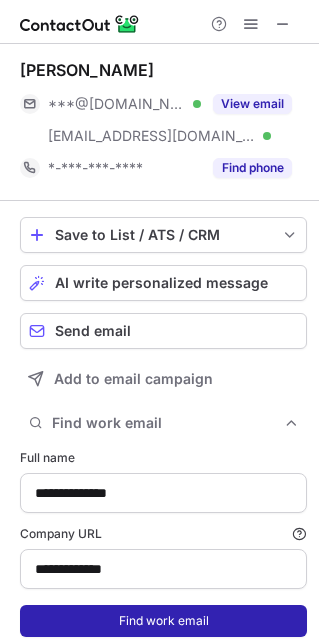 click on "Find work email" at bounding box center (163, 621) 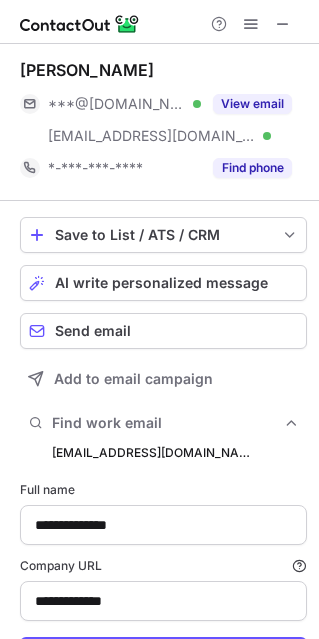 scroll, scrollTop: 10, scrollLeft: 10, axis: both 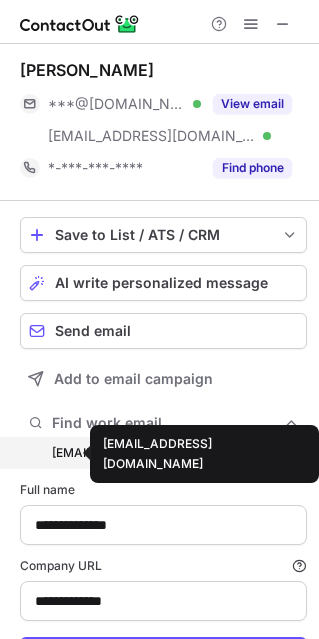 click on "rebeccam@callboxus.com" at bounding box center (155, 453) 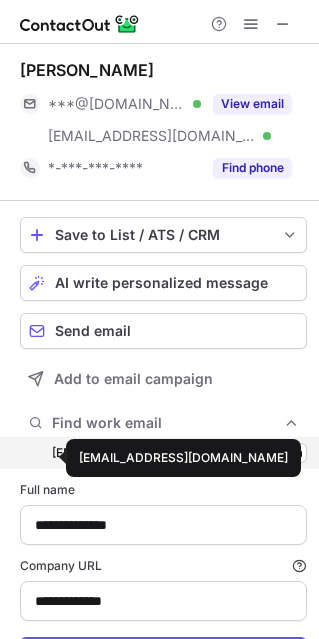 drag, startPoint x: 53, startPoint y: 458, endPoint x: 18, endPoint y: 456, distance: 35.057095 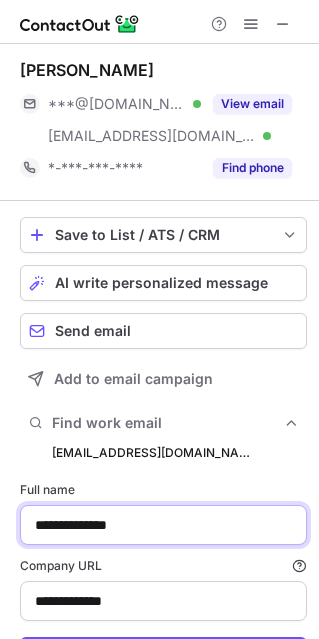click on "**********" at bounding box center [163, 525] 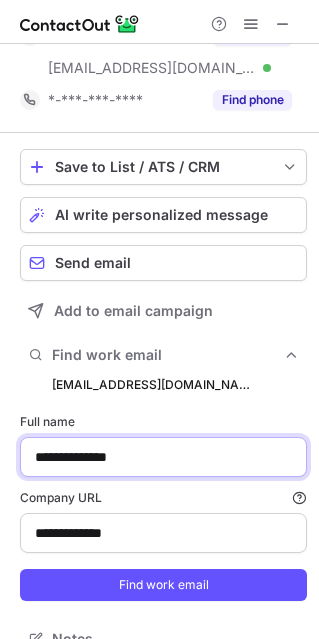 scroll, scrollTop: 97, scrollLeft: 0, axis: vertical 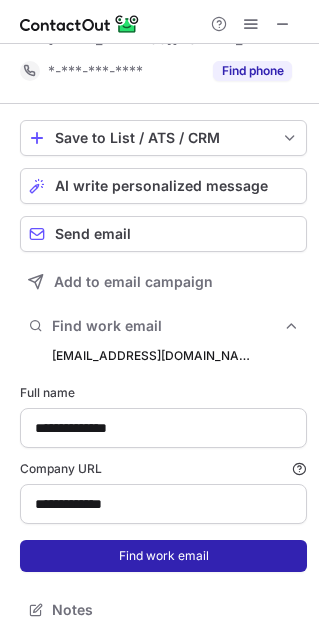 click on "Find work email" at bounding box center (163, 556) 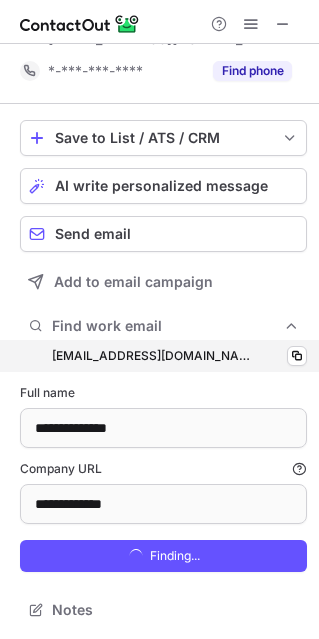 scroll, scrollTop: 10, scrollLeft: 10, axis: both 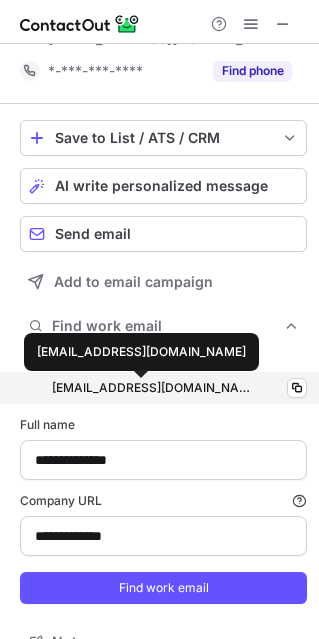 click on "kellyt@callboxus.com" at bounding box center [155, 388] 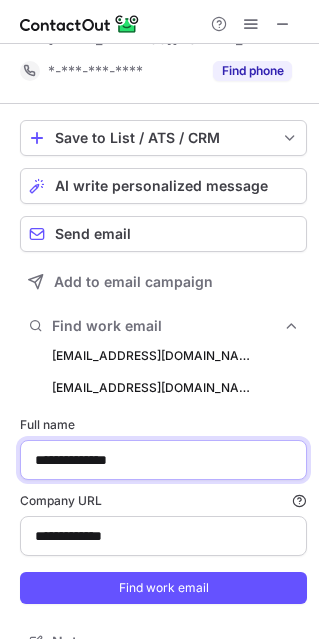click on "**********" at bounding box center [163, 460] 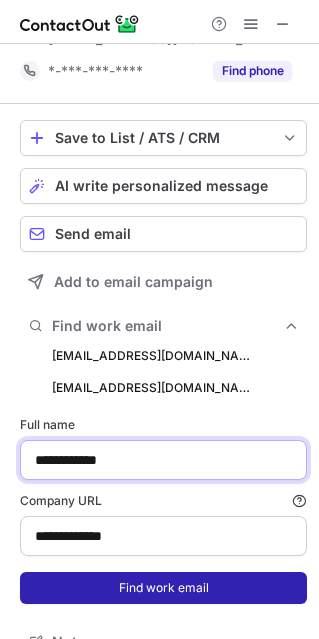 type on "**********" 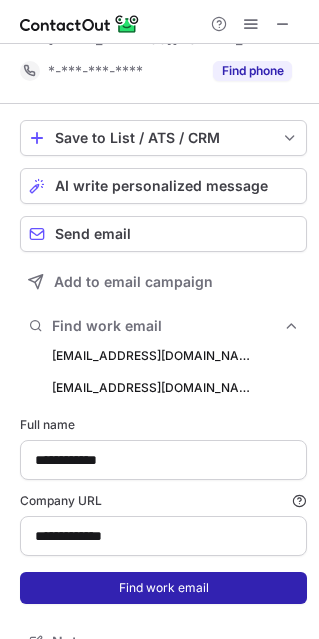 click on "Find work email" at bounding box center (163, 588) 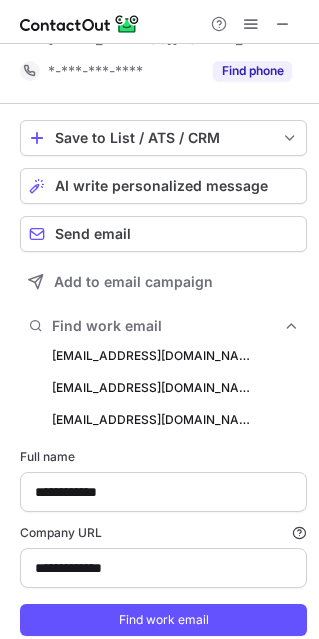 scroll, scrollTop: 10, scrollLeft: 10, axis: both 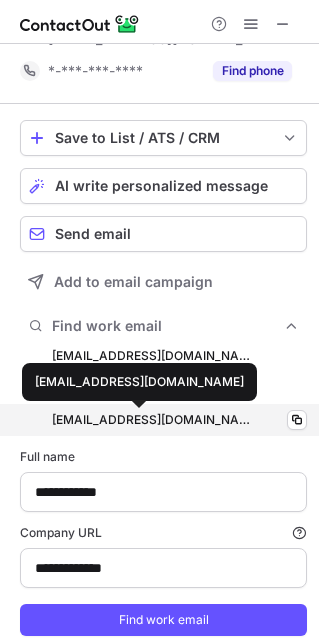 click on "jaimeg@callboxus.com" at bounding box center (155, 420) 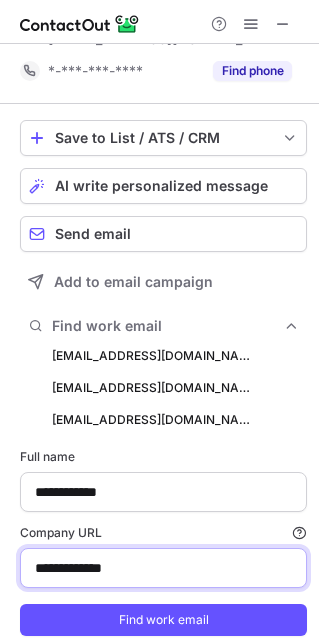 click on "**********" at bounding box center [163, 568] 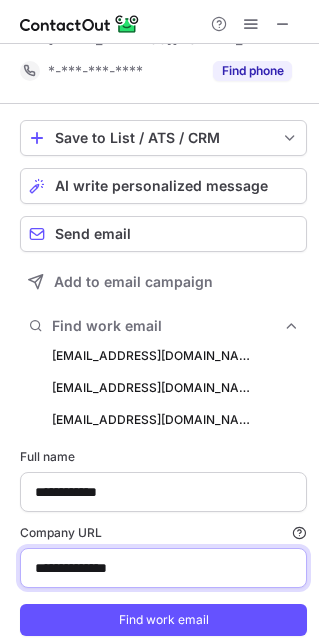 type on "**********" 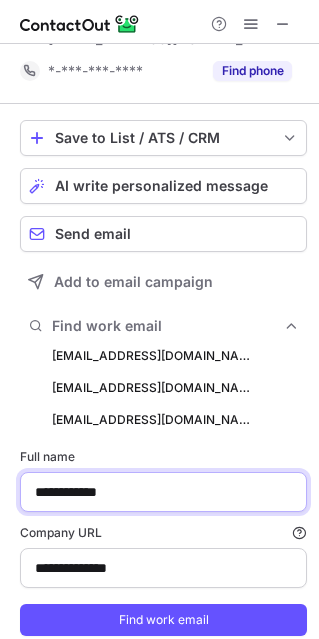 click on "**********" at bounding box center [163, 492] 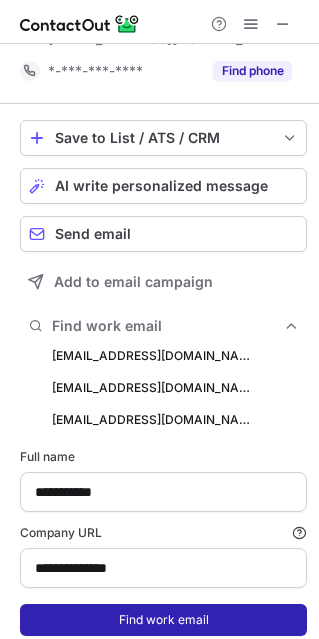 click on "Find work email" at bounding box center [163, 620] 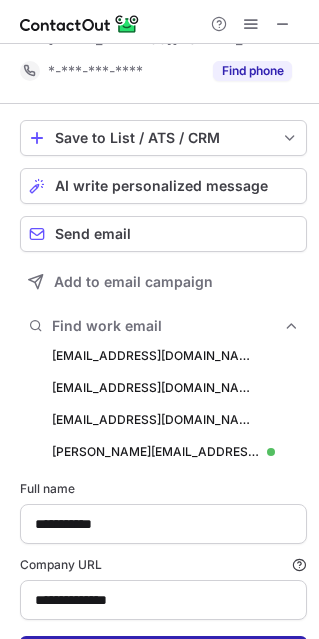 scroll, scrollTop: 10, scrollLeft: 10, axis: both 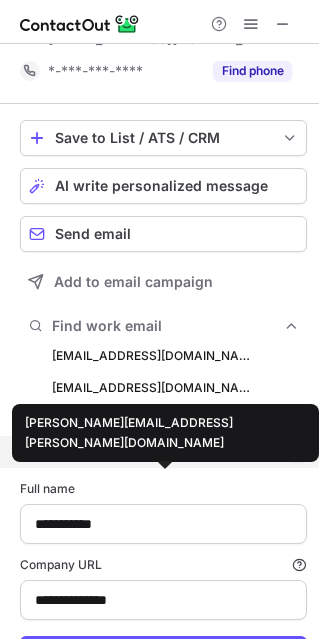 click on "james.kelly@claconnect.com" at bounding box center (155, 452) 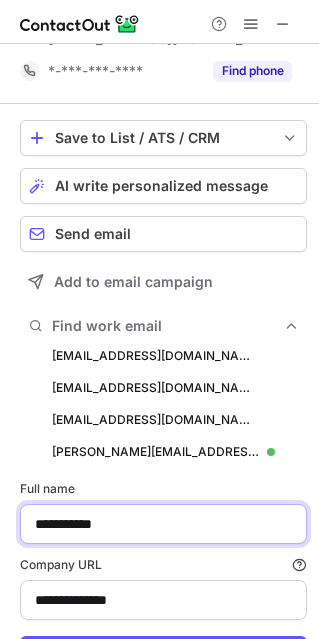click on "**********" at bounding box center (163, 524) 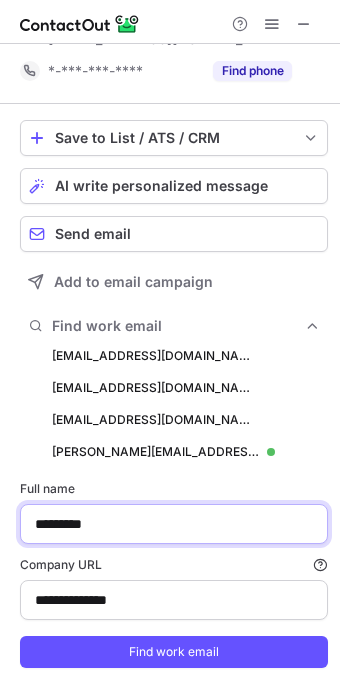 scroll, scrollTop: 97, scrollLeft: 0, axis: vertical 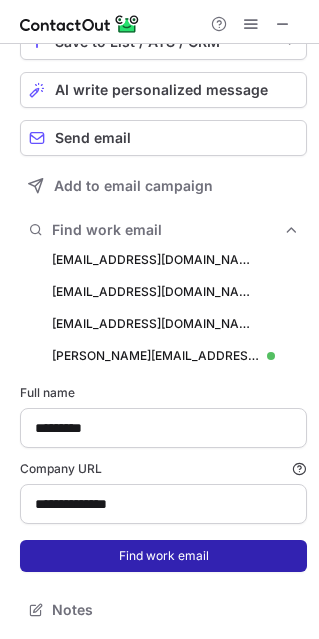 click on "**********" at bounding box center (163, 478) 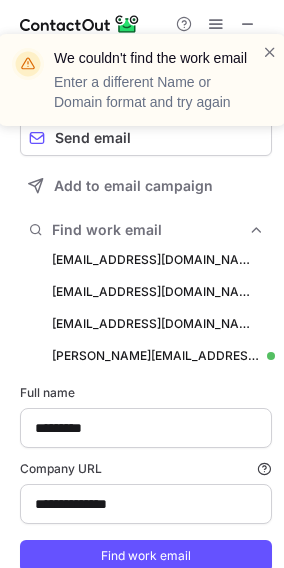 scroll, scrollTop: 194, scrollLeft: 0, axis: vertical 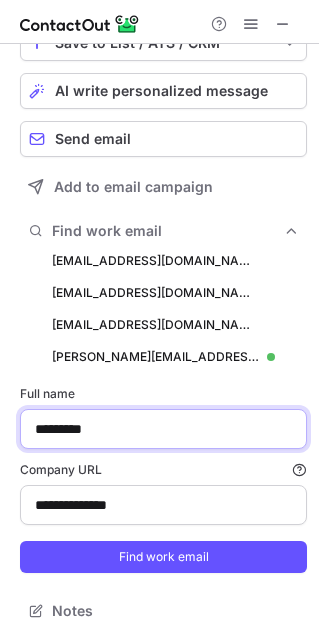 click on "*********" at bounding box center (163, 429) 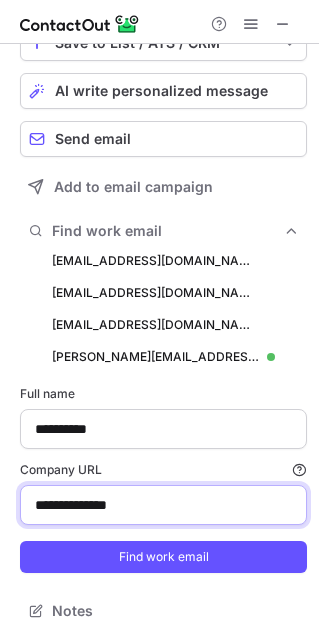drag, startPoint x: 168, startPoint y: 505, endPoint x: -11, endPoint y: 509, distance: 179.0447 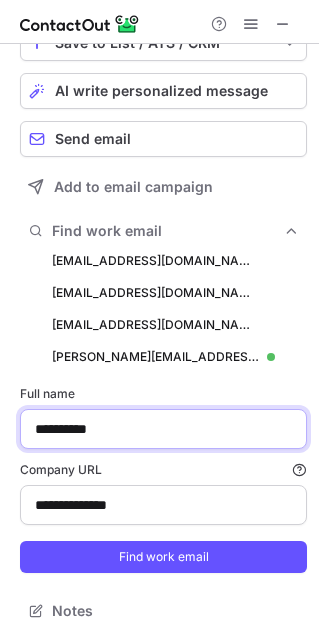 click on "**********" at bounding box center [163, 429] 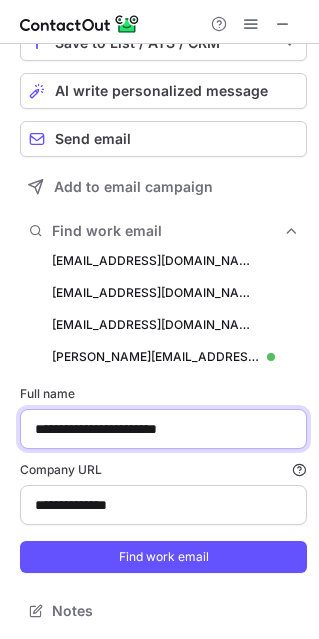 click on "**********" at bounding box center (163, 429) 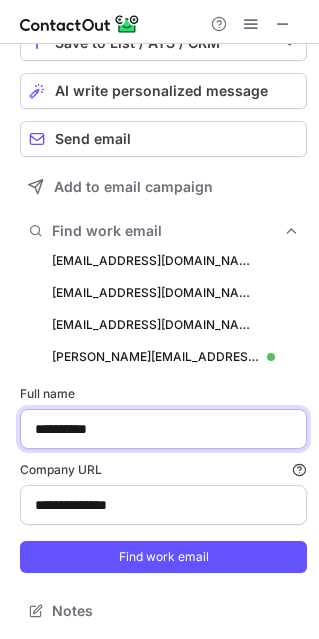 click on "**********" at bounding box center [163, 429] 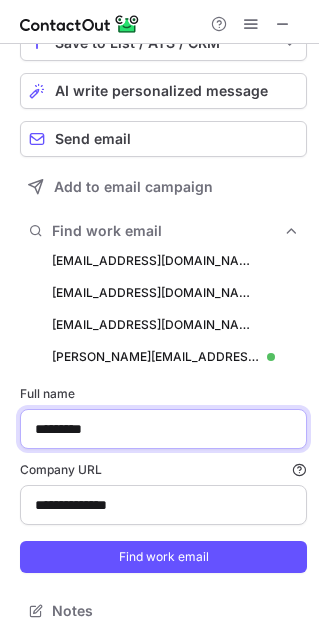click on "*********" at bounding box center (163, 429) 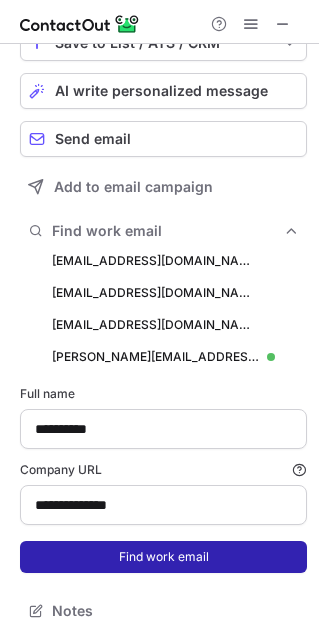 click on "Find work email" at bounding box center (163, 557) 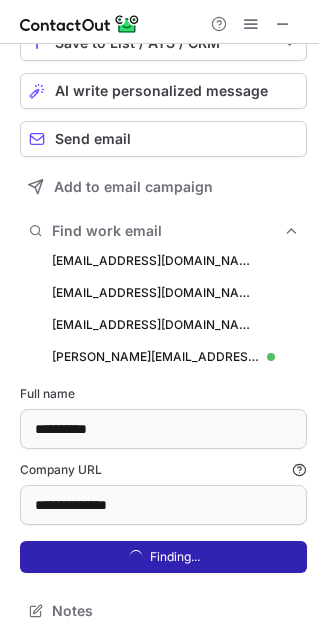 scroll, scrollTop: 8, scrollLeft: 10, axis: both 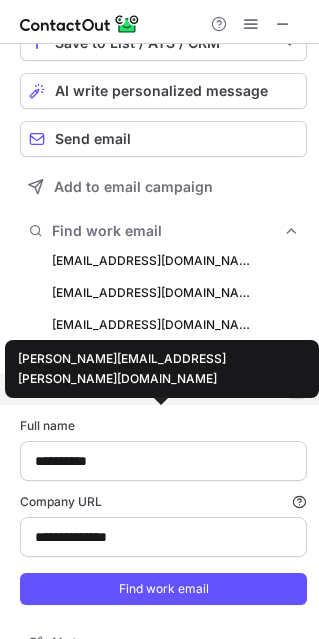 click on "kris.smith@claconnect.com" at bounding box center (155, 389) 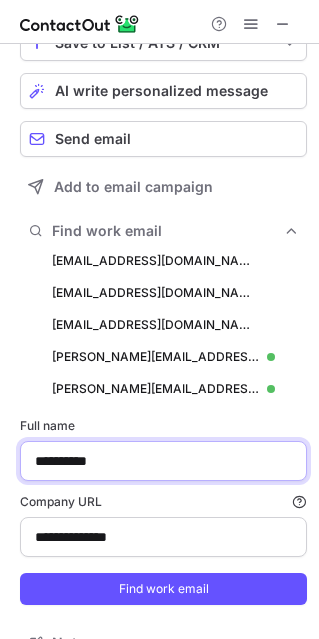 click on "**********" at bounding box center (163, 461) 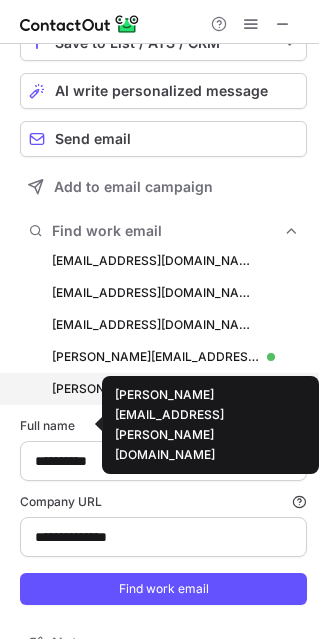 click on "kris.smith@claconnect.com" at bounding box center [155, 389] 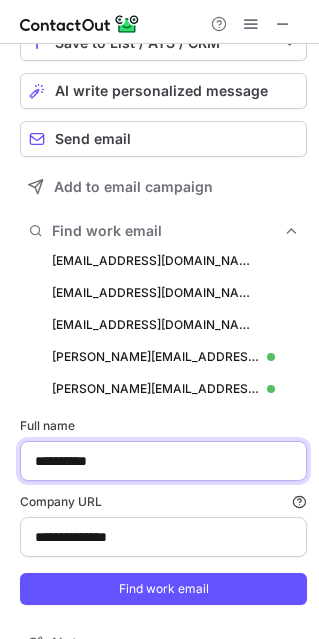 click on "**********" at bounding box center [163, 461] 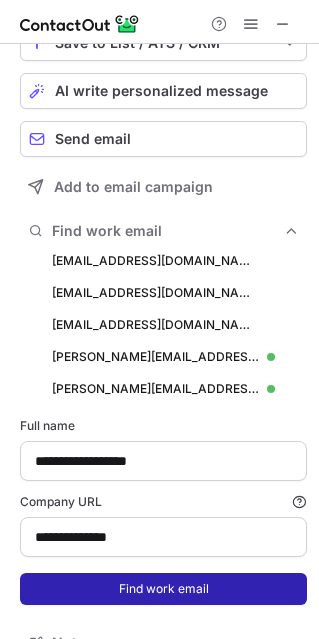 click on "Find work email" at bounding box center [163, 589] 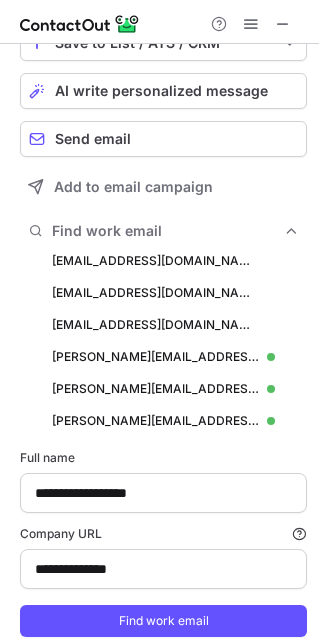 scroll, scrollTop: 9, scrollLeft: 10, axis: both 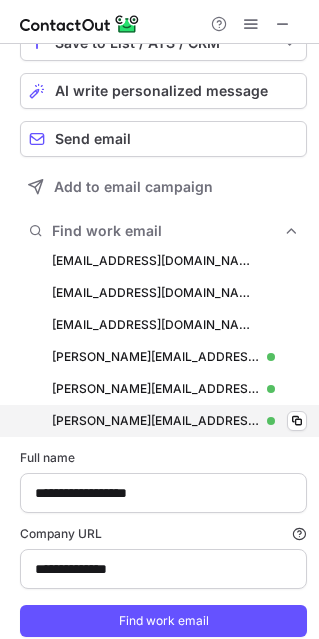 click on "jamie.koppendrayer@claconnect.com jamie.koppendrayer@claconnect.com Verified Copy" at bounding box center [163, 421] 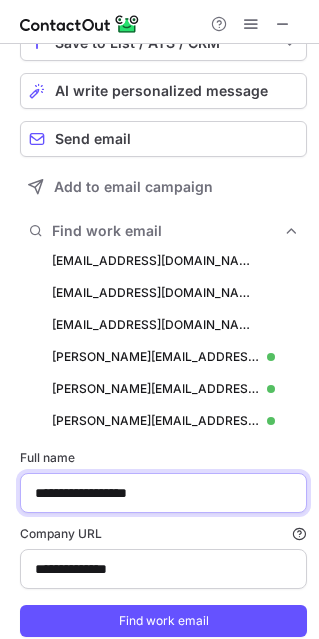 click on "**********" at bounding box center (163, 493) 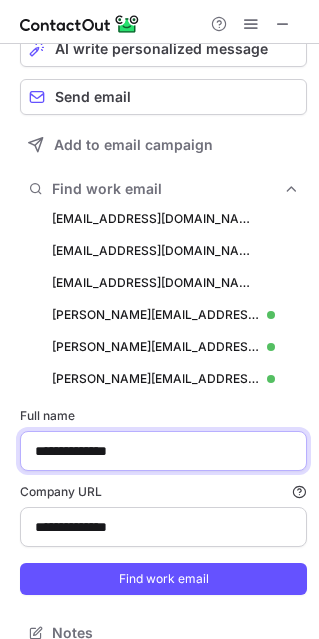 scroll, scrollTop: 257, scrollLeft: 0, axis: vertical 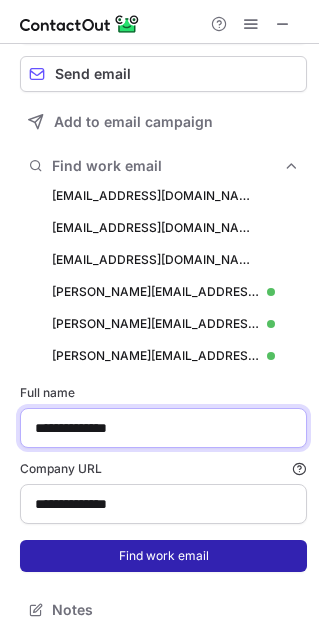 type on "**********" 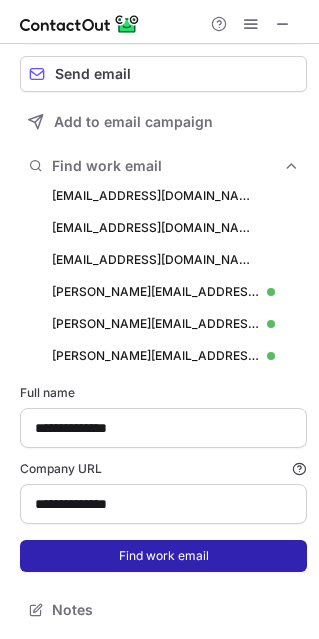 click on "Find work email" at bounding box center (163, 556) 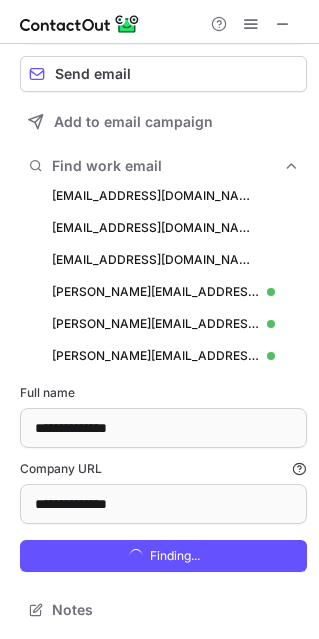 scroll, scrollTop: 9, scrollLeft: 10, axis: both 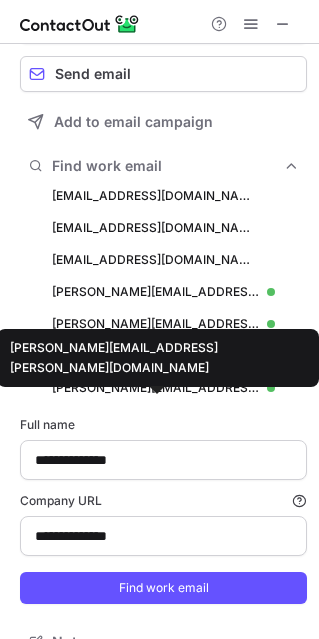 click on "veronica.wolfe@claconnect.com" at bounding box center (155, 388) 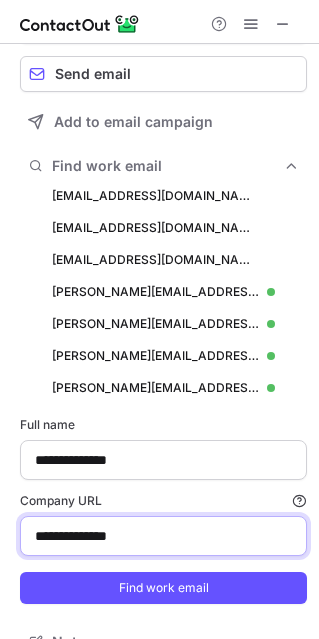 click on "**********" at bounding box center [163, 536] 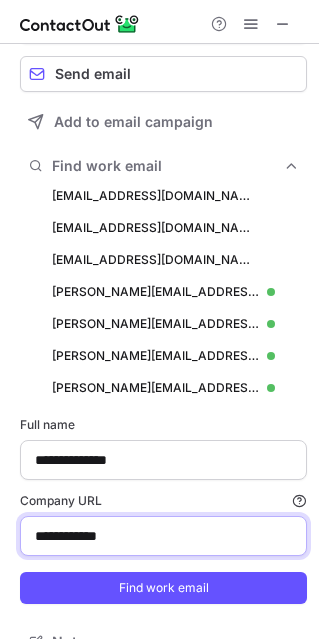 type on "**********" 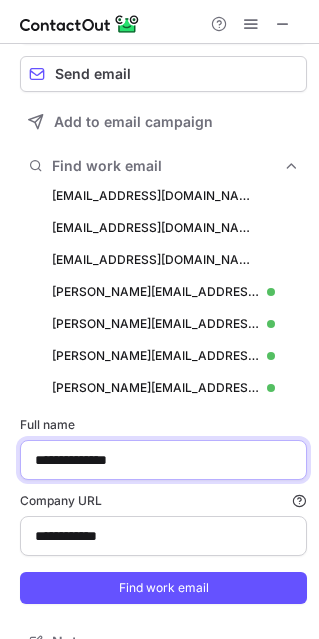 click on "**********" at bounding box center (163, 460) 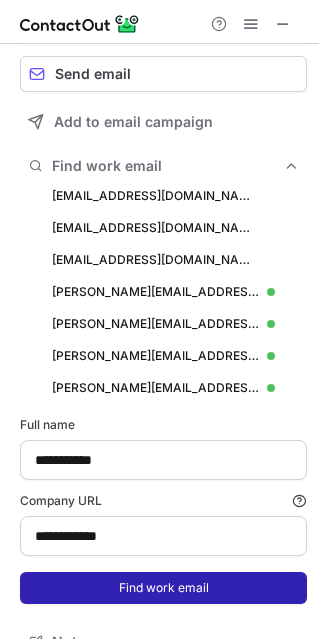 click on "Find work email" at bounding box center [163, 588] 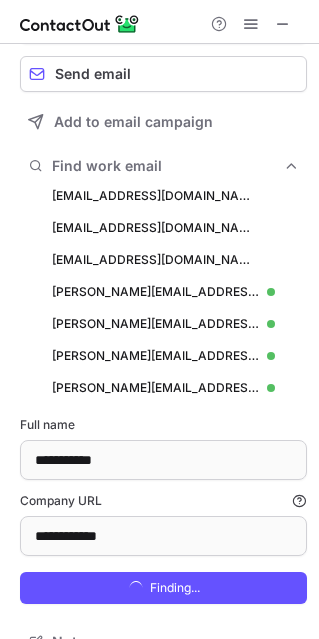 scroll, scrollTop: 9, scrollLeft: 10, axis: both 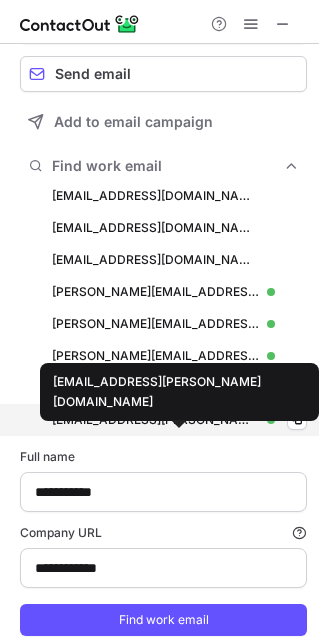 click on "imran.aftab@10pearls.com" at bounding box center [155, 420] 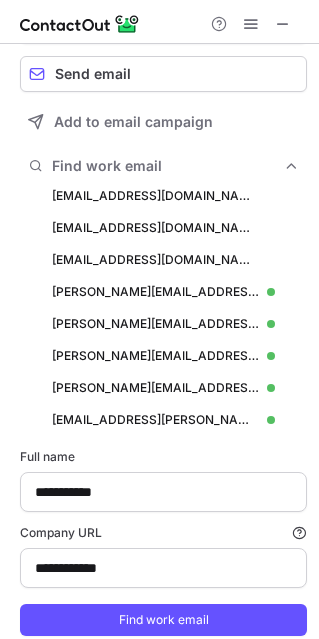 click on "**********" at bounding box center (163, 480) 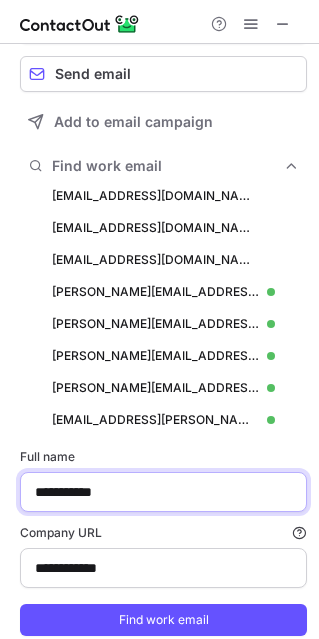 click on "**********" at bounding box center [163, 492] 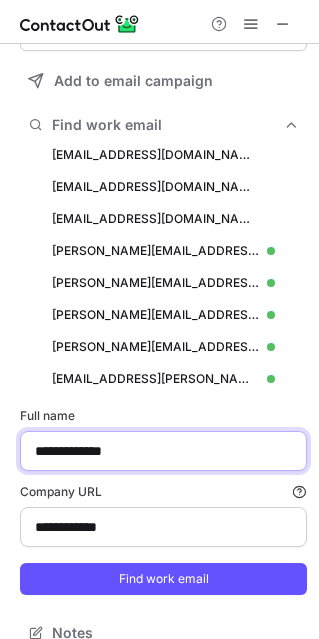 scroll, scrollTop: 320, scrollLeft: 0, axis: vertical 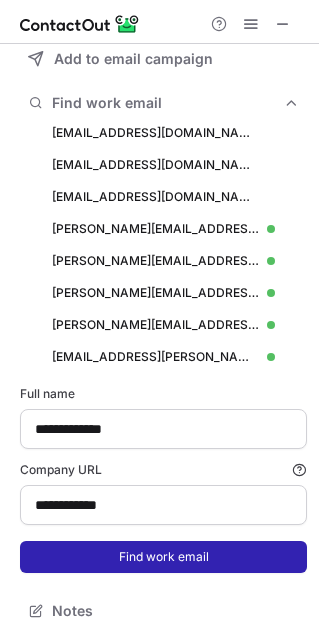 click on "Find work email" at bounding box center [163, 557] 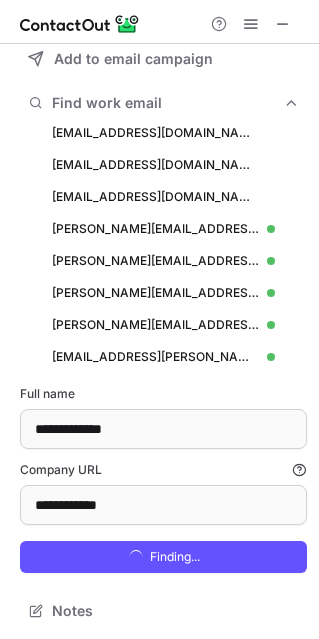 scroll, scrollTop: 9, scrollLeft: 10, axis: both 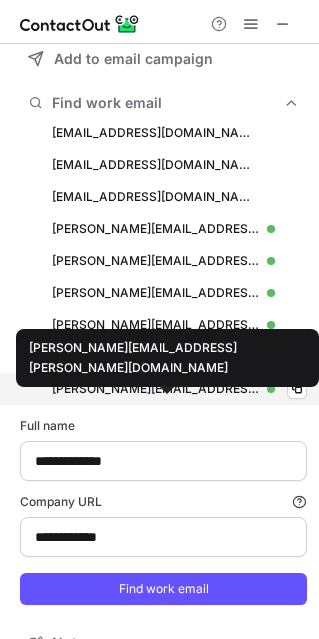 click on "zeeshan.aftab@10pearls.com" at bounding box center (155, 389) 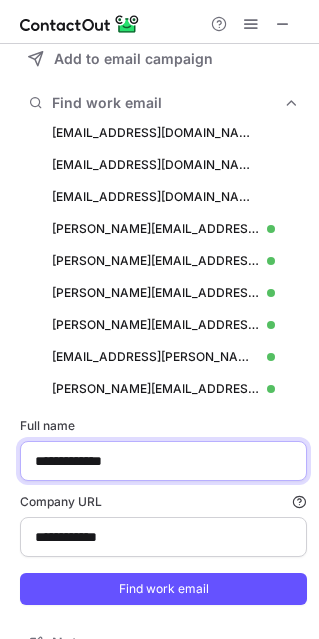 click on "**********" at bounding box center [163, 461] 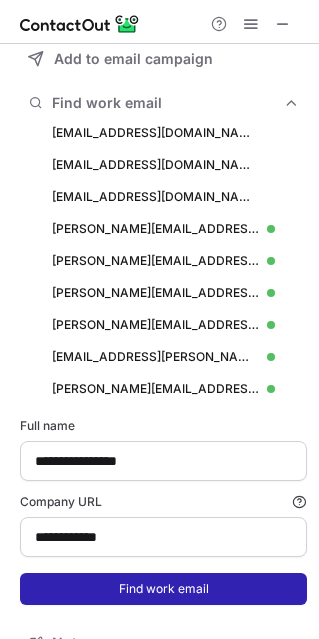 click on "Find work email" at bounding box center [163, 589] 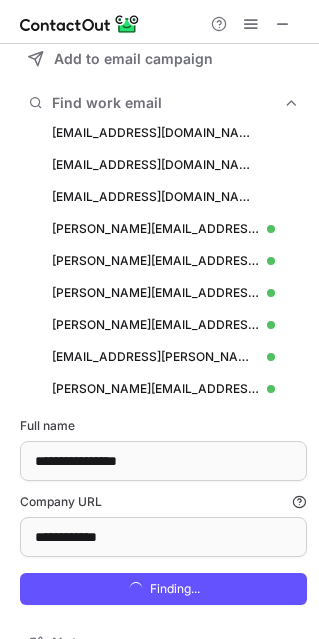 scroll, scrollTop: 8, scrollLeft: 10, axis: both 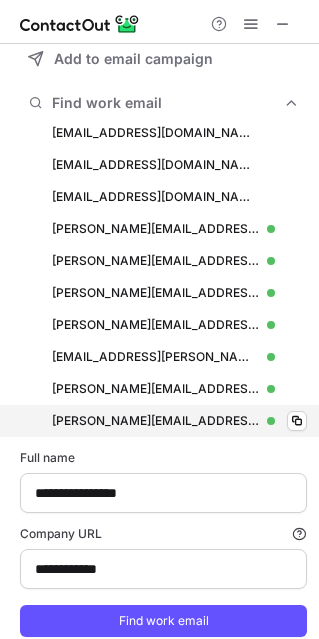 click on "anne.bracegirdle@10pearls.com anne.bracegirdle@10pearls.com Verified Copy" at bounding box center [163, 421] 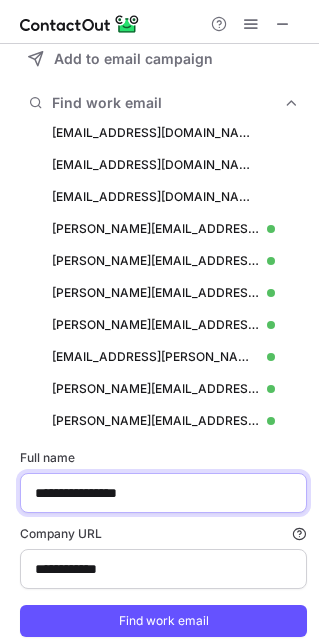 click on "**********" at bounding box center [163, 493] 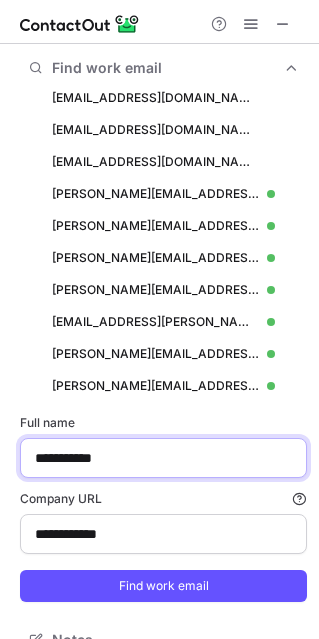 scroll, scrollTop: 385, scrollLeft: 0, axis: vertical 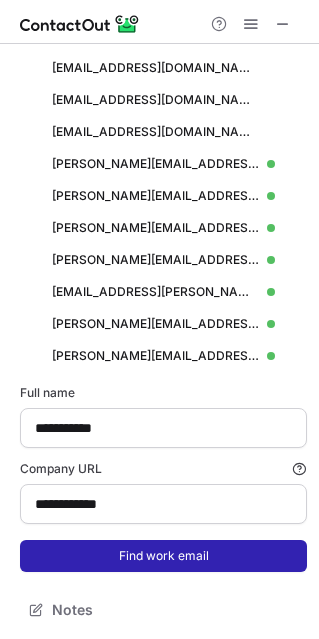click on "Find work email" at bounding box center [163, 556] 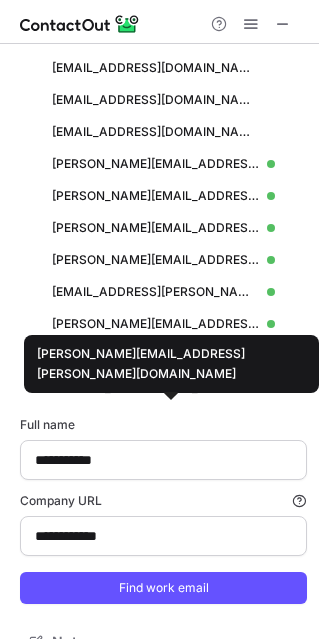 scroll, scrollTop: 9, scrollLeft: 10, axis: both 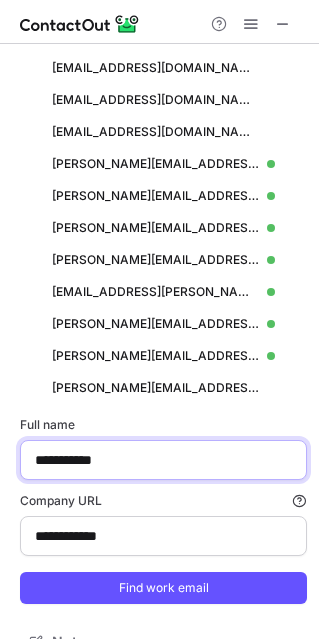 click on "**********" at bounding box center [163, 460] 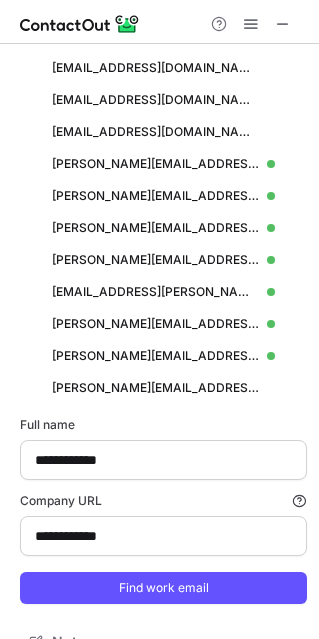click on "**********" at bounding box center [163, 510] 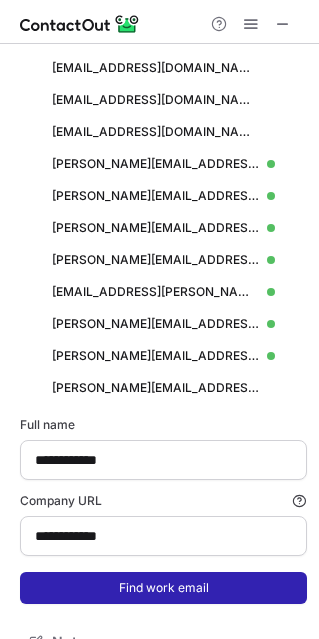 click on "Find work email" at bounding box center [163, 588] 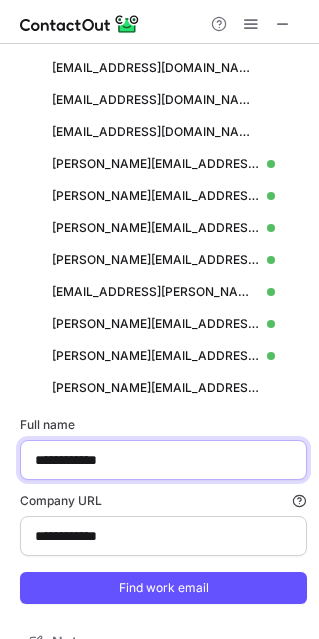 click on "**********" at bounding box center [163, 460] 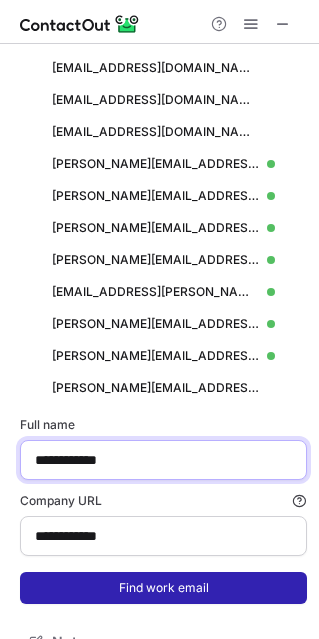 type on "**********" 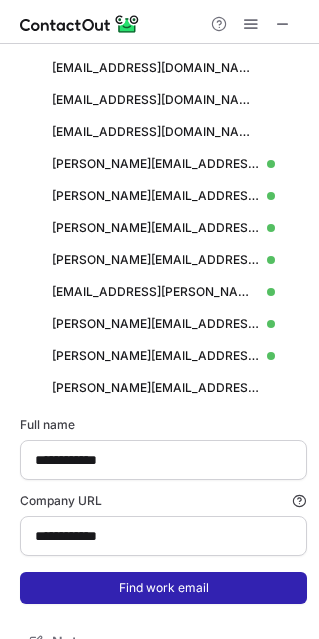 click on "Find work email" at bounding box center (163, 588) 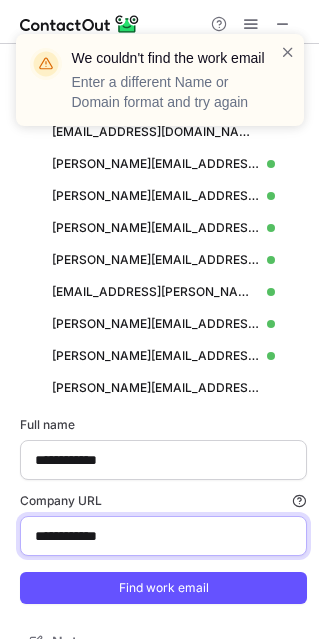 click on "**********" at bounding box center [163, 536] 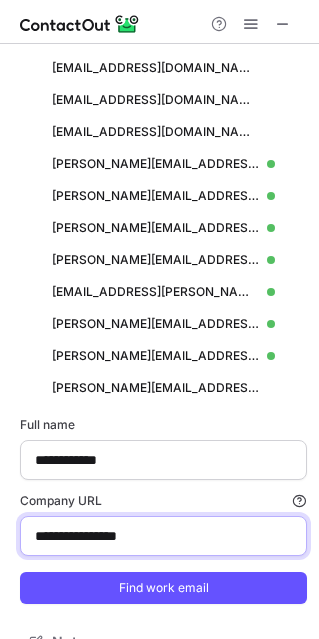 type on "**********" 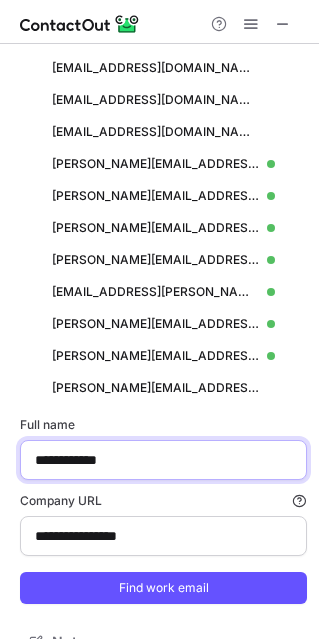 click on "**********" at bounding box center [163, 460] 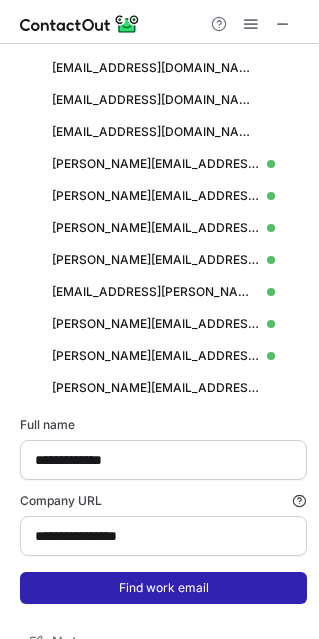 click on "Find work email" at bounding box center [163, 588] 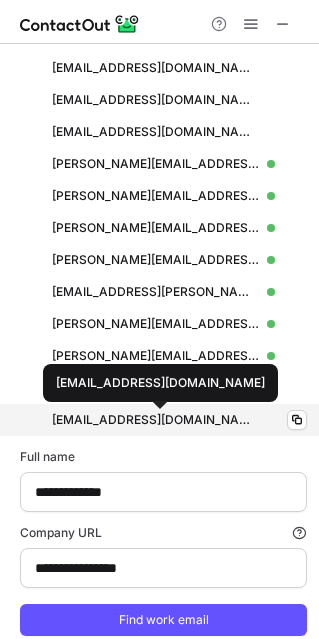 scroll, scrollTop: 9, scrollLeft: 10, axis: both 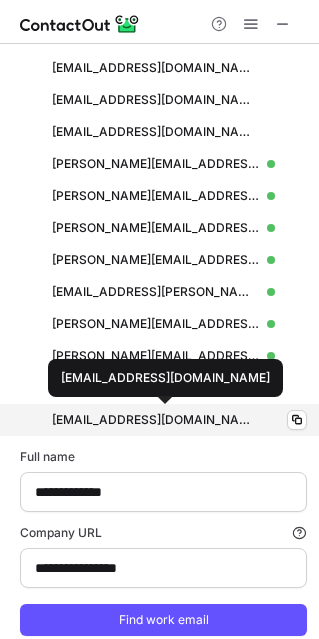click on "krishna@amnetdigital.com" at bounding box center (155, 420) 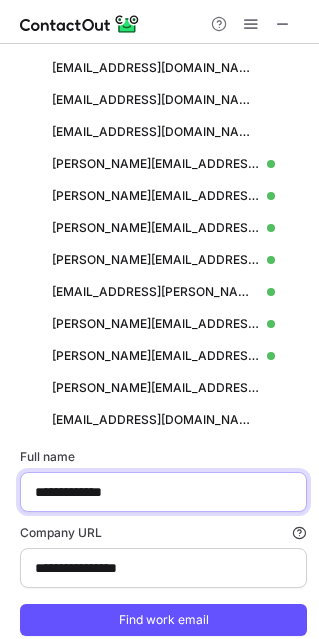 click on "**********" at bounding box center (163, 492) 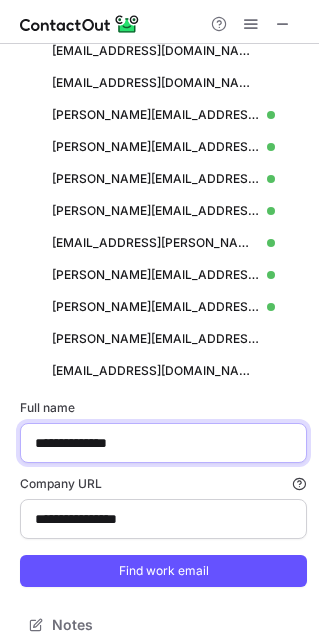 scroll, scrollTop: 448, scrollLeft: 0, axis: vertical 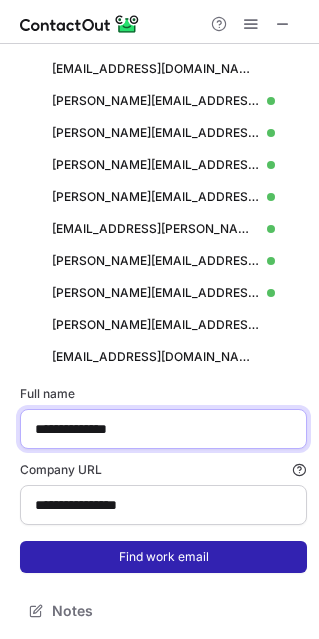 type on "**********" 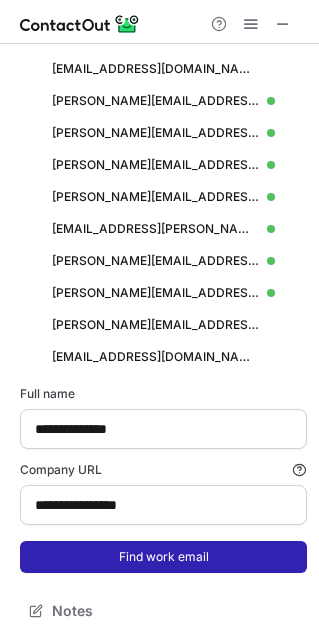 click on "Find work email" at bounding box center (163, 557) 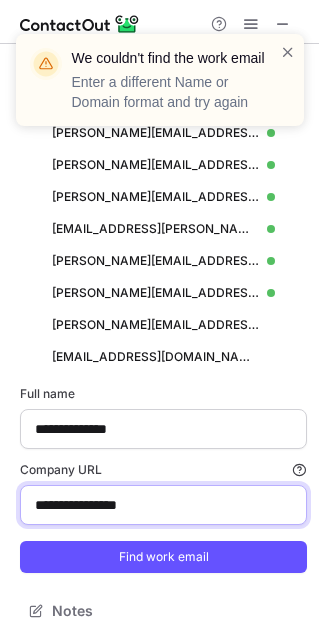 click on "**********" at bounding box center [163, 505] 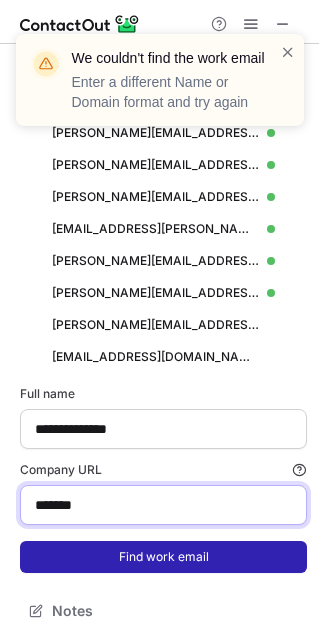 type on "*******" 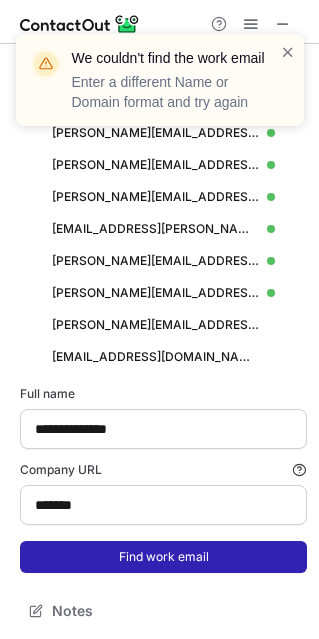 click on "Find work email" at bounding box center (163, 557) 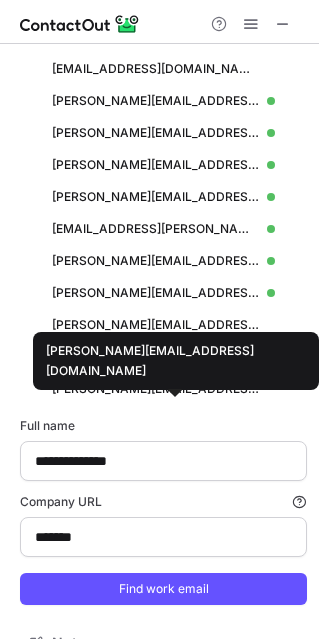 scroll, scrollTop: 9, scrollLeft: 10, axis: both 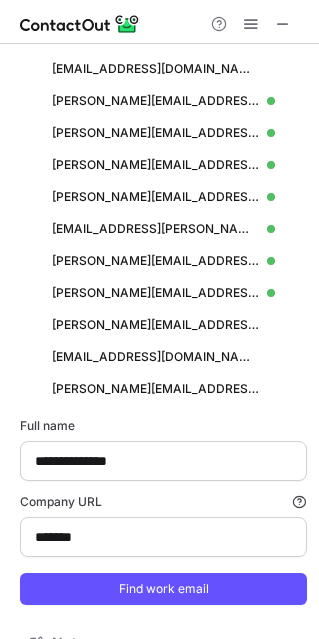 click on "Finding work email will consume 1 credit if a match is found." at bounding box center [204, 502] 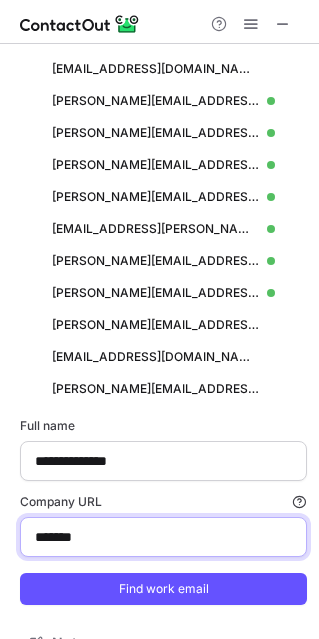click on "*******" at bounding box center [163, 537] 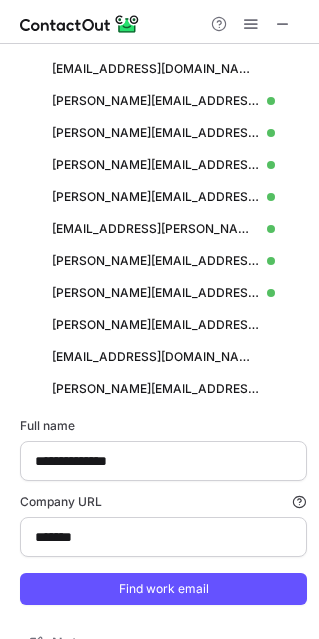 click on "Full name" at bounding box center (163, 426) 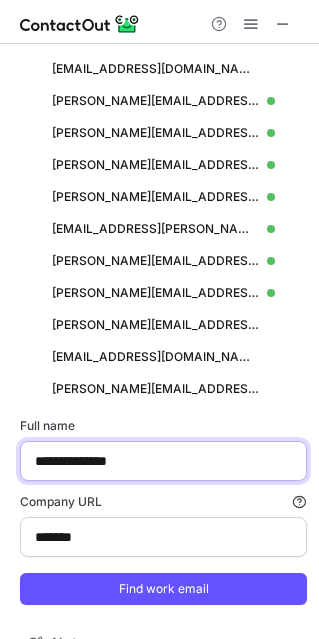 click on "**********" at bounding box center [163, 461] 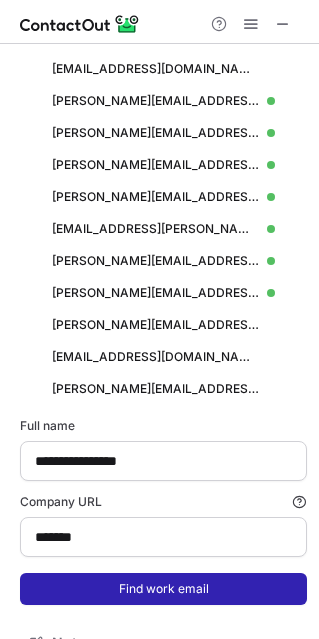 click on "Find work email" at bounding box center [163, 589] 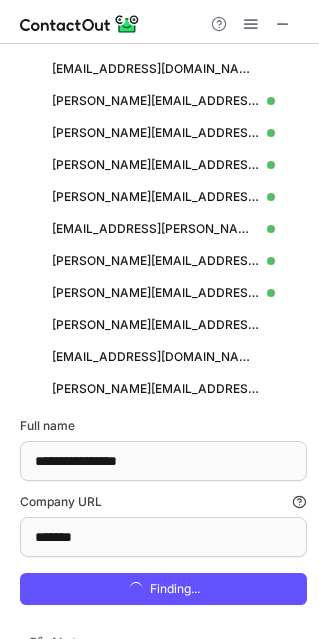 scroll, scrollTop: 9, scrollLeft: 10, axis: both 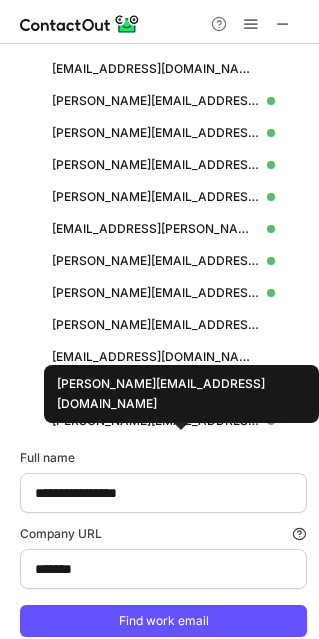 click on "pieter.hendrikse@jll.com" at bounding box center [155, 421] 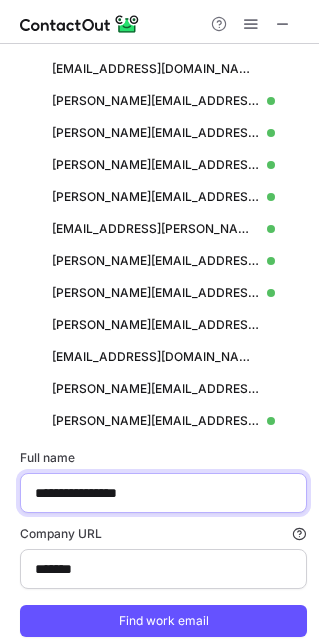 click on "**********" at bounding box center [163, 493] 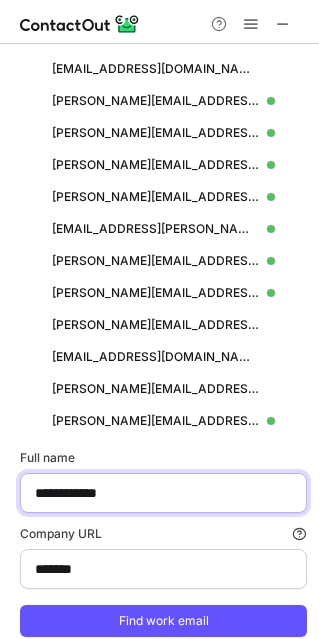 scroll, scrollTop: 512, scrollLeft: 0, axis: vertical 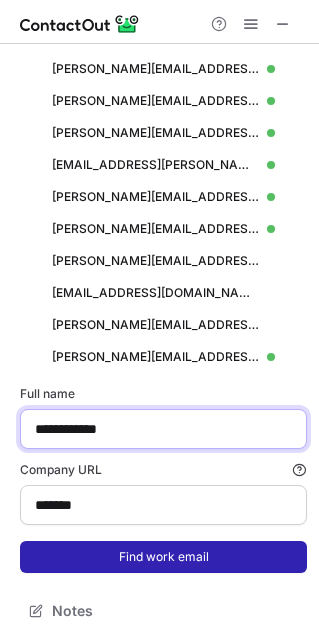type on "**********" 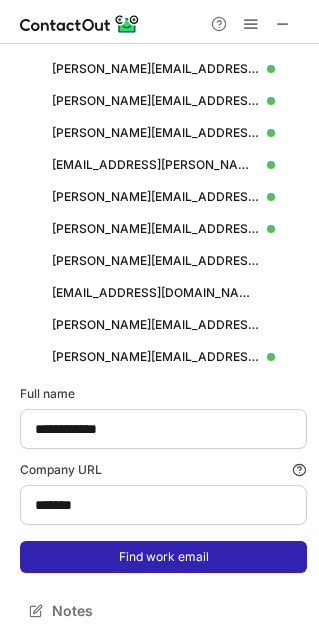 click on "Find work email" at bounding box center [163, 557] 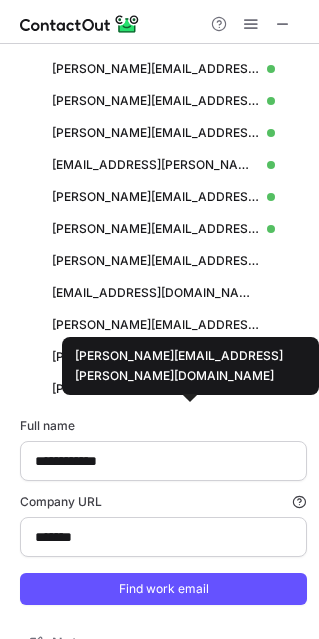 scroll, scrollTop: 8, scrollLeft: 10, axis: both 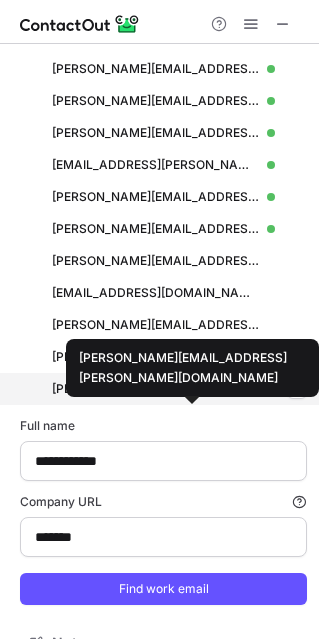 click on "kelly.mizell@jll.com" at bounding box center [155, 389] 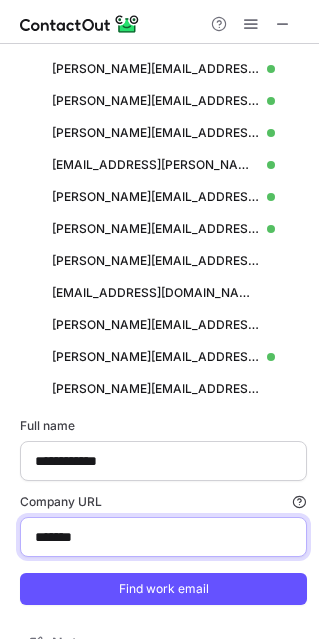click on "*******" at bounding box center [163, 537] 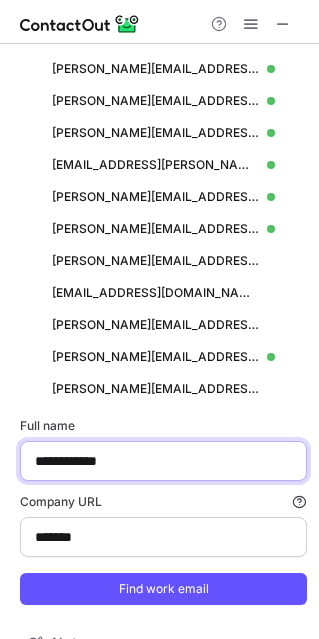 click on "**********" at bounding box center [163, 461] 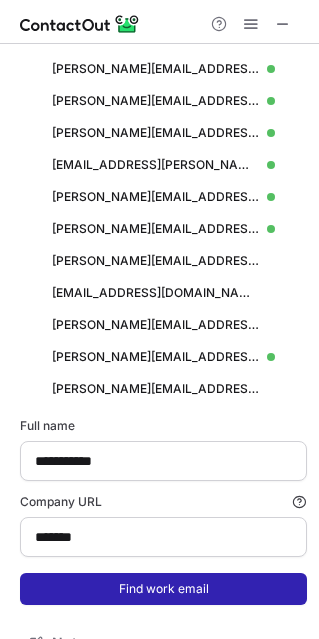 click on "Find work email" at bounding box center (163, 589) 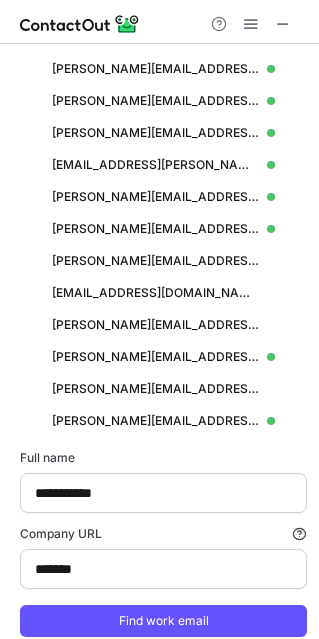 scroll, scrollTop: 9, scrollLeft: 10, axis: both 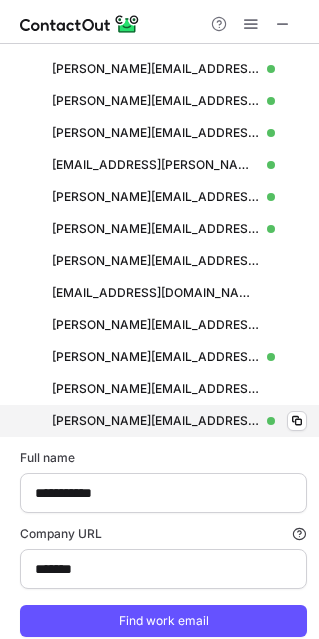 click on "nancy.greer@rtx.com nancy.greer@rtx.com Verified Copy" at bounding box center [163, 421] 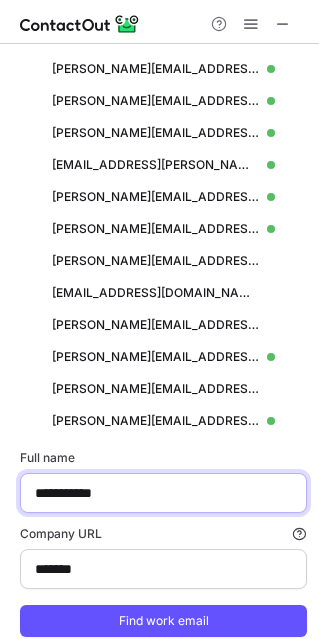 click on "**********" at bounding box center (163, 493) 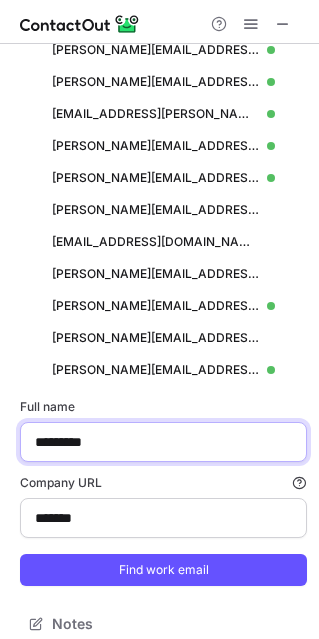 scroll, scrollTop: 577, scrollLeft: 0, axis: vertical 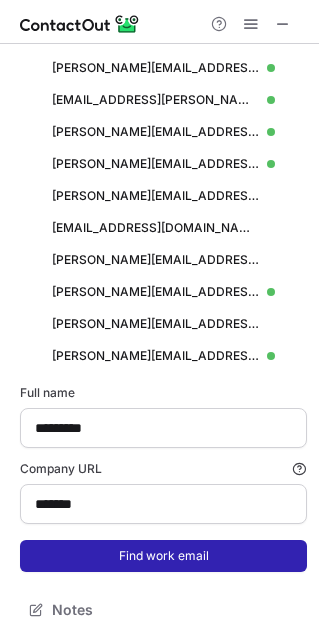 click on "Find work email" at bounding box center [163, 556] 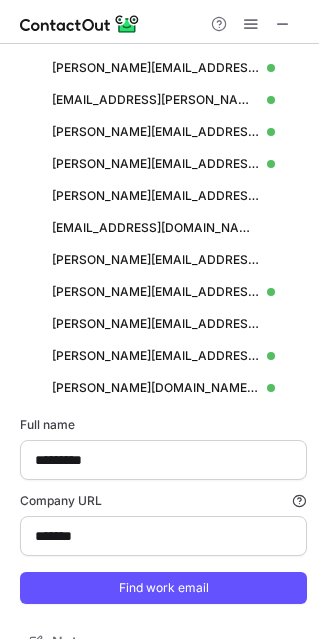 scroll, scrollTop: 9, scrollLeft: 10, axis: both 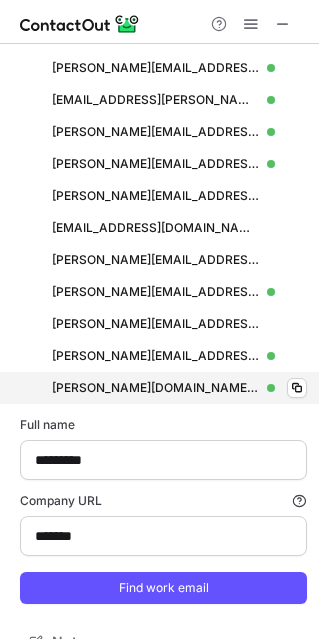 click on "jimmy.day@rtx.com jimmy.day@rtx.com Verified Copy" at bounding box center [163, 388] 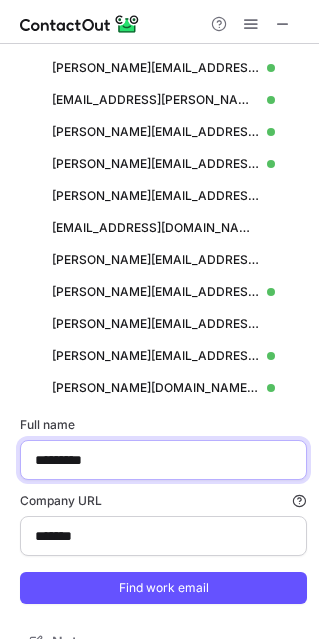 click on "*********" at bounding box center [163, 460] 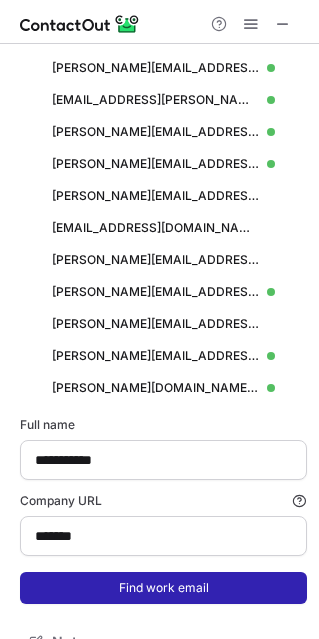 click on "Find work email" at bounding box center [163, 588] 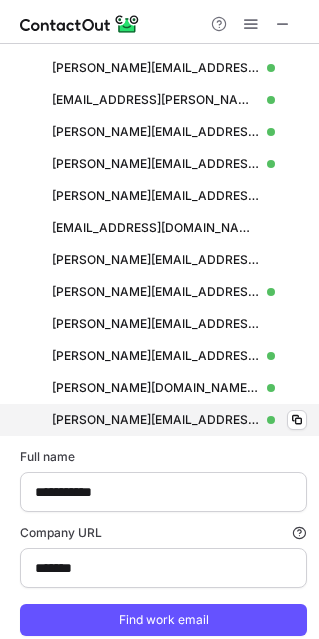 scroll, scrollTop: 9, scrollLeft: 10, axis: both 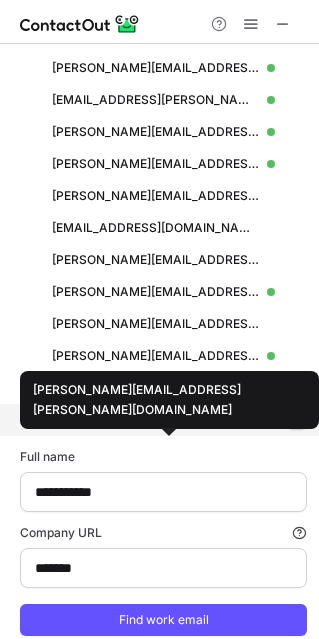 click on "ron.coleman@rtx.com" at bounding box center (155, 420) 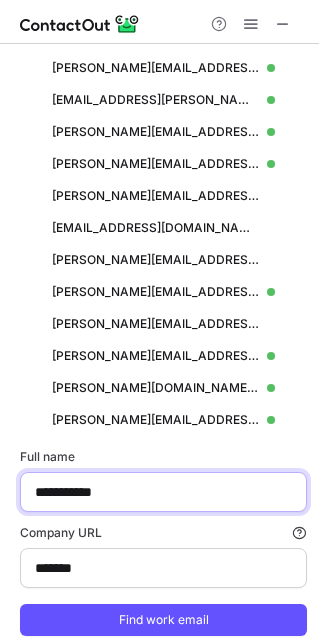 click on "**********" at bounding box center (163, 492) 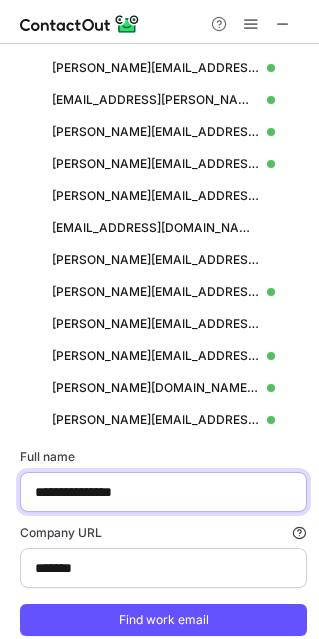 scroll, scrollTop: 640, scrollLeft: 0, axis: vertical 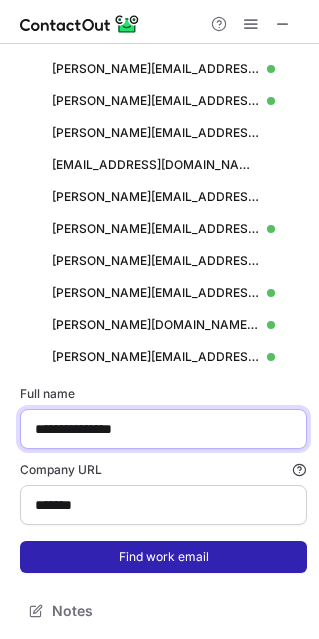 type on "**********" 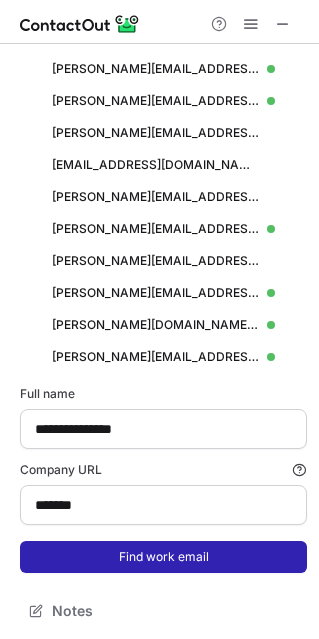 click on "Find work email" at bounding box center [163, 557] 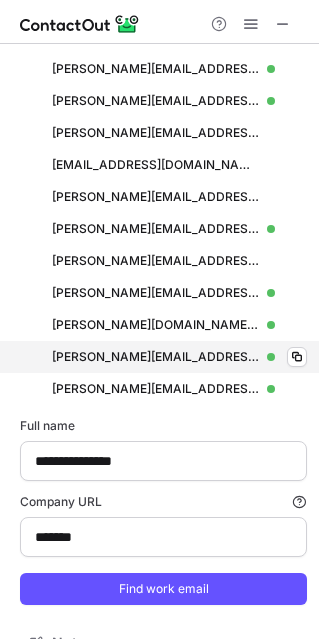 scroll, scrollTop: 9, scrollLeft: 10, axis: both 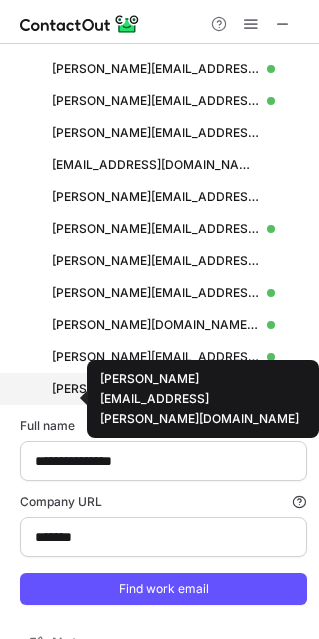 click on "terry.stevenson@rtx.com" at bounding box center (155, 389) 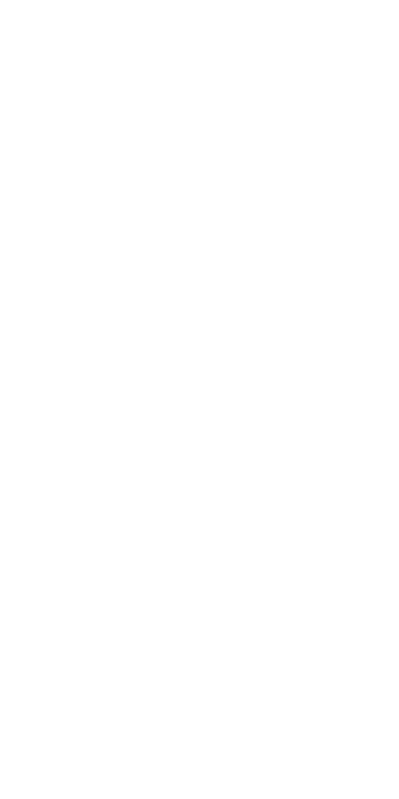 scroll, scrollTop: 0, scrollLeft: 0, axis: both 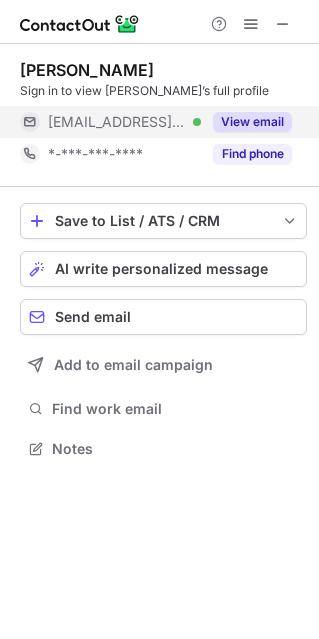 click on "***@whcpa.com" at bounding box center [117, 122] 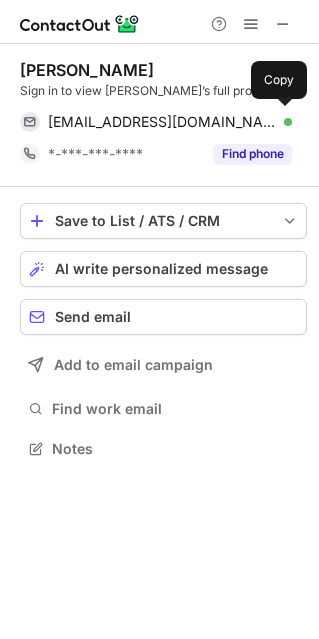 click on "dandrews@whcpa.com" at bounding box center (162, 122) 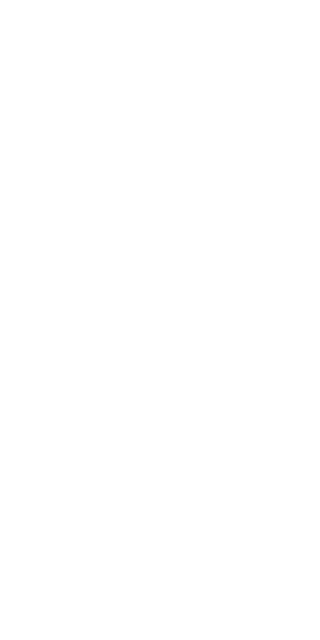 scroll, scrollTop: 0, scrollLeft: 0, axis: both 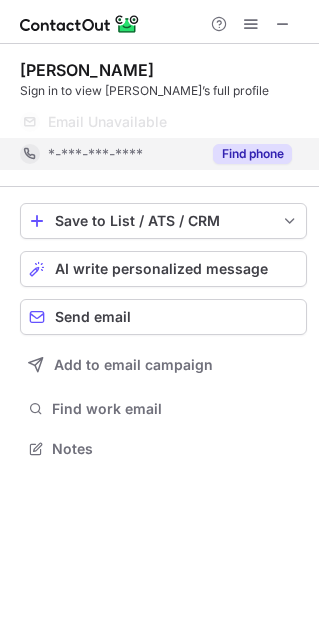 click on "*-***-***-****" at bounding box center [110, 154] 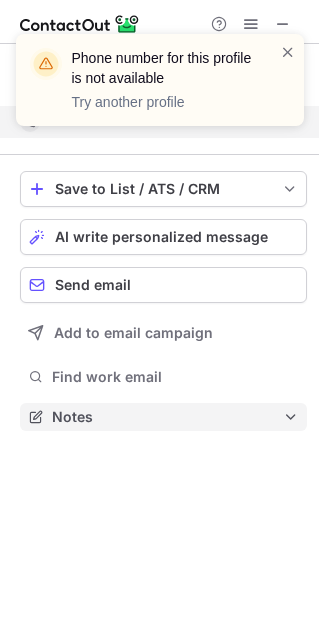 scroll, scrollTop: 402, scrollLeft: 319, axis: both 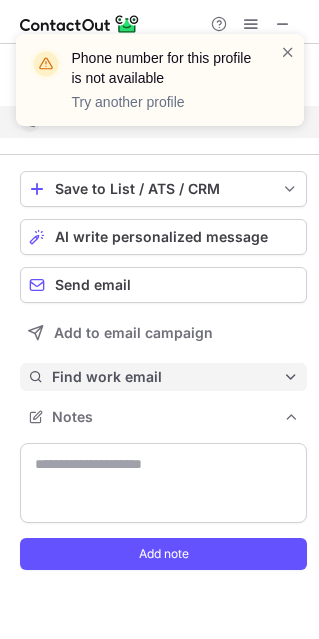 click on "Find work email" at bounding box center (167, 377) 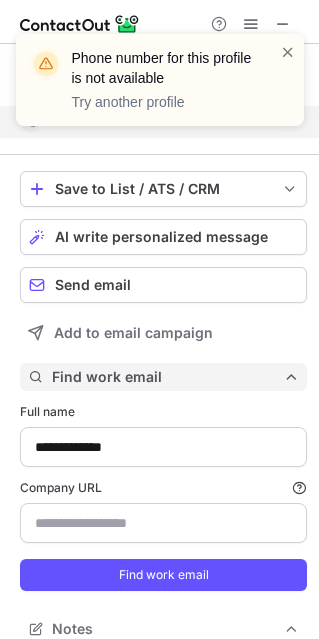 scroll, scrollTop: 10, scrollLeft: 10, axis: both 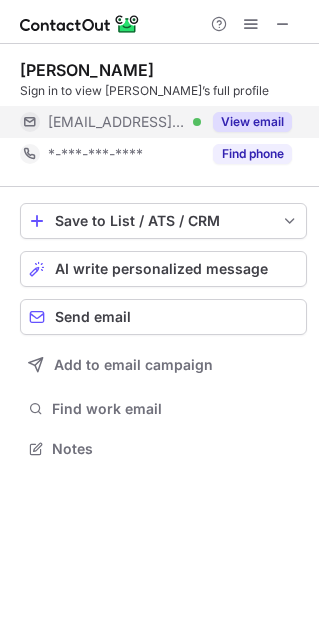 click on "***@claritypartners.au Verified" at bounding box center [110, 122] 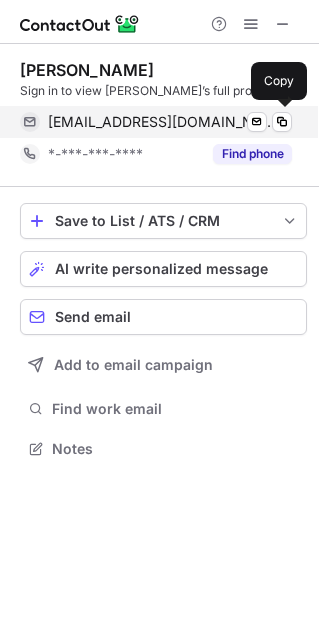 click on "abrittain@claritypartners.au" at bounding box center [162, 122] 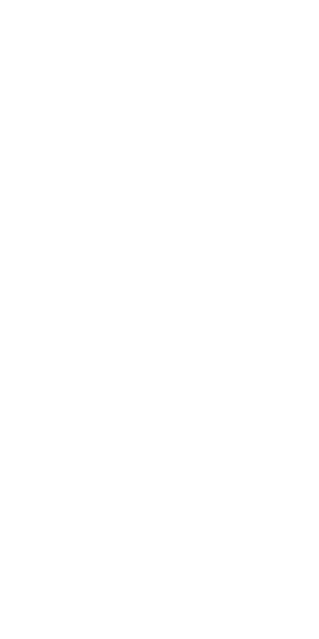 scroll, scrollTop: 0, scrollLeft: 0, axis: both 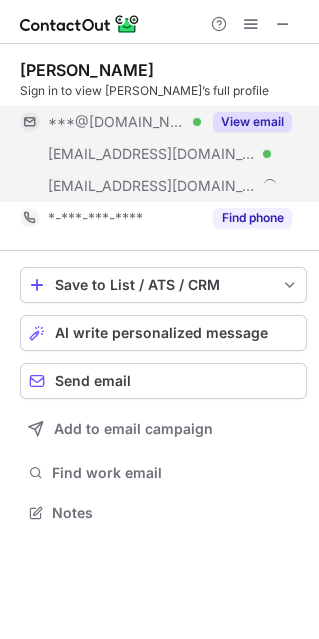 click on "***@[DOMAIN_NAME]" at bounding box center (117, 122) 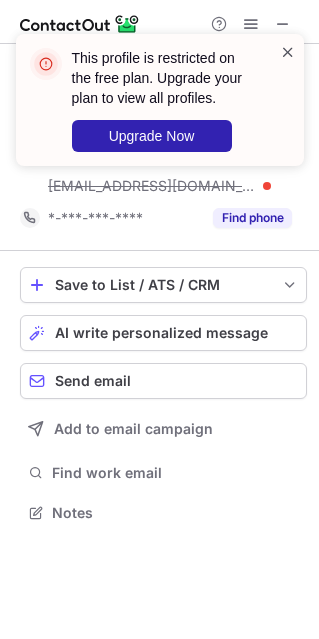 click at bounding box center (288, 52) 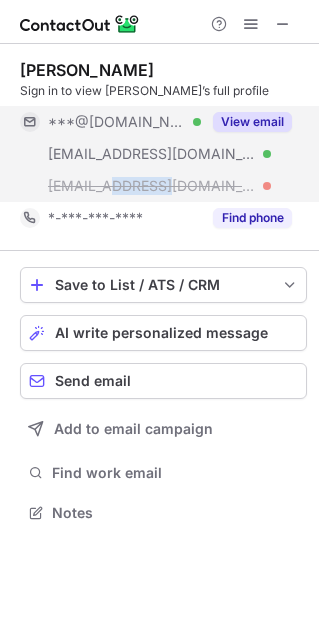 drag, startPoint x: 163, startPoint y: 185, endPoint x: 101, endPoint y: 187, distance: 62.03225 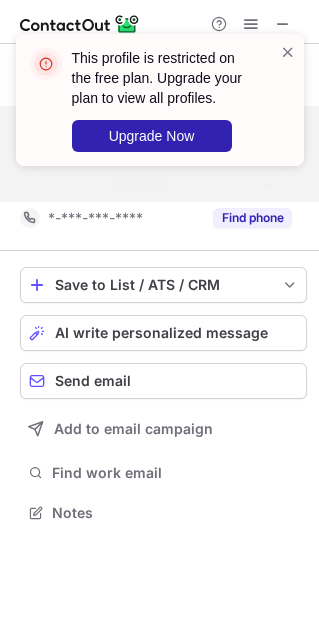 scroll, scrollTop: 466, scrollLeft: 319, axis: both 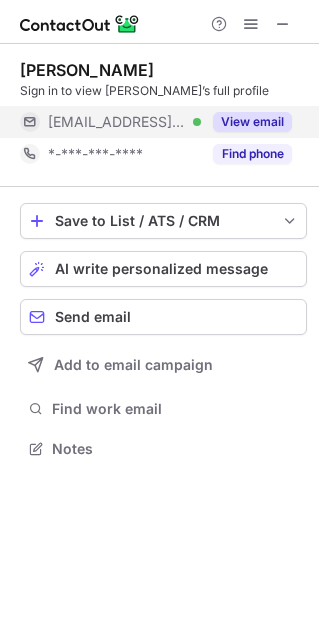 click on "***@macarta.com" at bounding box center (117, 122) 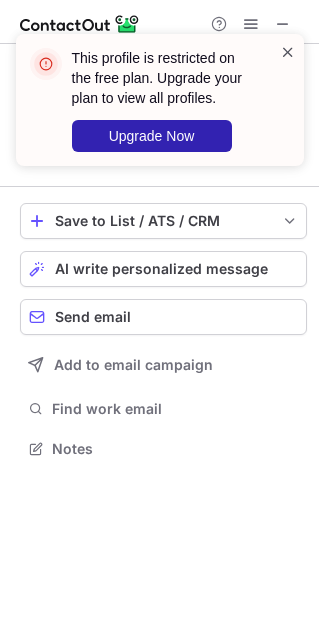 click at bounding box center [288, 52] 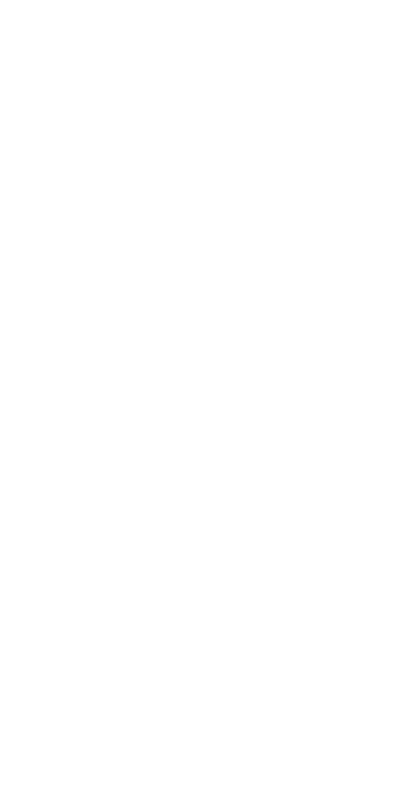 scroll, scrollTop: 0, scrollLeft: 0, axis: both 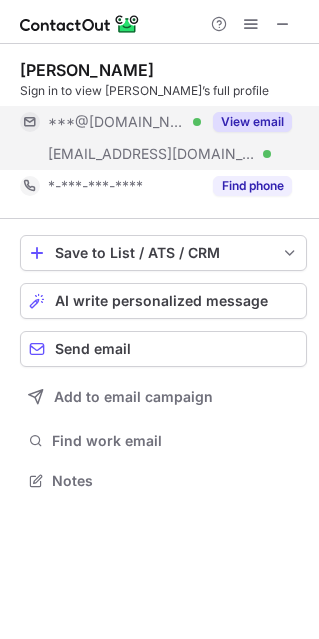 click on "[EMAIL_ADDRESS][DOMAIN_NAME]" at bounding box center (152, 154) 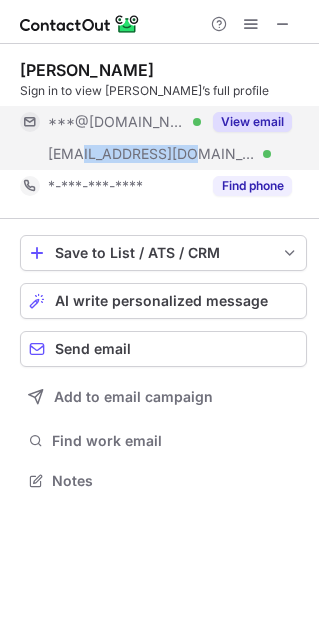 click on "***@baxterplanning.com" at bounding box center [152, 154] 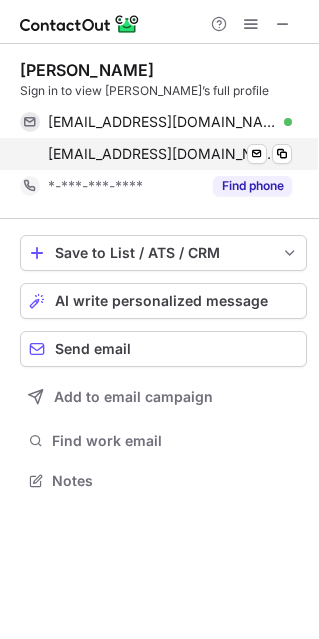 click on "cmoeling@baxterplanning.com" at bounding box center [162, 154] 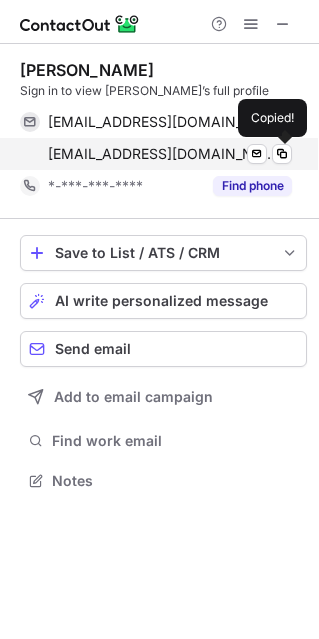 click on "cmoeling@baxterplanning.com Verified Send email Copied!" at bounding box center (156, 154) 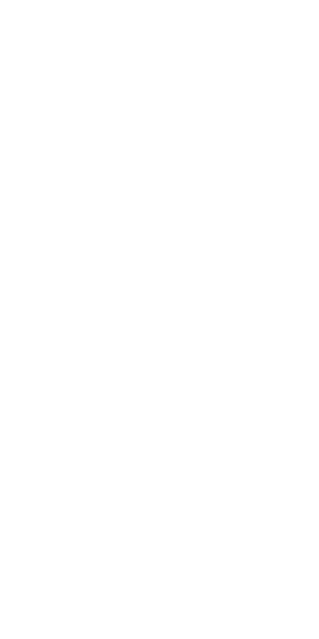 scroll, scrollTop: 0, scrollLeft: 0, axis: both 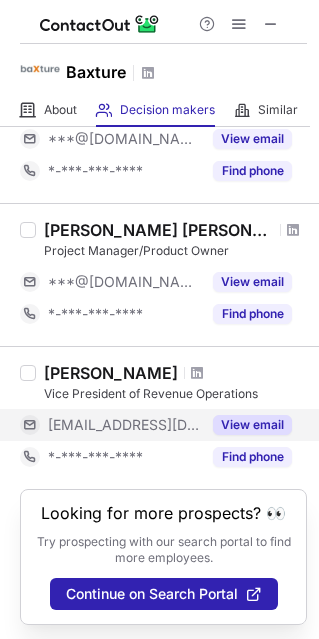 click on "[EMAIL_ADDRESS][DOMAIN_NAME]" at bounding box center [110, 425] 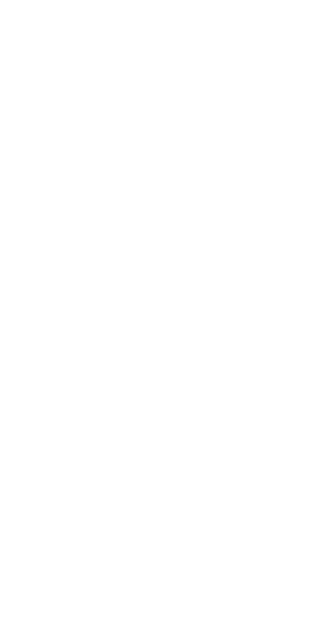 scroll, scrollTop: 0, scrollLeft: 0, axis: both 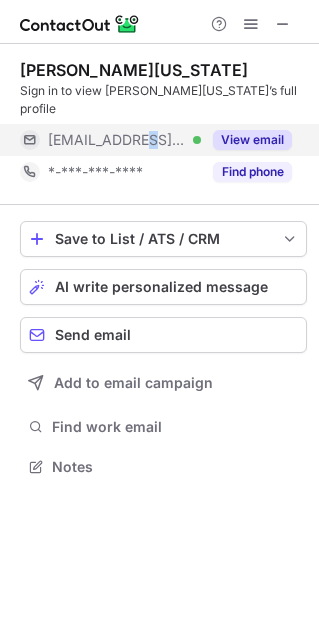 click on "***@smxusa.com" at bounding box center (117, 140) 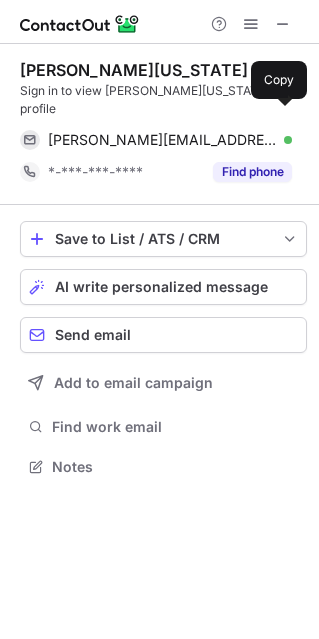click on "vicky.rosales@smxusa.com" at bounding box center (162, 140) 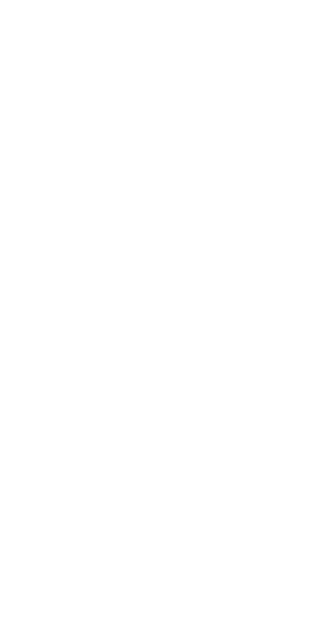 scroll, scrollTop: 0, scrollLeft: 0, axis: both 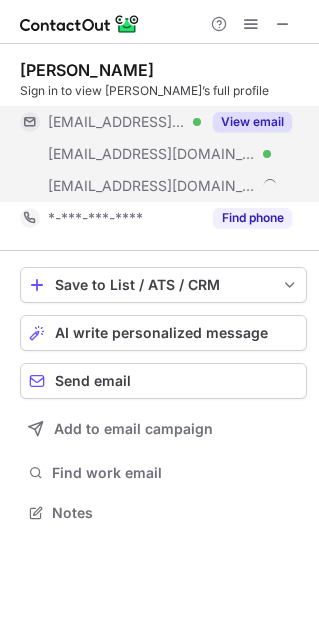 click on "***@crowehorwath.com" at bounding box center (152, 186) 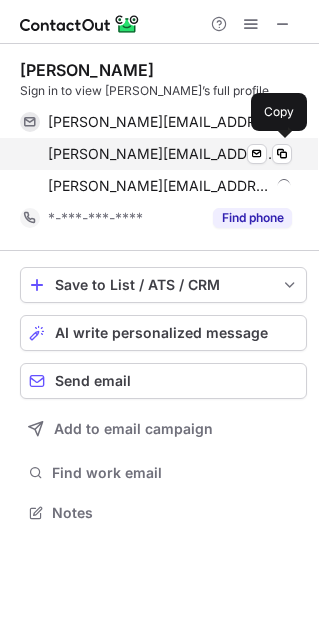click on "terence.hatzkilson@crowehorwath.co.za" at bounding box center [162, 154] 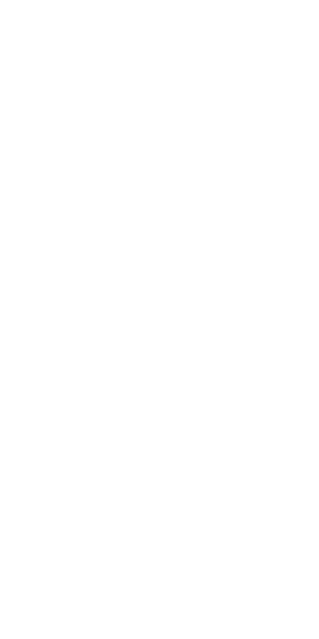 scroll, scrollTop: 0, scrollLeft: 0, axis: both 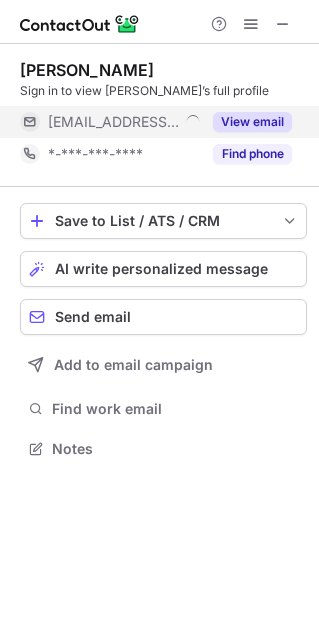 click on "[EMAIL_ADDRESS][DOMAIN_NAME]" at bounding box center [110, 122] 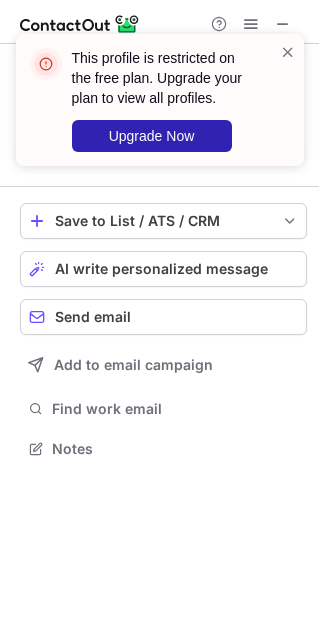 click at bounding box center [288, 100] 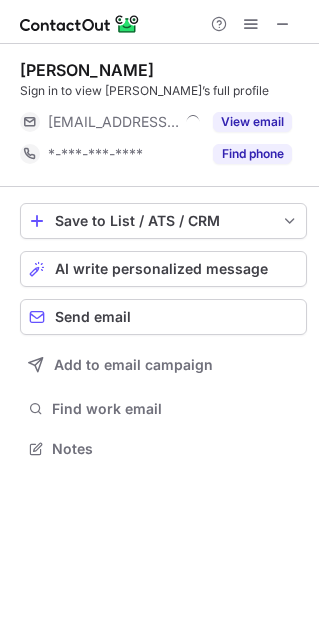click at bounding box center [288, 52] 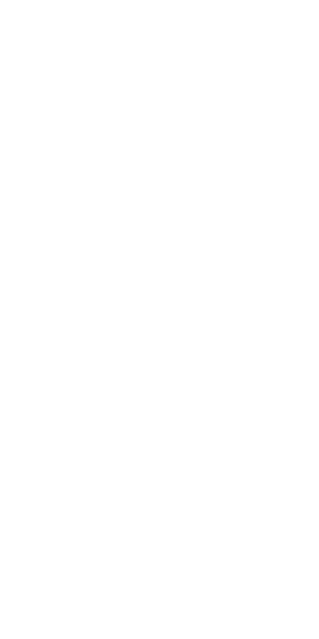 scroll, scrollTop: 0, scrollLeft: 0, axis: both 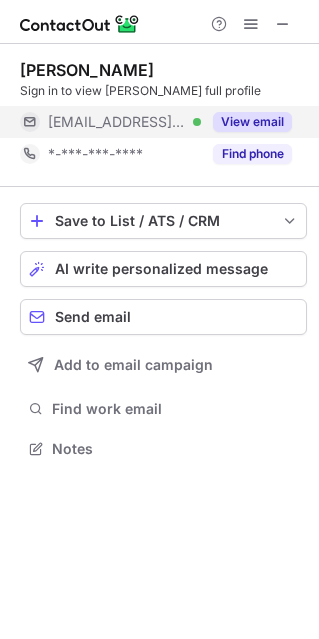 click on "***@callboxus.com Verified" at bounding box center [110, 122] 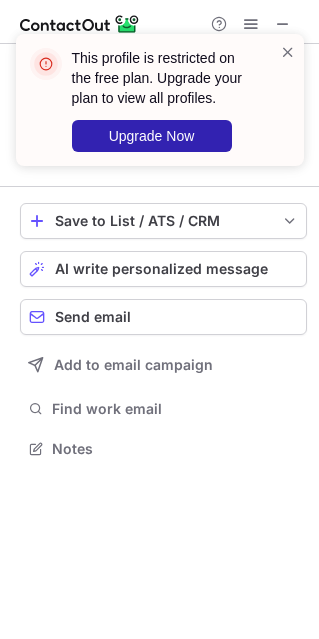 click on "This profile is restricted on the free plan. Upgrade your plan to view all profiles. Upgrade Now" at bounding box center (160, 100) 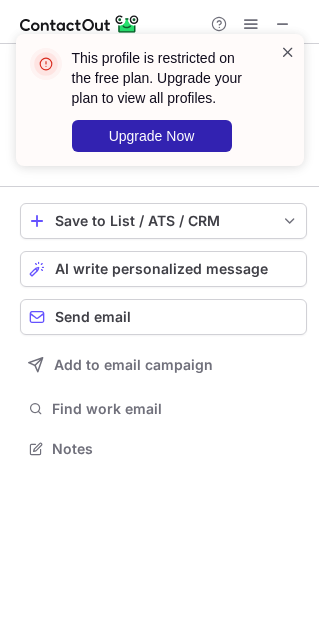 click at bounding box center (288, 52) 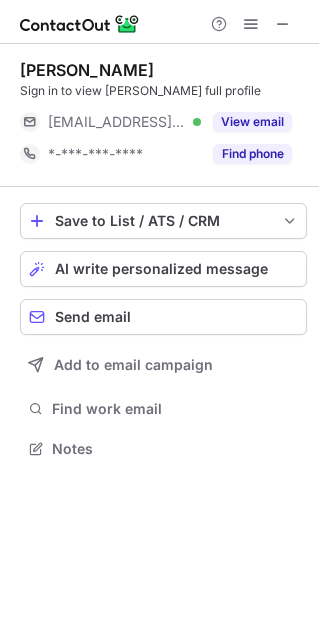 click at bounding box center (251, 24) 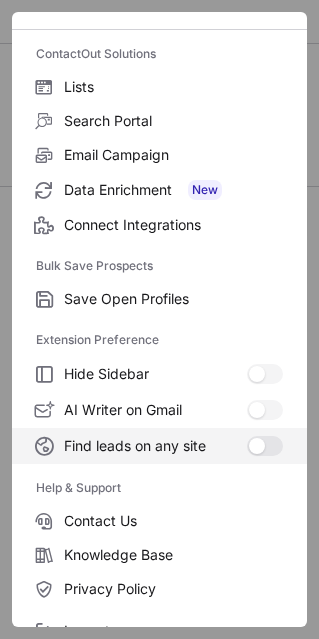 scroll, scrollTop: 193, scrollLeft: 0, axis: vertical 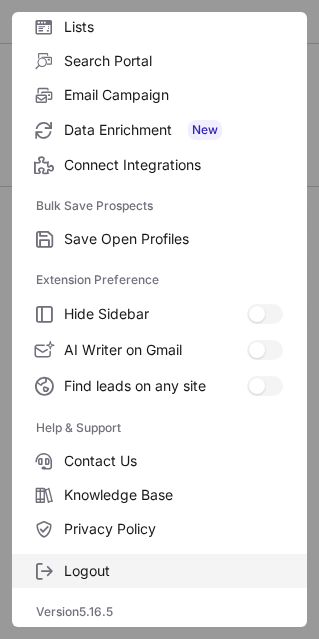 click on "Logout" at bounding box center [173, 571] 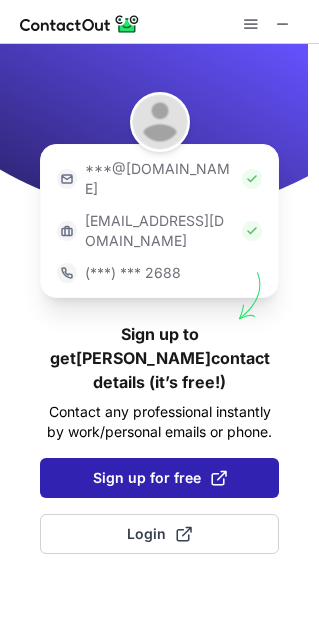 click at bounding box center [219, 478] 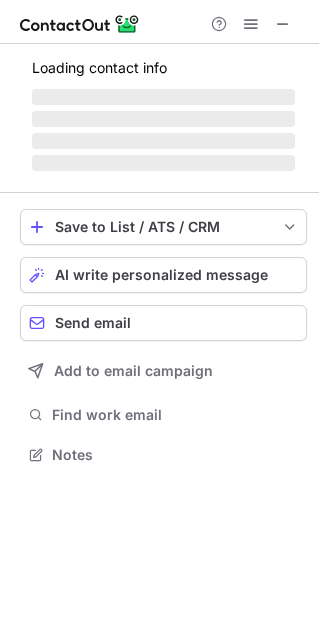 scroll, scrollTop: 10, scrollLeft: 10, axis: both 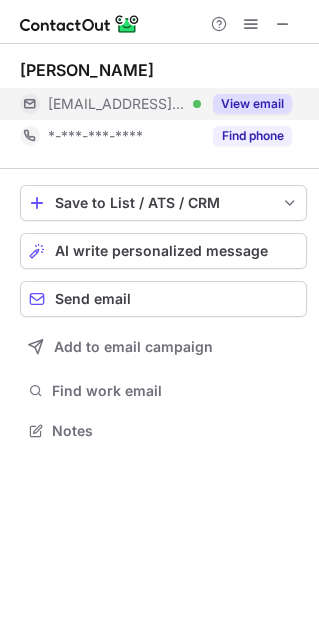 click on "***@callboxus.com" at bounding box center [117, 104] 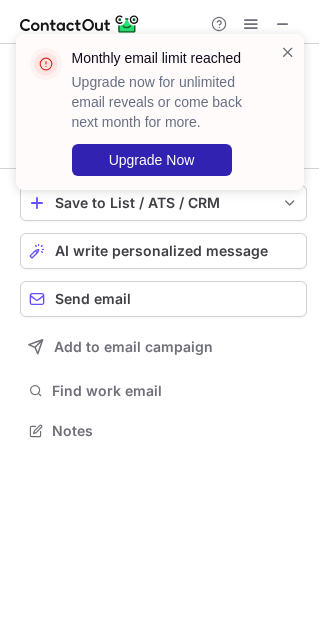 click on "Monthly email limit reached Upgrade now for unlimited email reveals or come back next month for more. Upgrade Now" at bounding box center (160, 112) 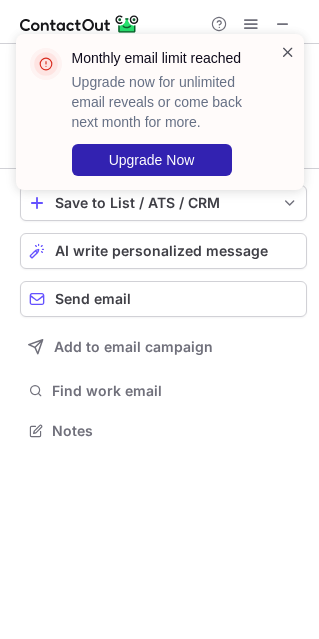 click at bounding box center (288, 52) 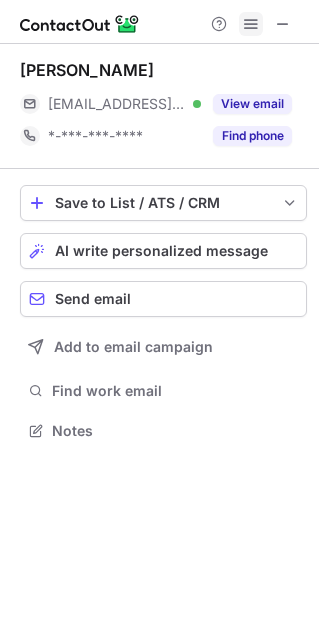 click at bounding box center (251, 24) 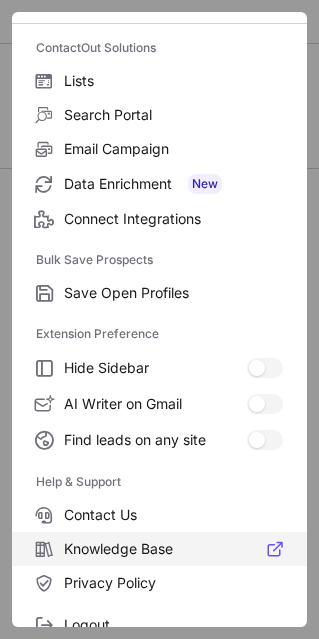scroll, scrollTop: 193, scrollLeft: 0, axis: vertical 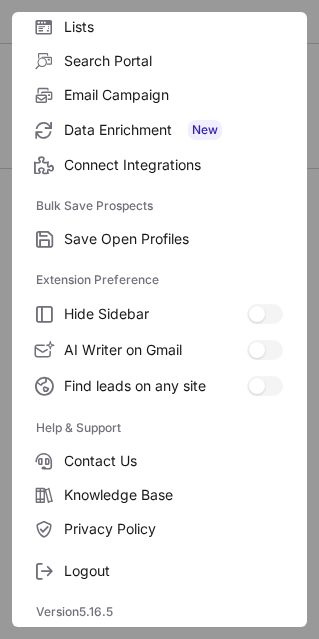 click on "Logout" at bounding box center (159, 567) 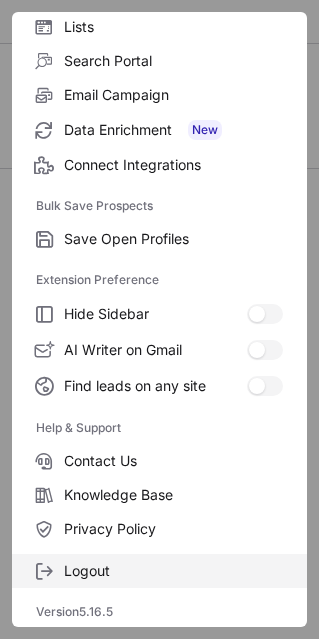 click on "Logout" at bounding box center (173, 571) 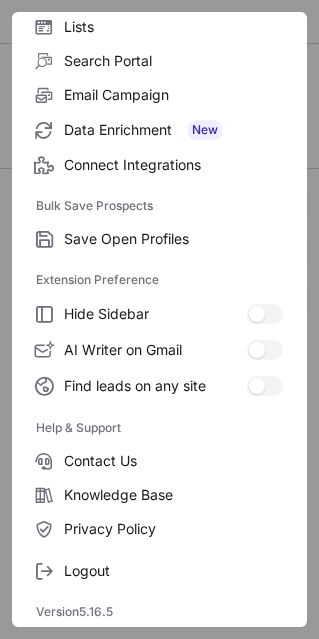 scroll, scrollTop: 0, scrollLeft: 0, axis: both 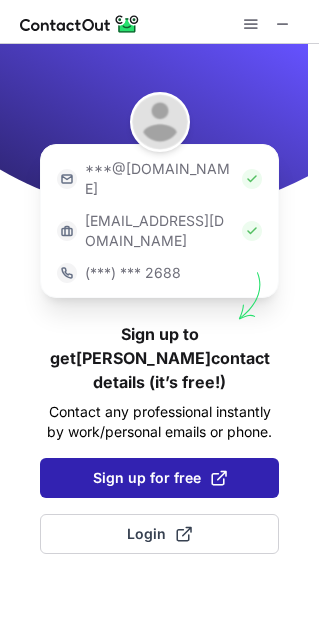 click on "Sign up for free" at bounding box center (160, 478) 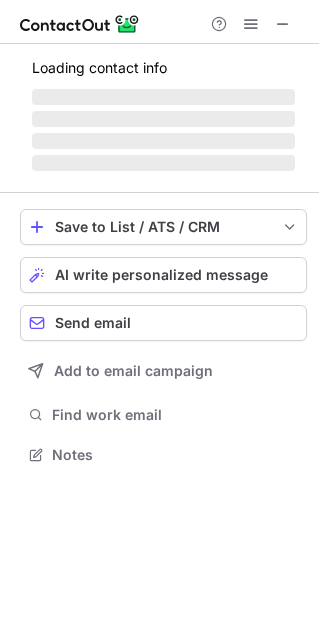 scroll, scrollTop: 10, scrollLeft: 10, axis: both 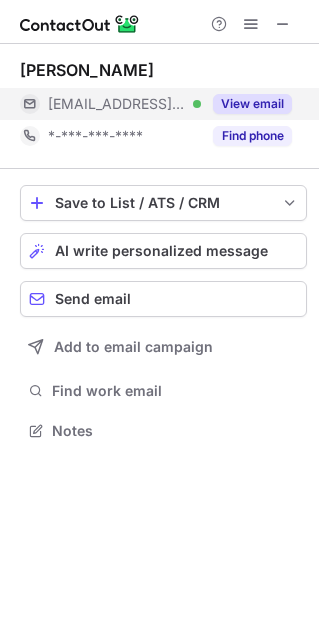 click on "***@callboxus.com" at bounding box center (117, 104) 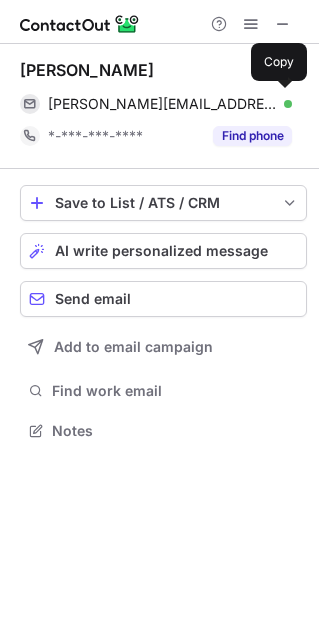 click on "kelly.thompson@callboxus.com" at bounding box center (162, 104) 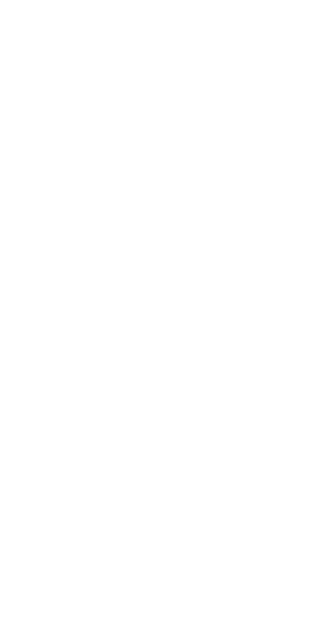 scroll, scrollTop: 0, scrollLeft: 0, axis: both 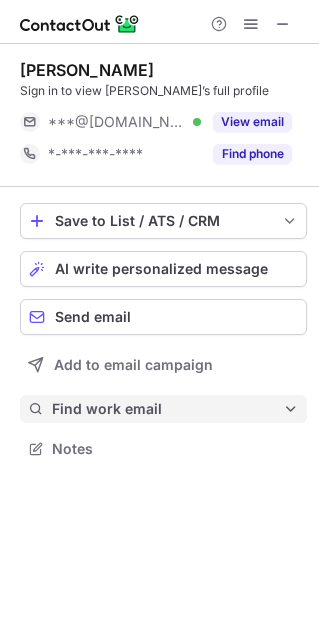 click on "Find work email" at bounding box center [163, 409] 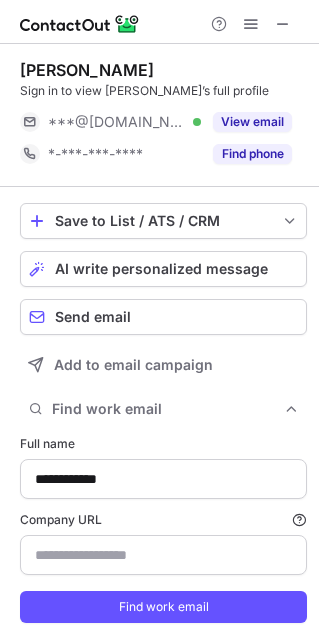 type on "**********" 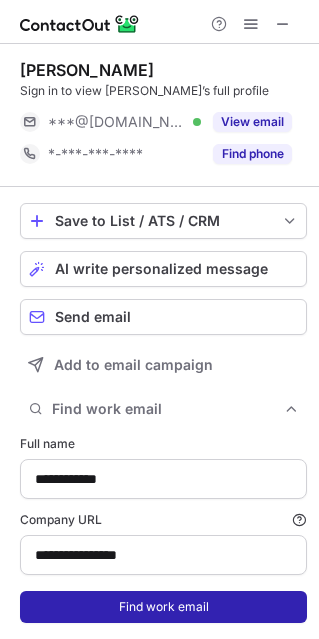 click on "Find work email" at bounding box center (163, 607) 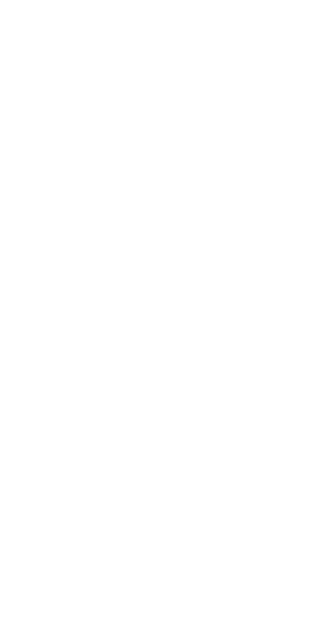 scroll, scrollTop: 0, scrollLeft: 0, axis: both 